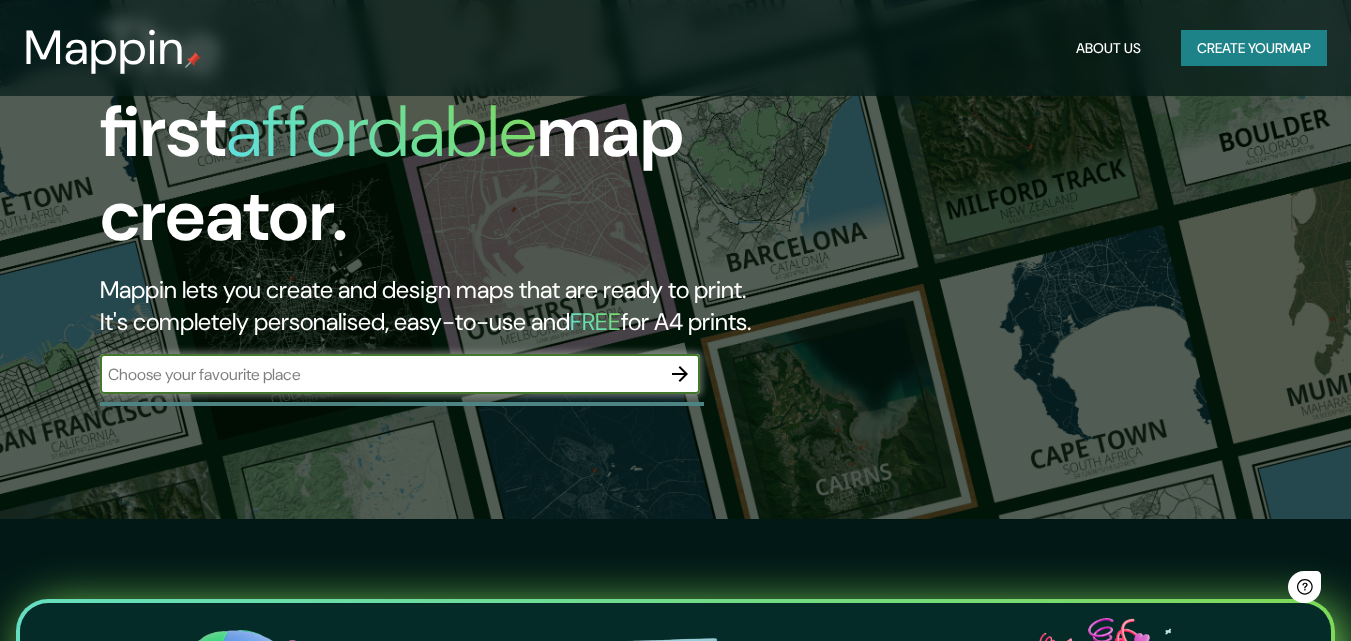 scroll, scrollTop: 133, scrollLeft: 0, axis: vertical 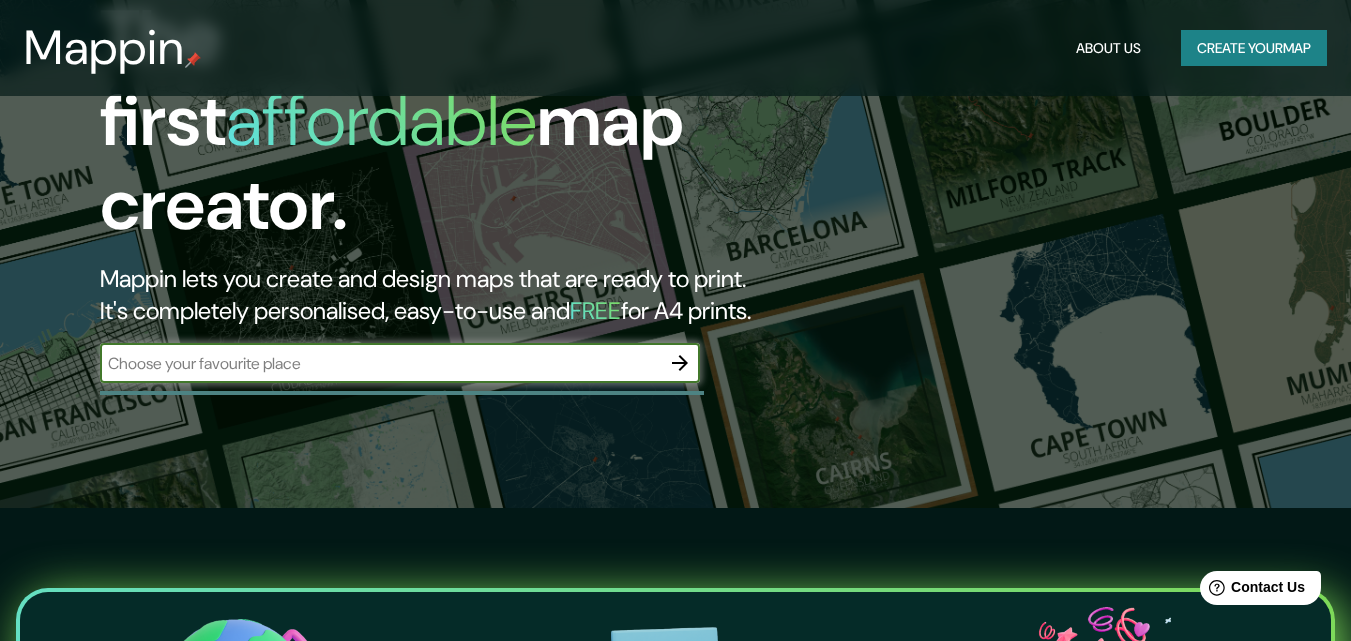 click on "​" at bounding box center (400, 363) 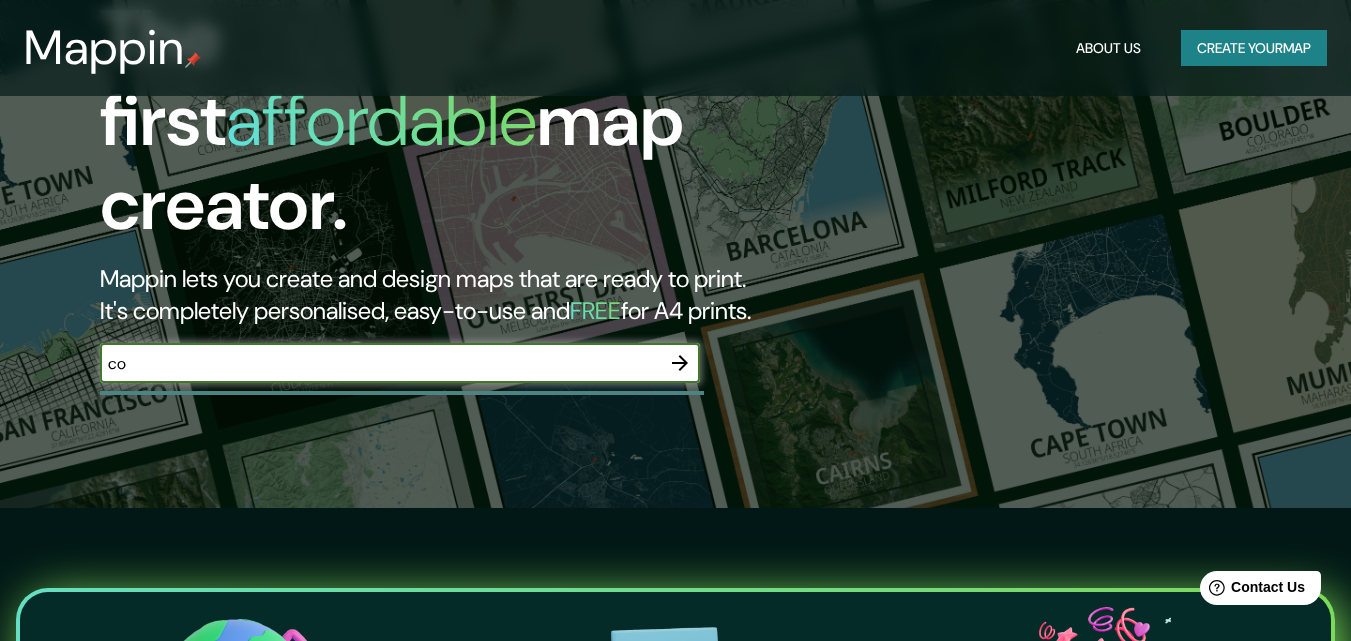 type on "c" 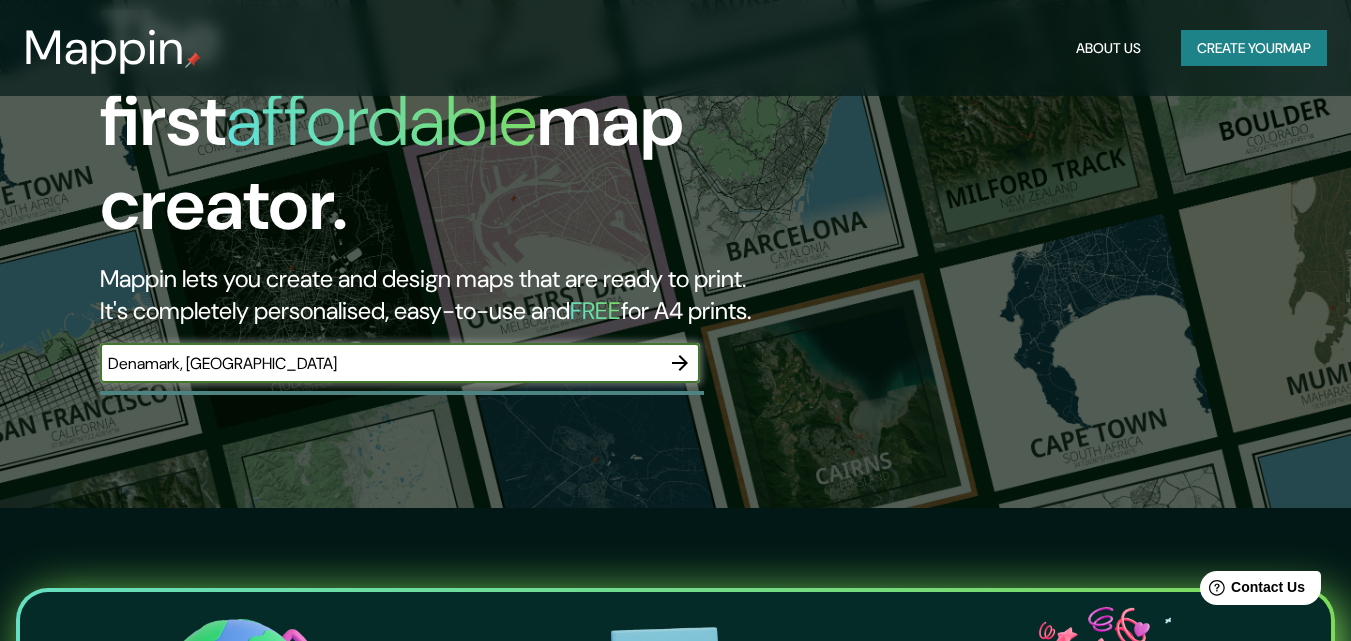 type on "Denamark, copenhague" 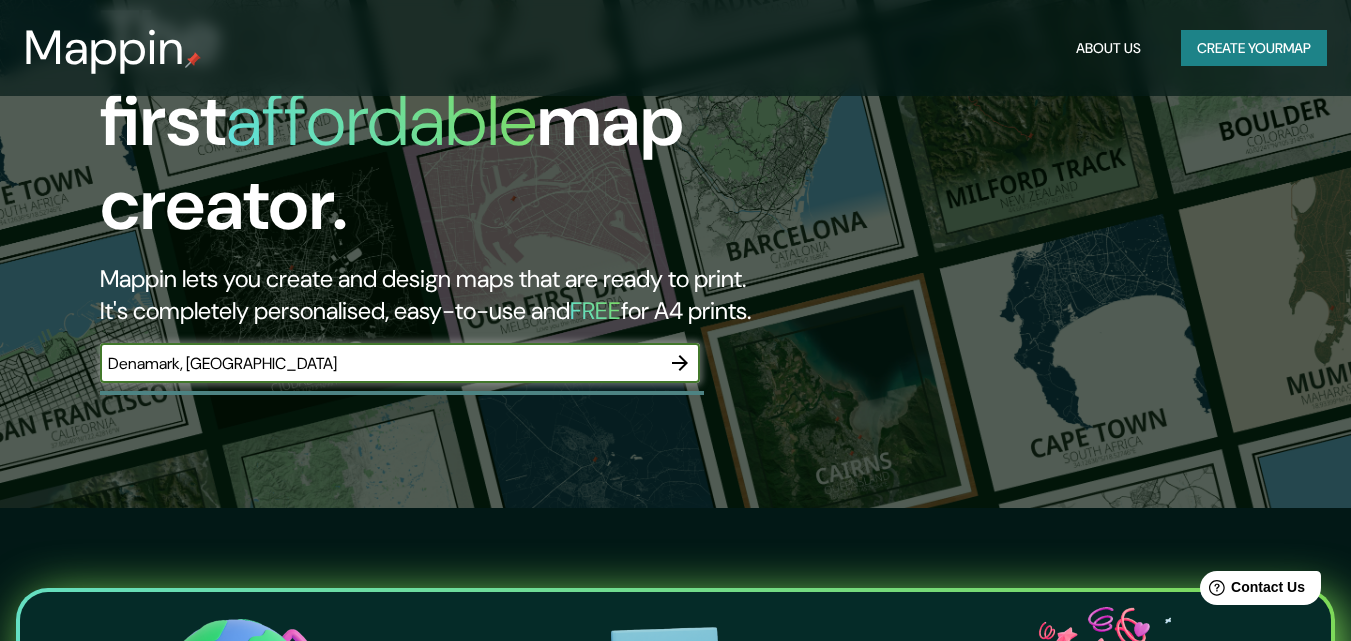 click 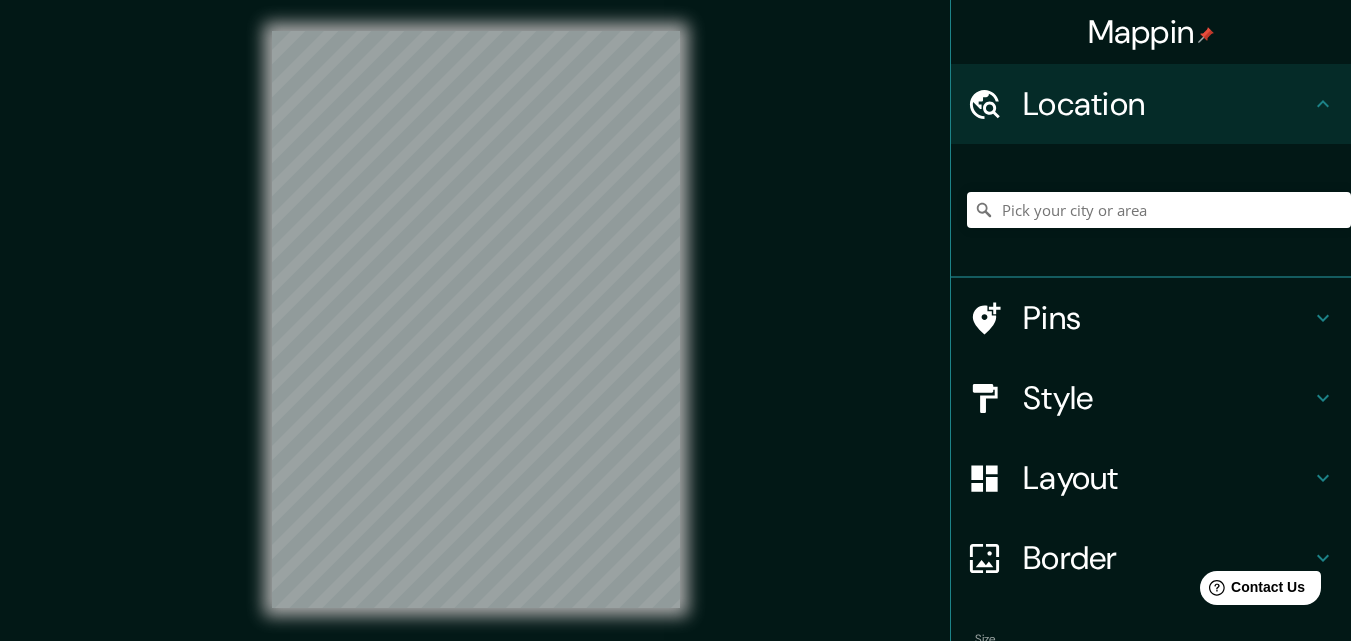 scroll, scrollTop: 0, scrollLeft: 0, axis: both 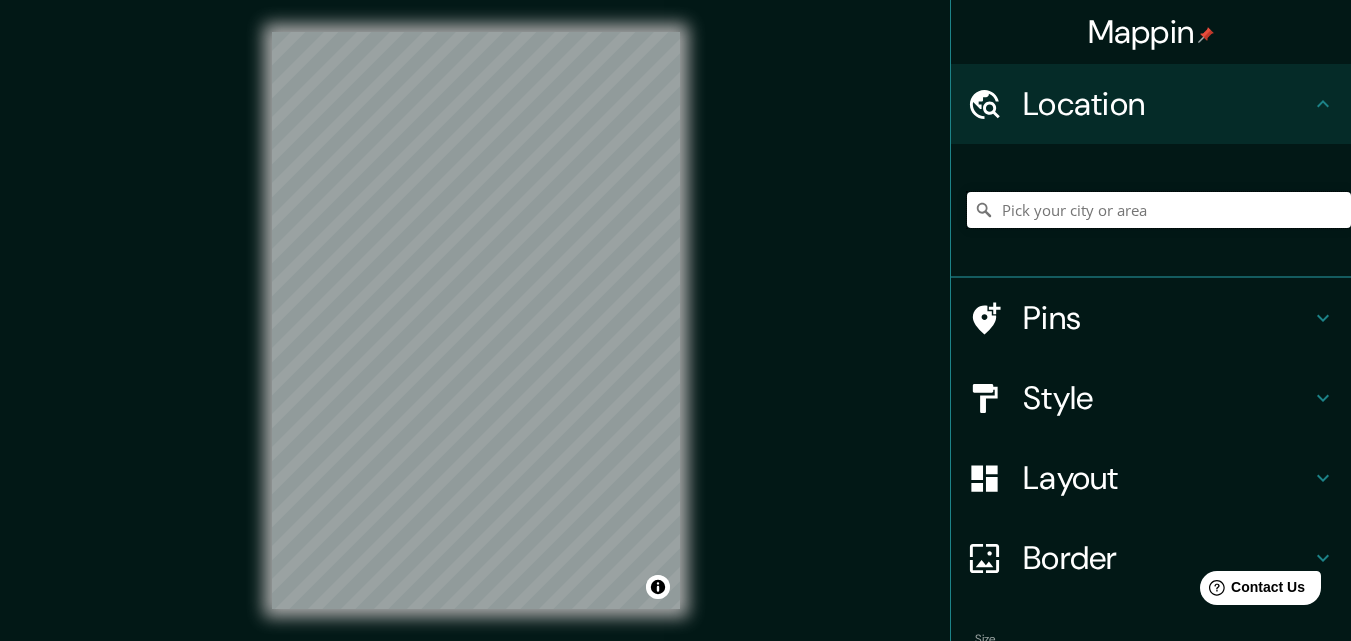 click at bounding box center (1159, 210) 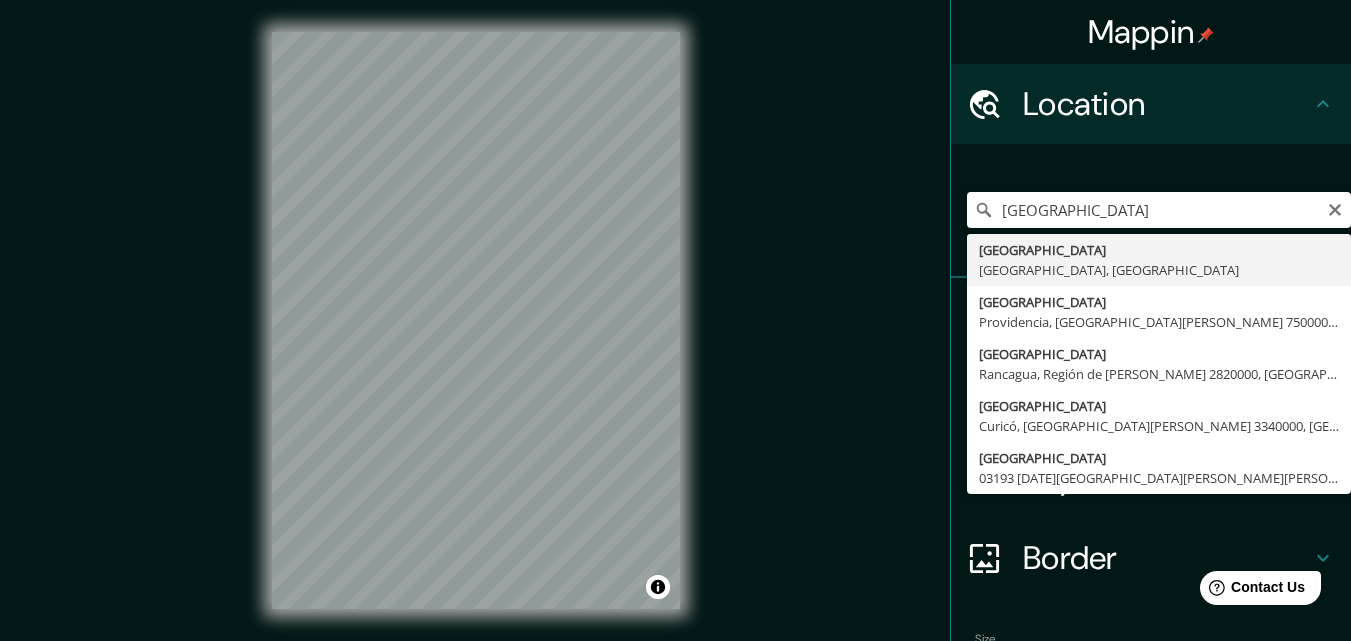 type on "Copenhague, Región Capital, Dinamarca" 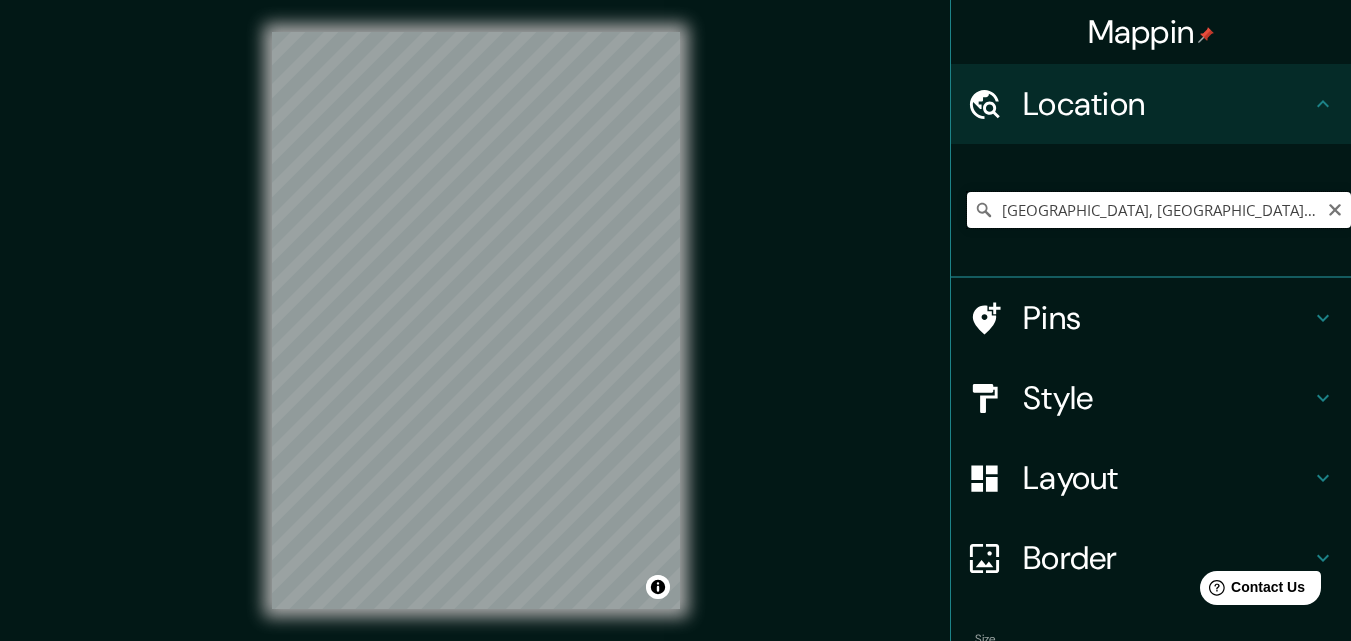 click on "Copenhague, Región Capital, Dinamarca" at bounding box center [1159, 210] 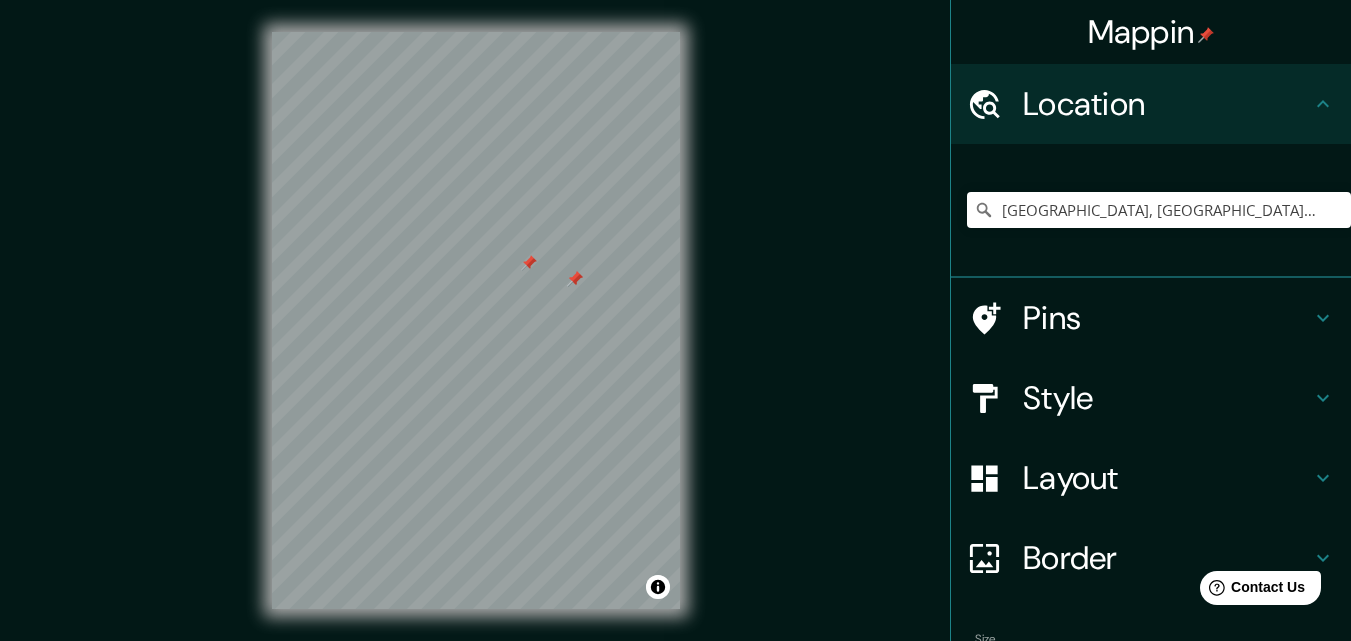 click at bounding box center (575, 279) 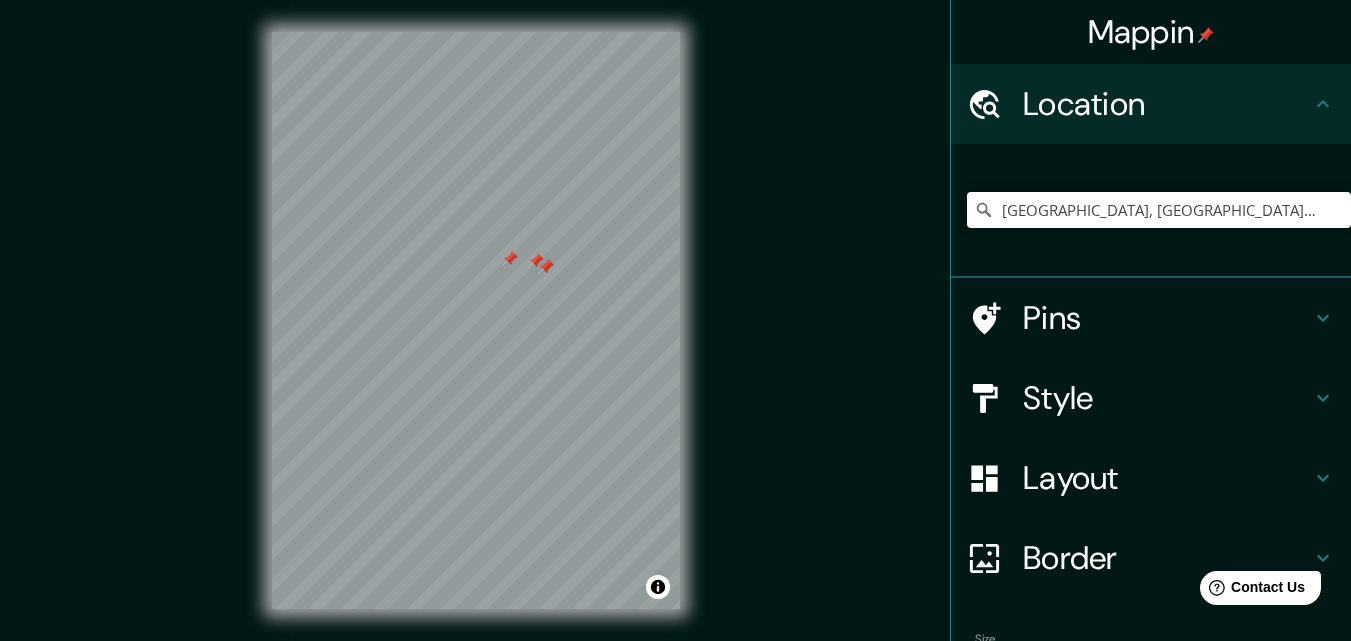 click at bounding box center [546, 267] 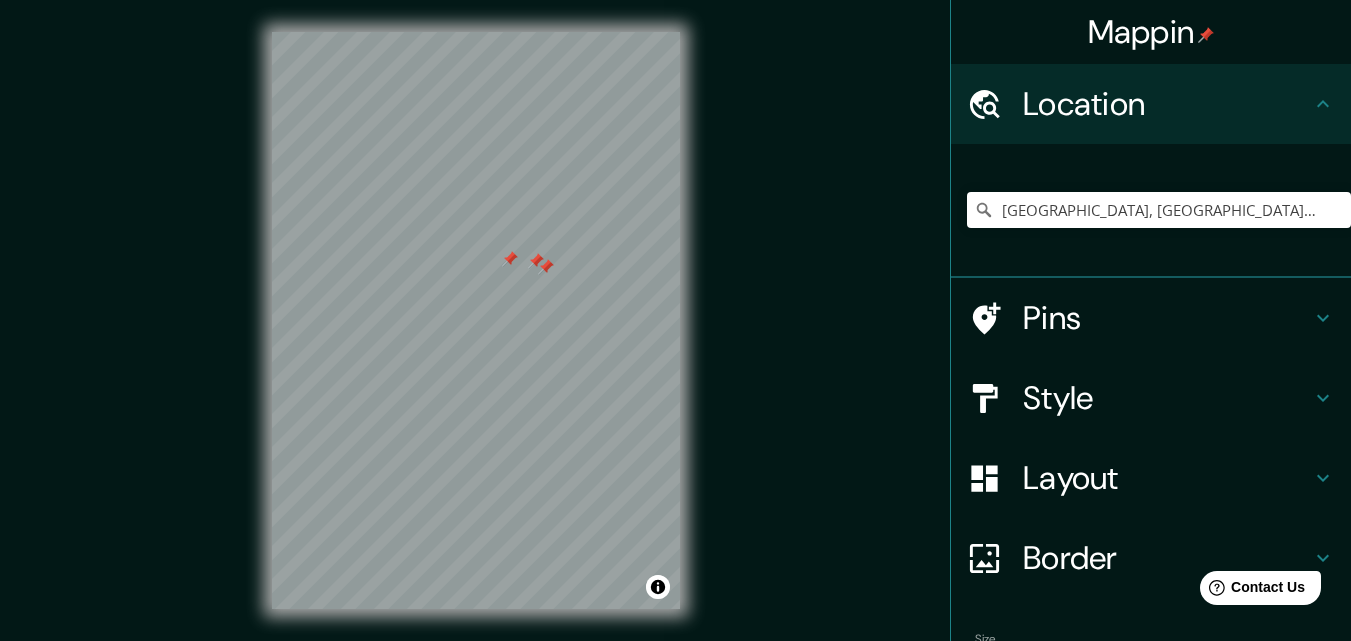 click at bounding box center (546, 267) 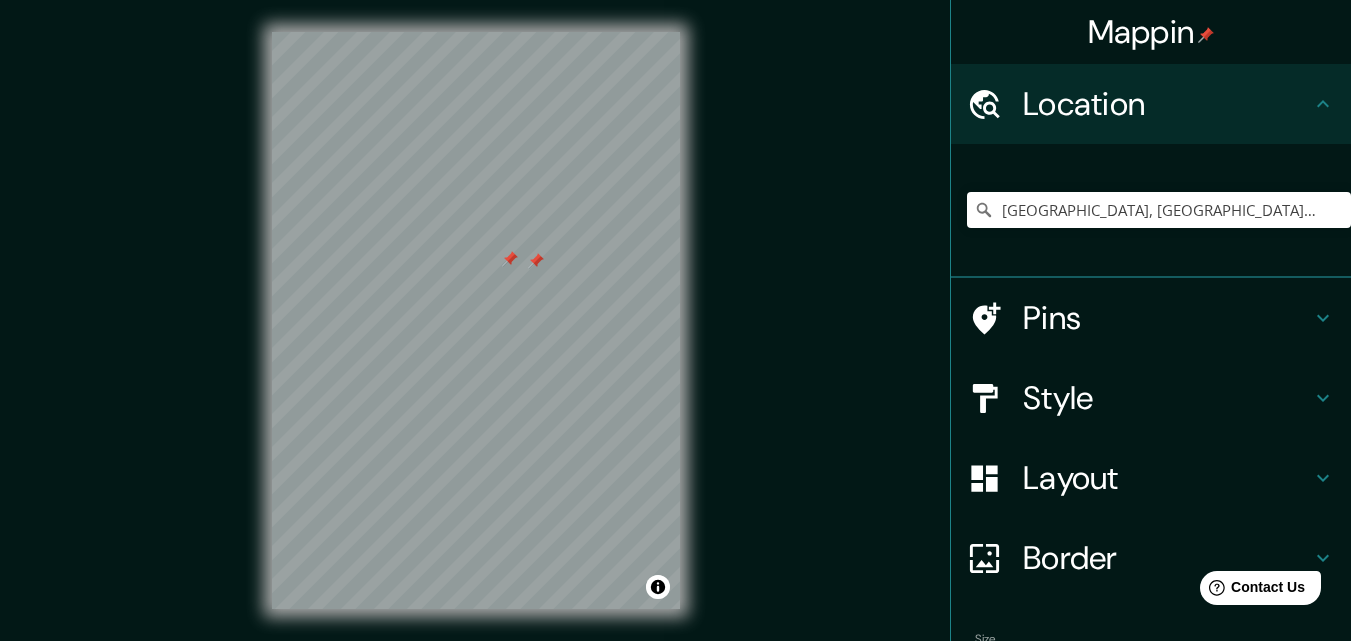 click at bounding box center (536, 261) 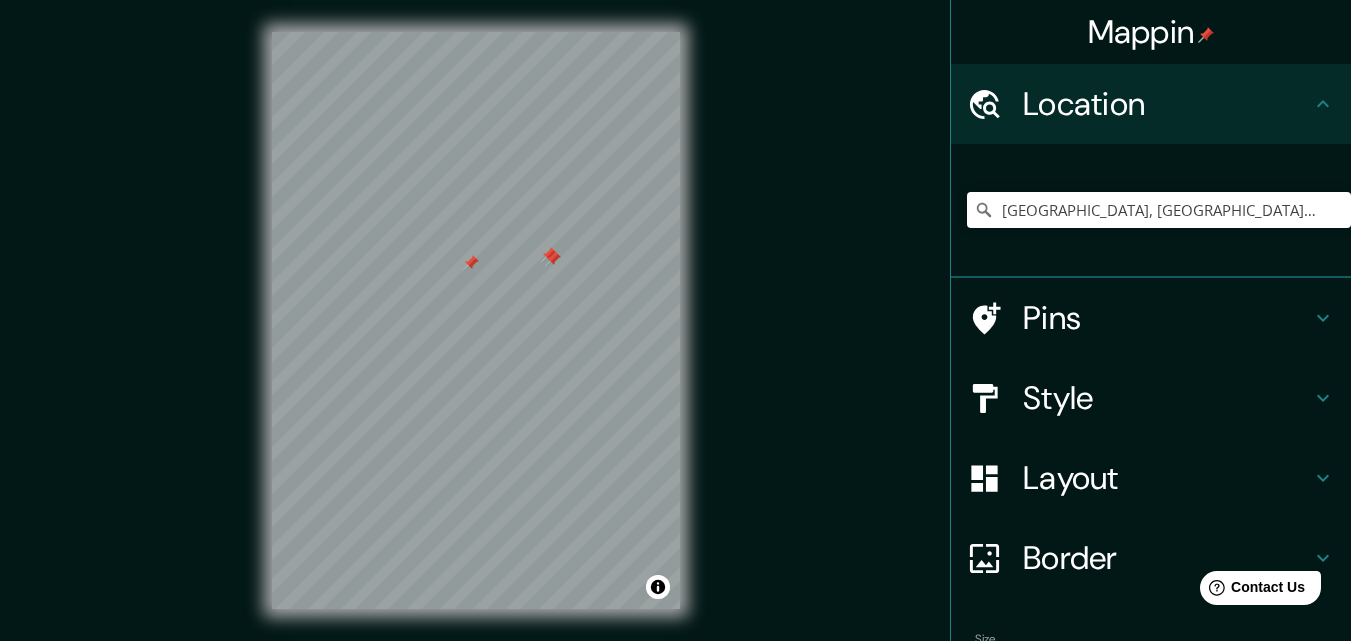 click at bounding box center (553, 259) 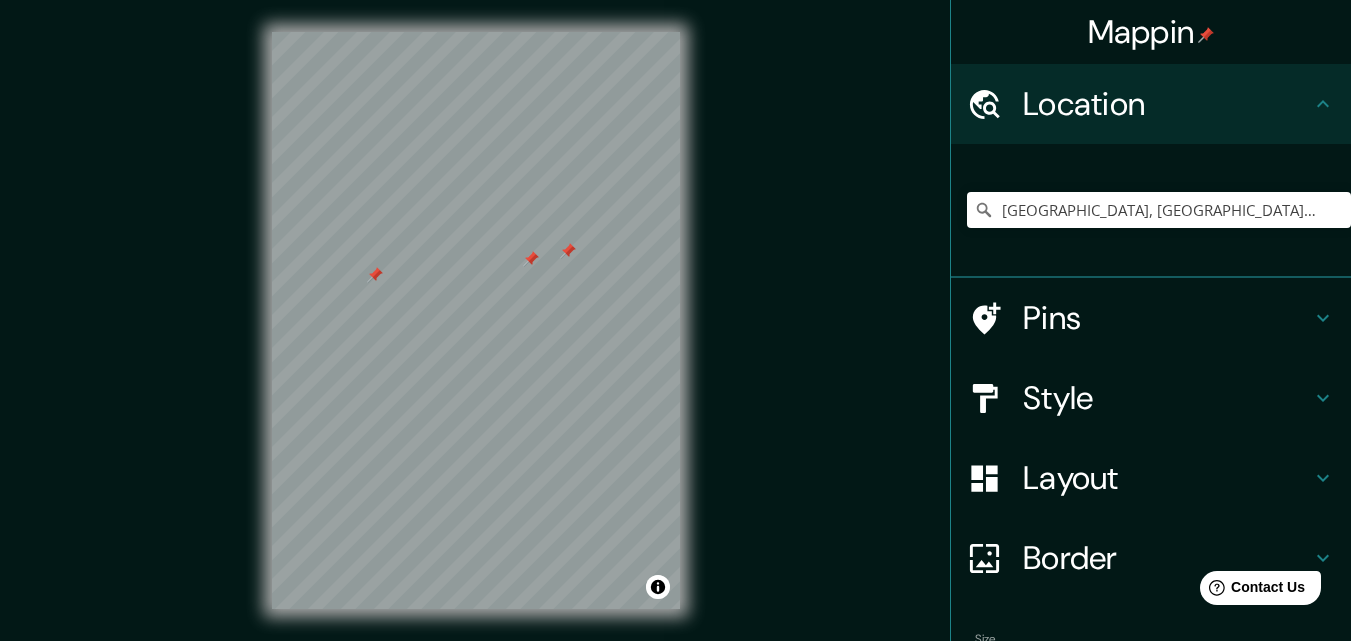click at bounding box center (568, 251) 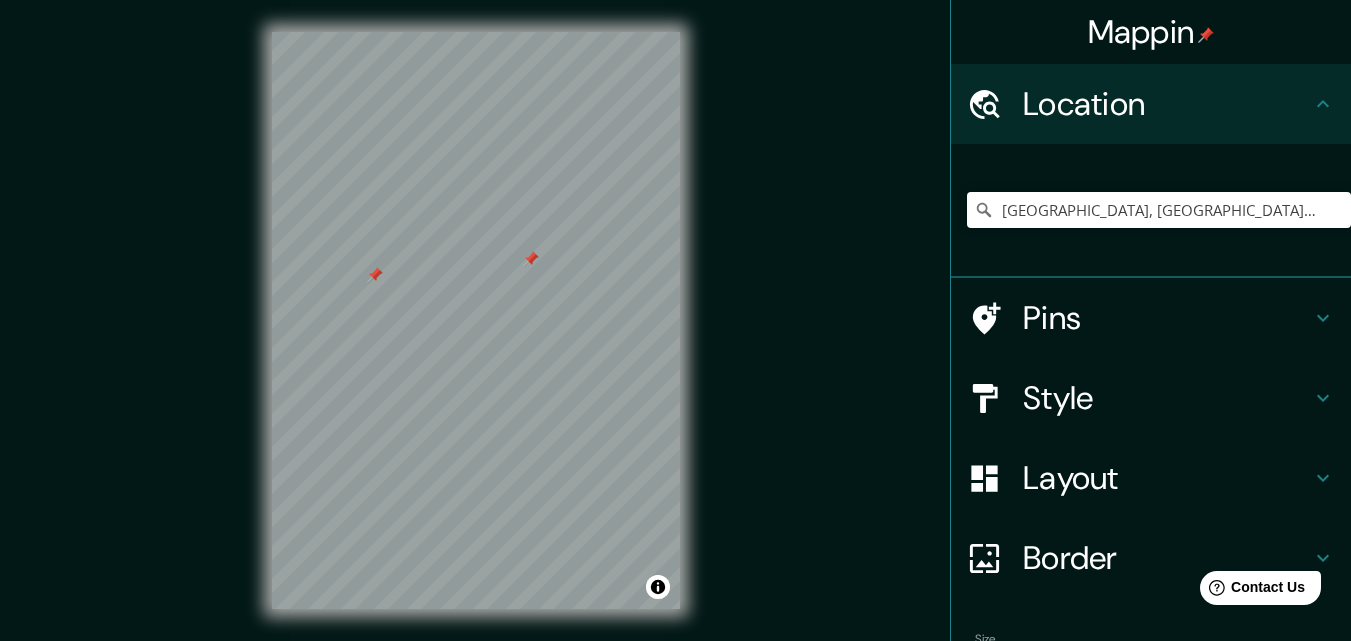 click at bounding box center [531, 259] 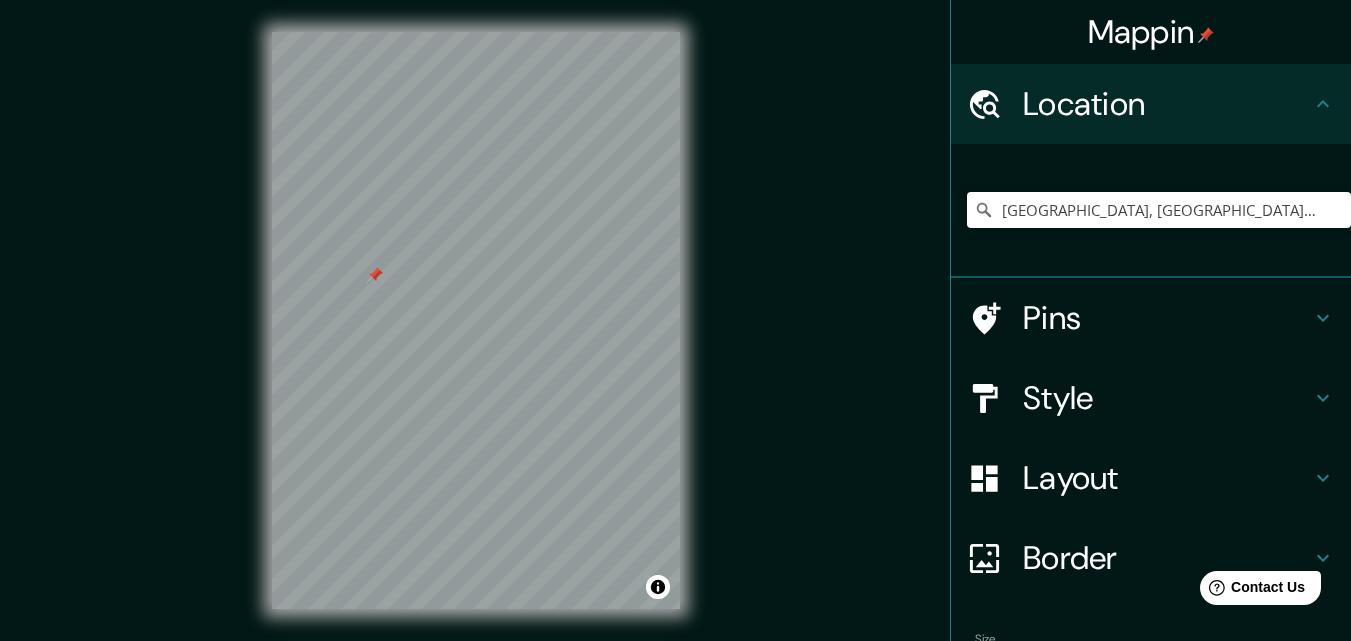 click at bounding box center [375, 275] 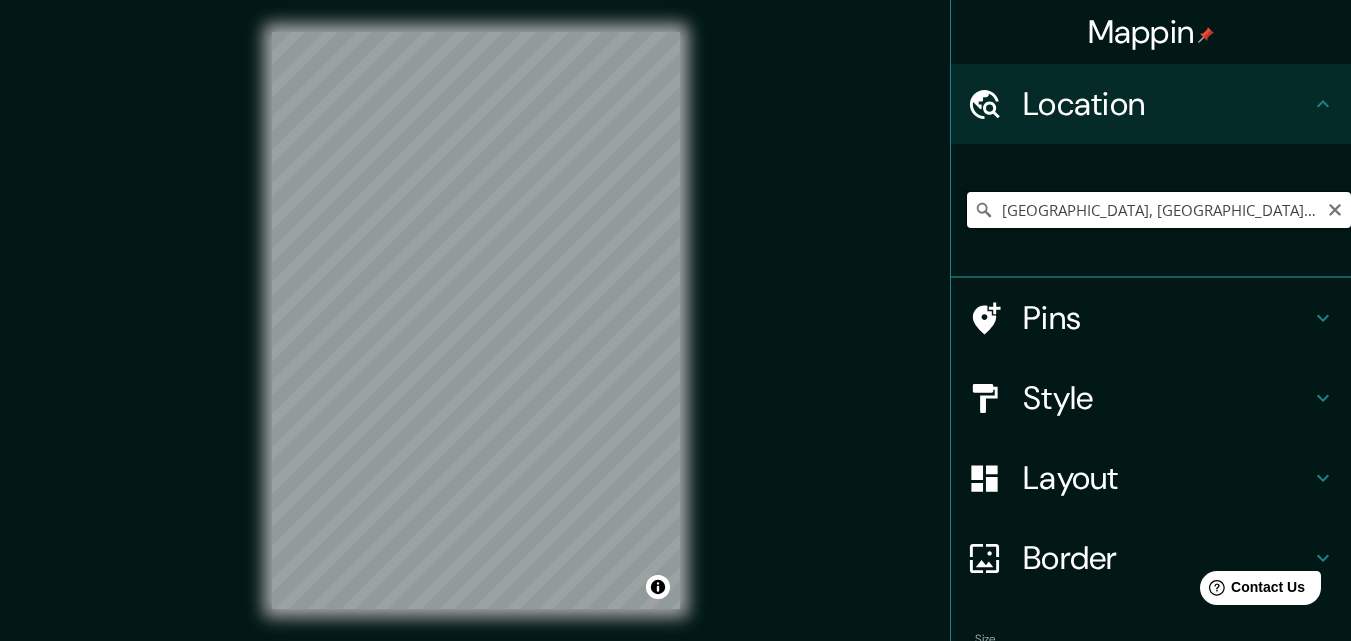 click on "Copenhague, Región Capital, Dinamarca" at bounding box center [1159, 210] 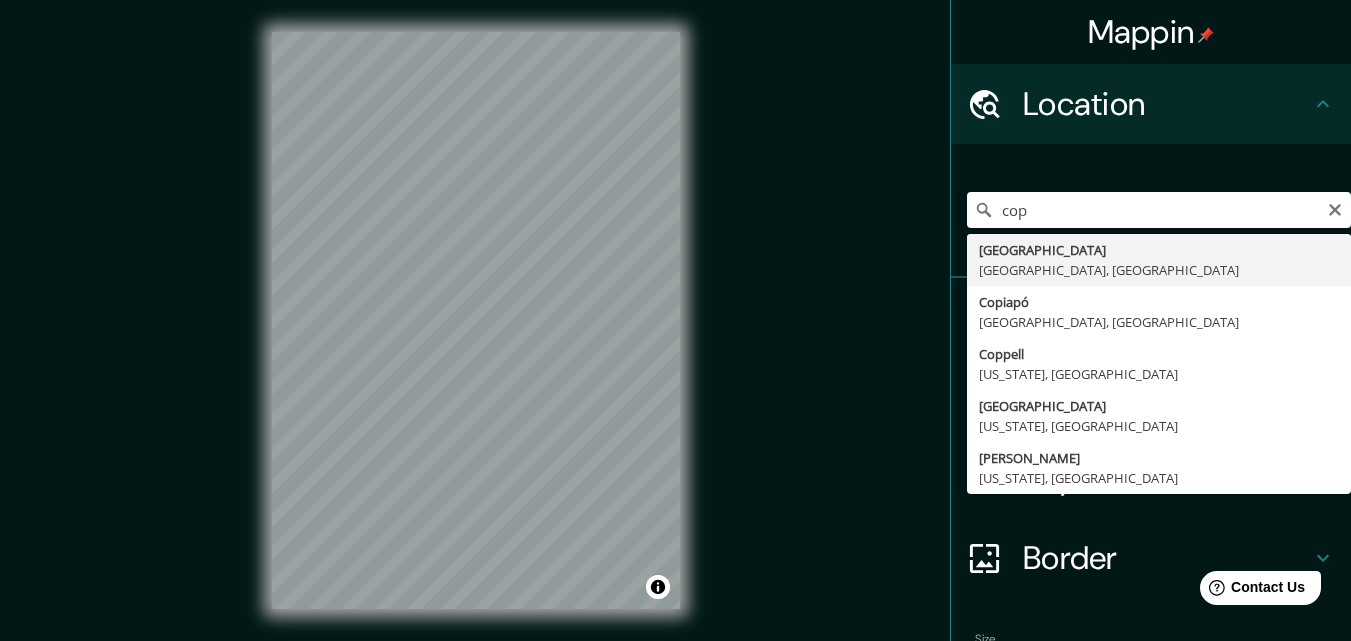 type on "Copenhague, Región Capital, Dinamarca" 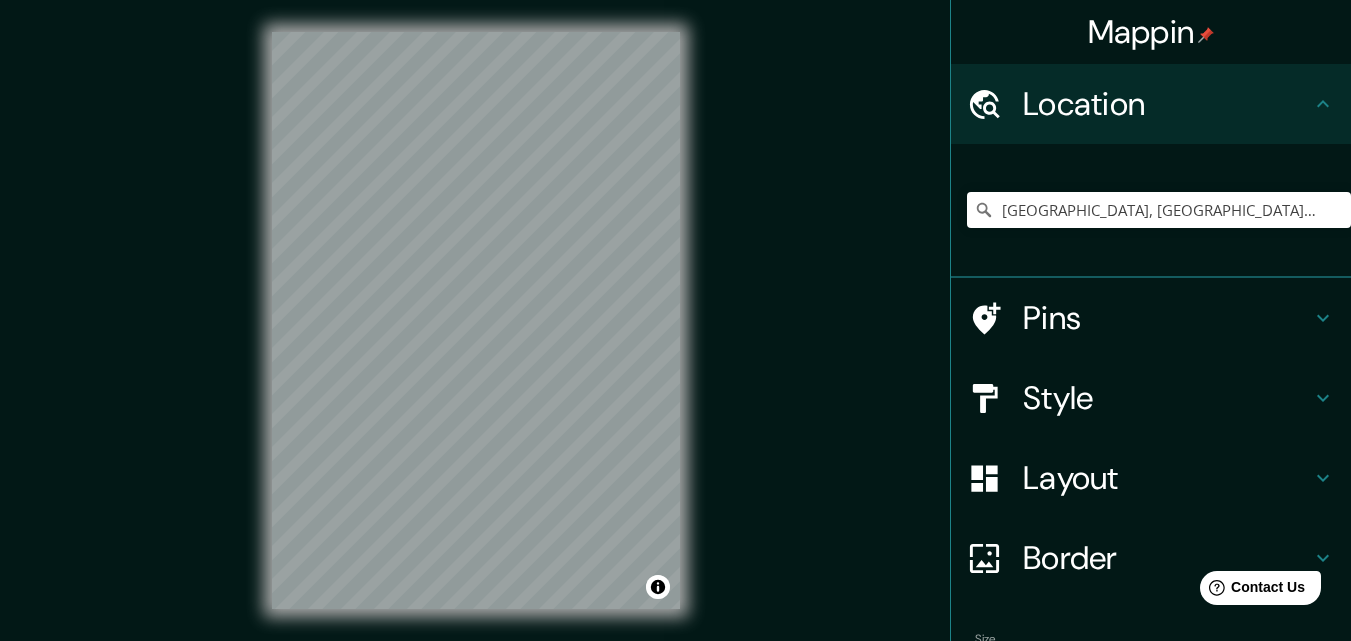 scroll, scrollTop: 32, scrollLeft: 0, axis: vertical 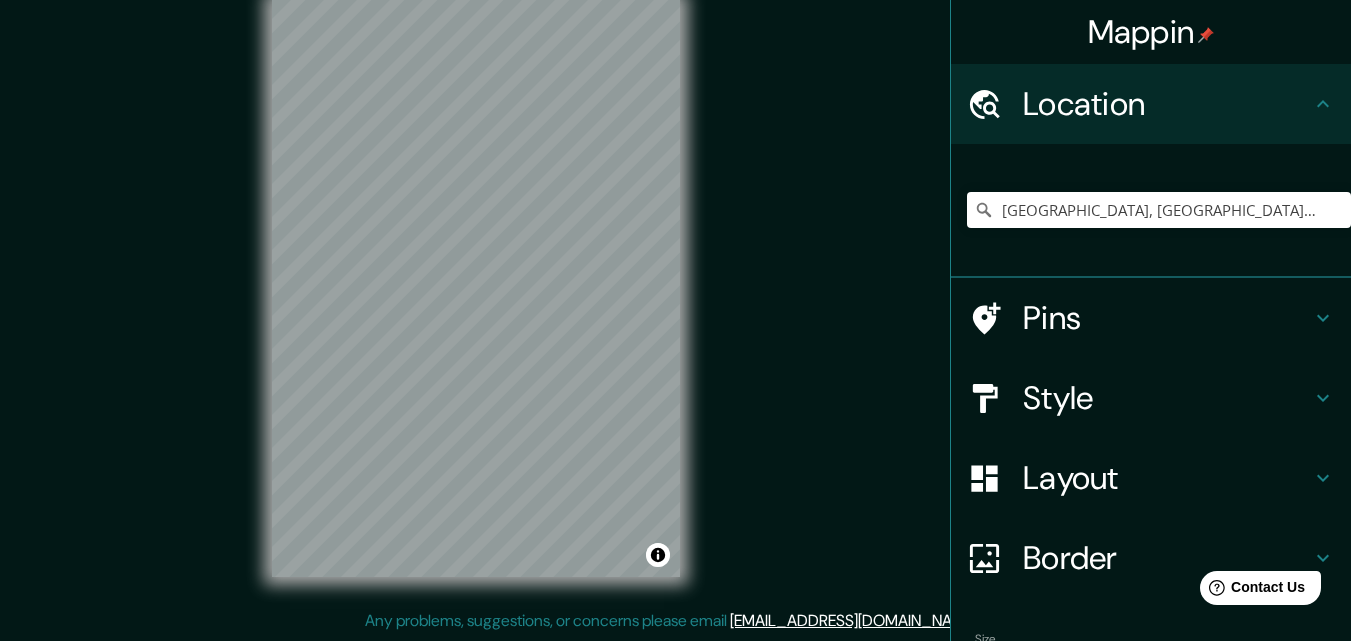 click 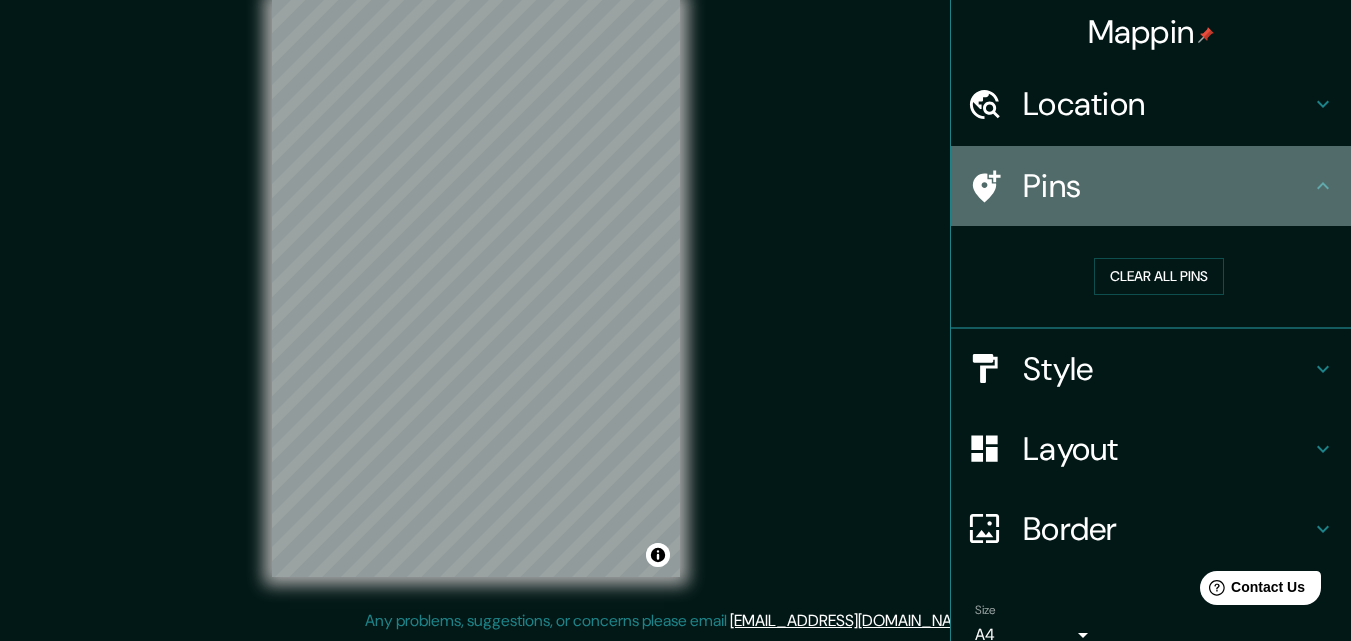 click on "Pins" at bounding box center [1167, 186] 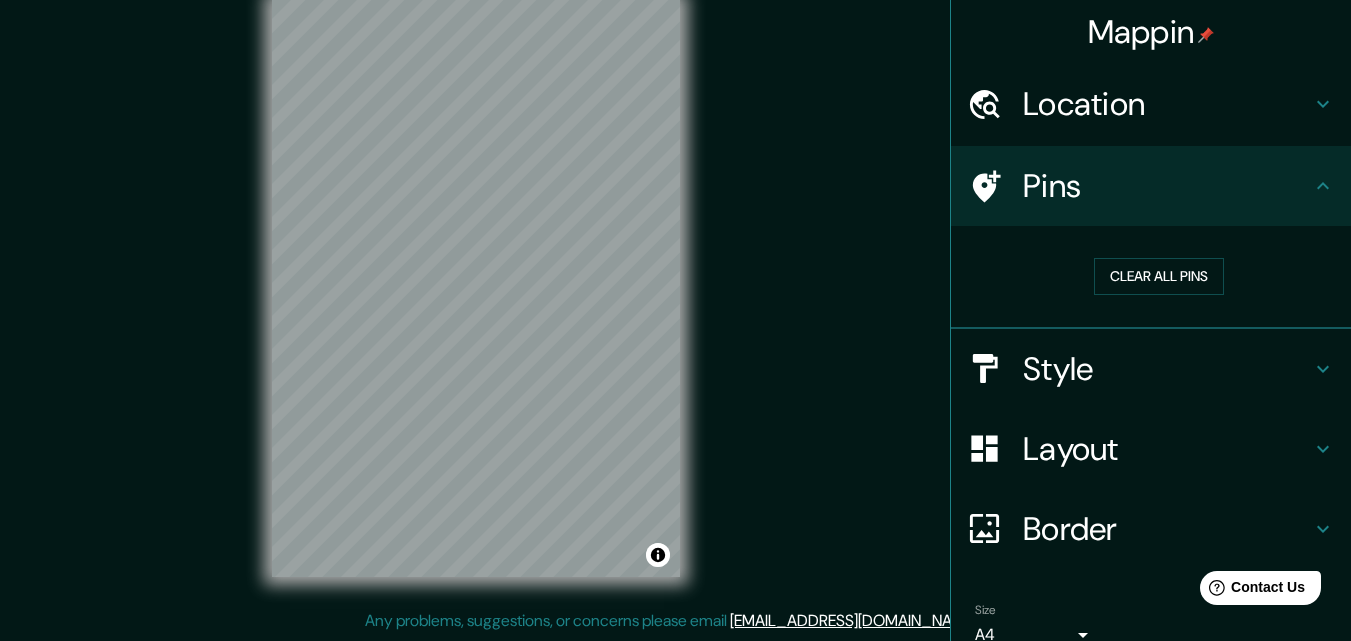 click 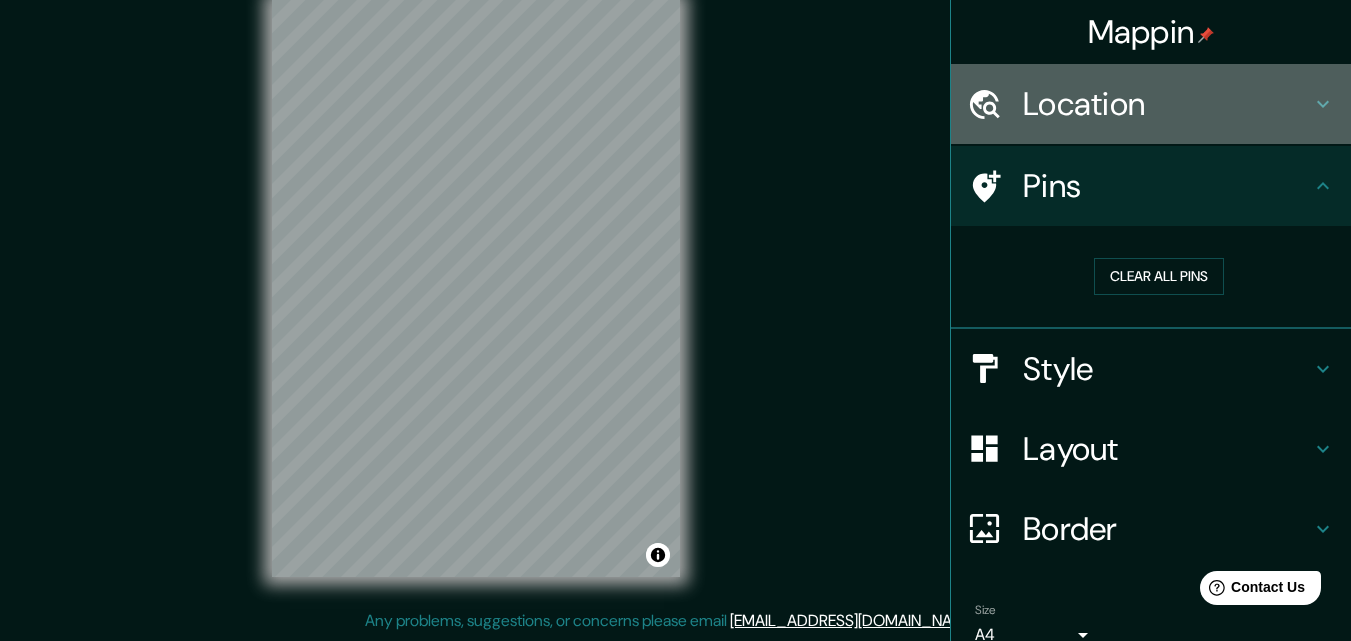 click on "Location" at bounding box center (1167, 104) 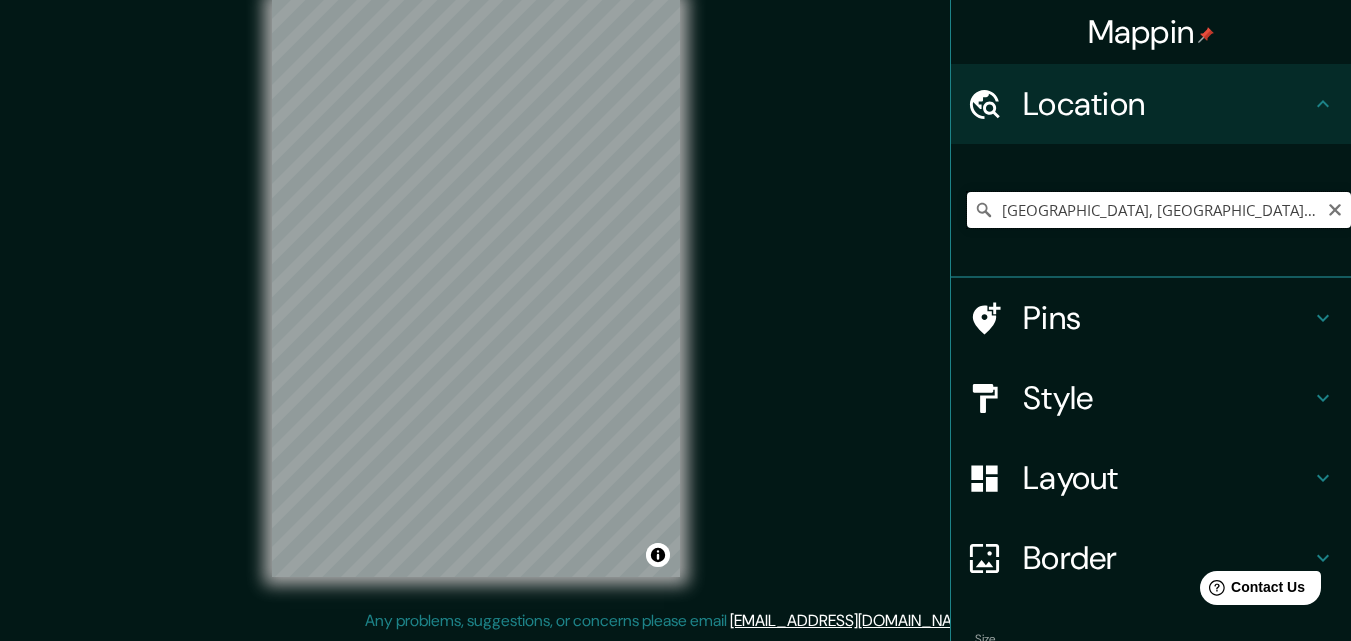 click on "Copenhague, Región Capital, Dinamarca" at bounding box center [1159, 210] 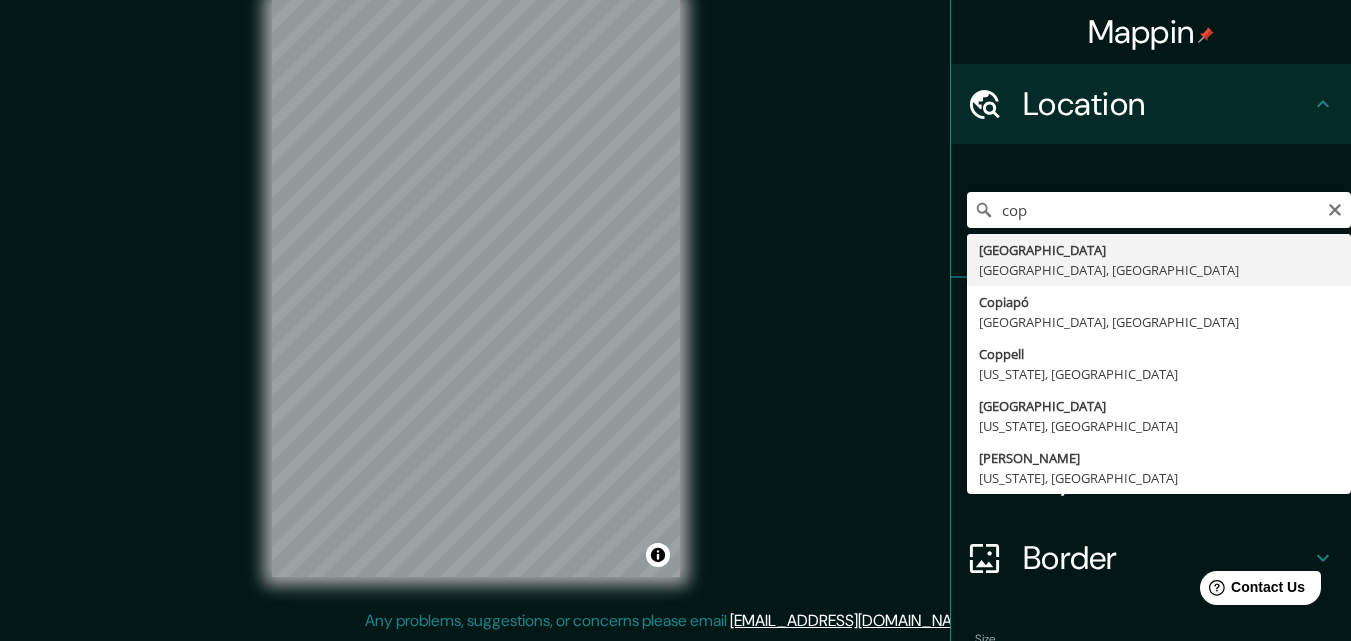 type on "Copenhague, Región Capital, Dinamarca" 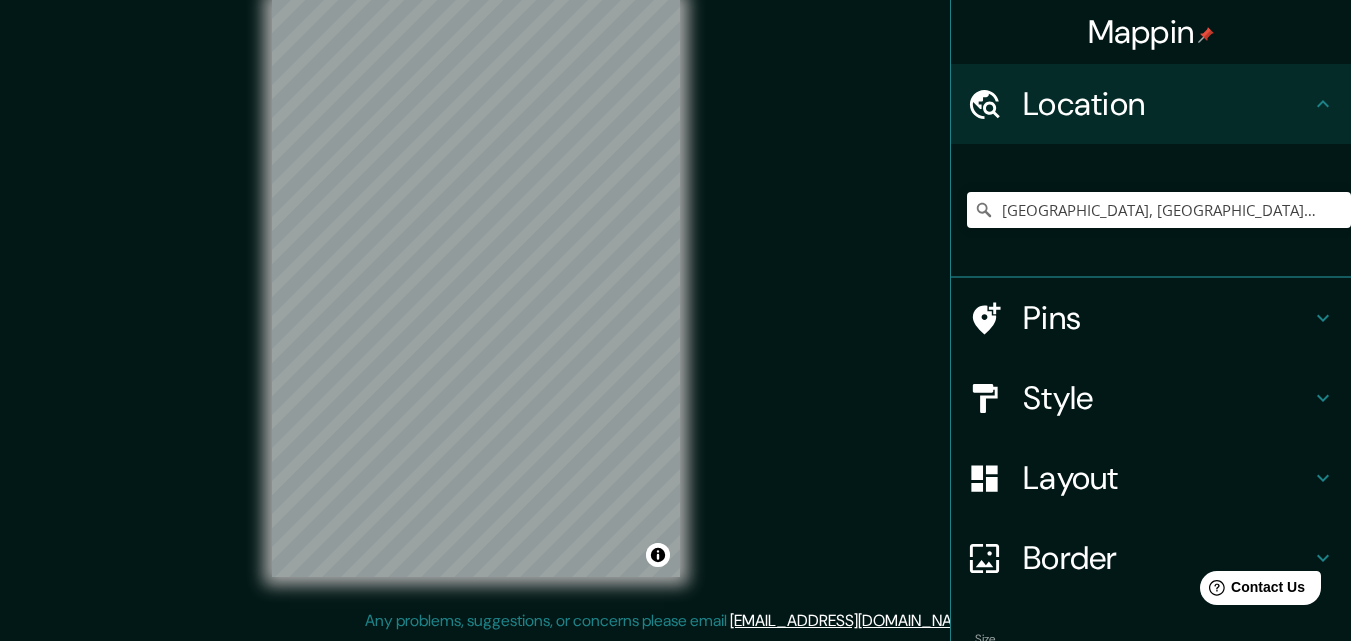 click on "Pins" at bounding box center (1167, 318) 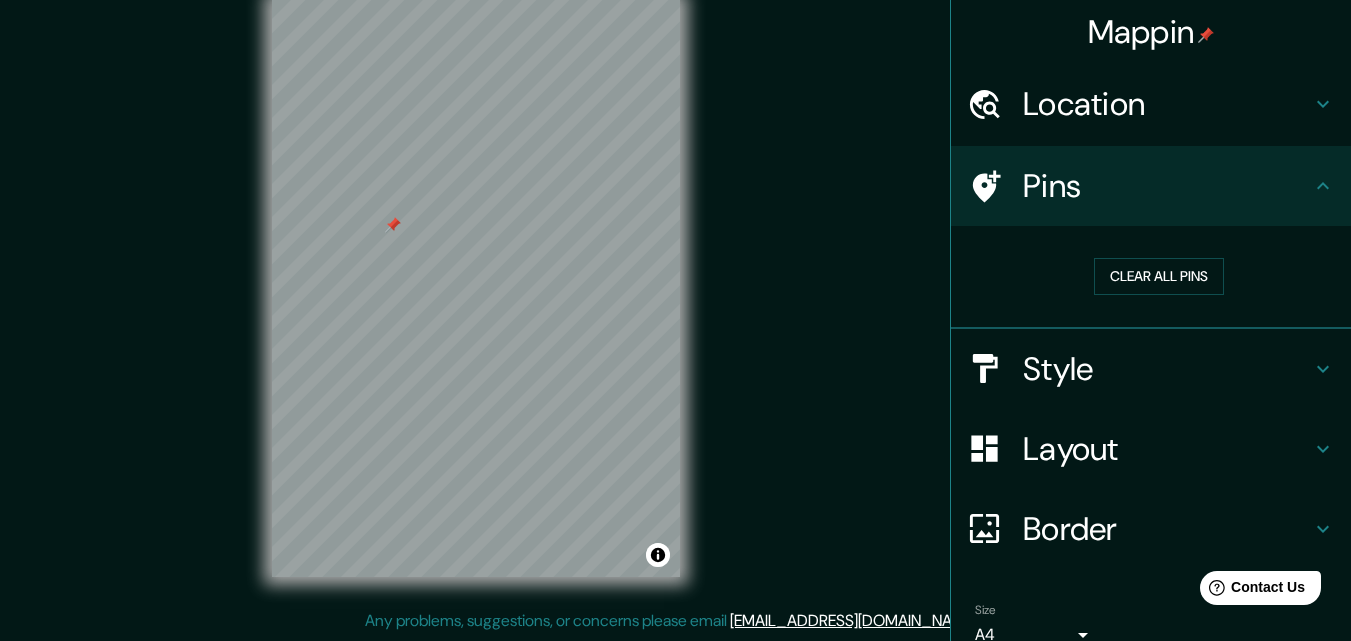 click on "Style" at bounding box center [1151, 369] 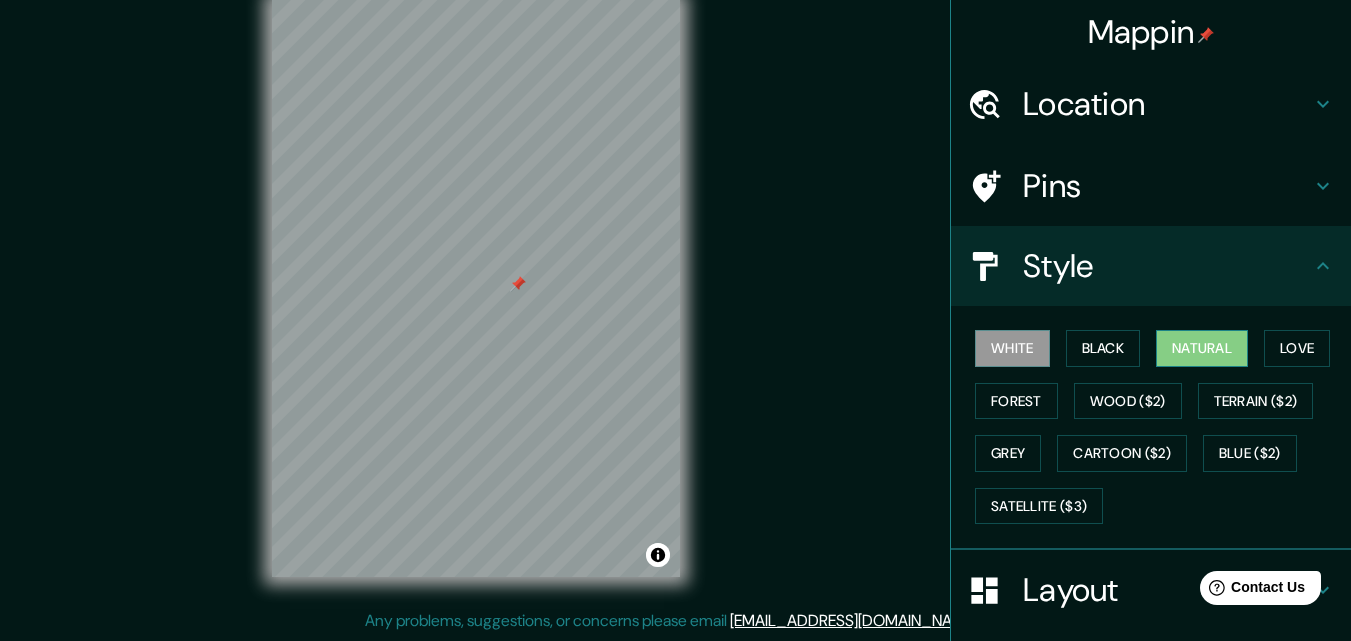 click on "Natural" at bounding box center [1202, 348] 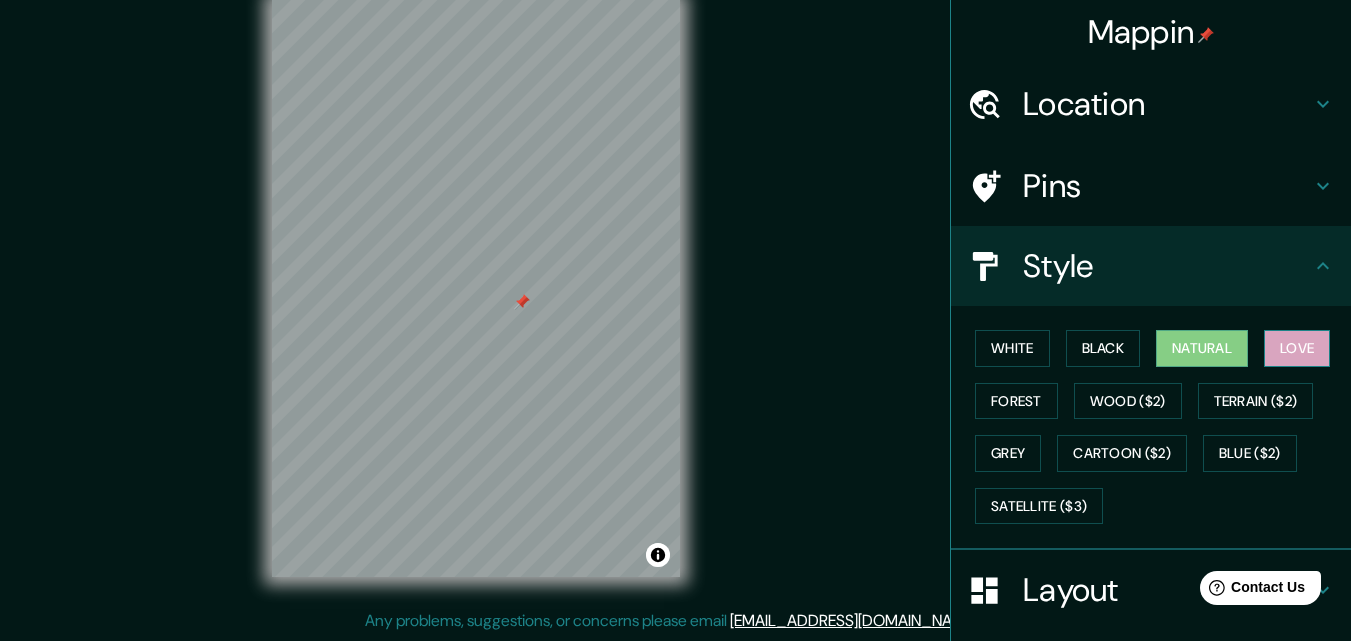 click on "Love" at bounding box center (1297, 348) 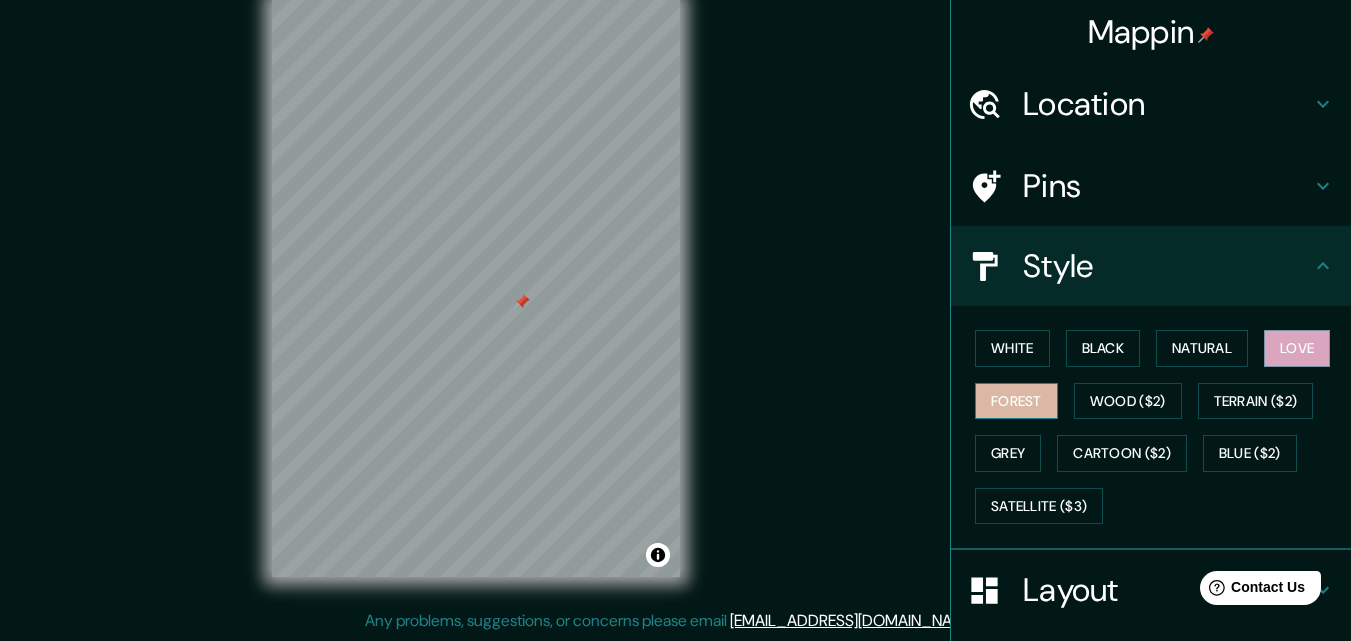 click on "Forest" at bounding box center [1016, 401] 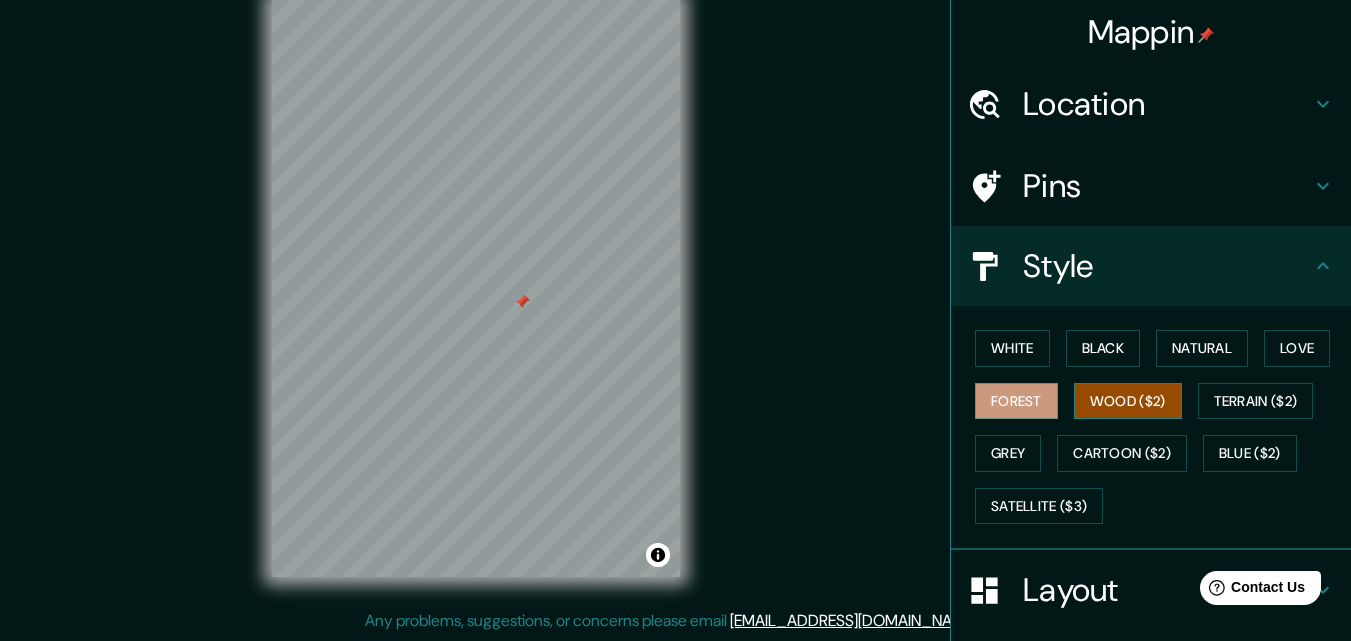click on "Wood ($2)" at bounding box center [1128, 401] 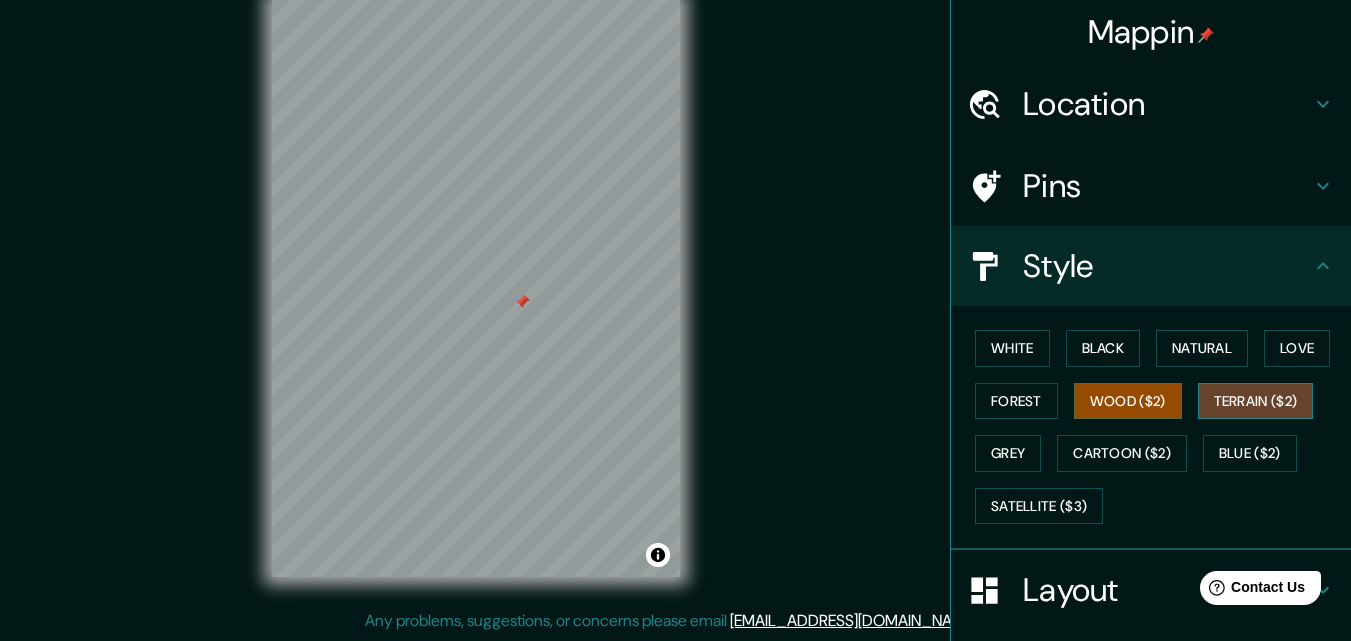 click on "Terrain ($2)" at bounding box center (1256, 401) 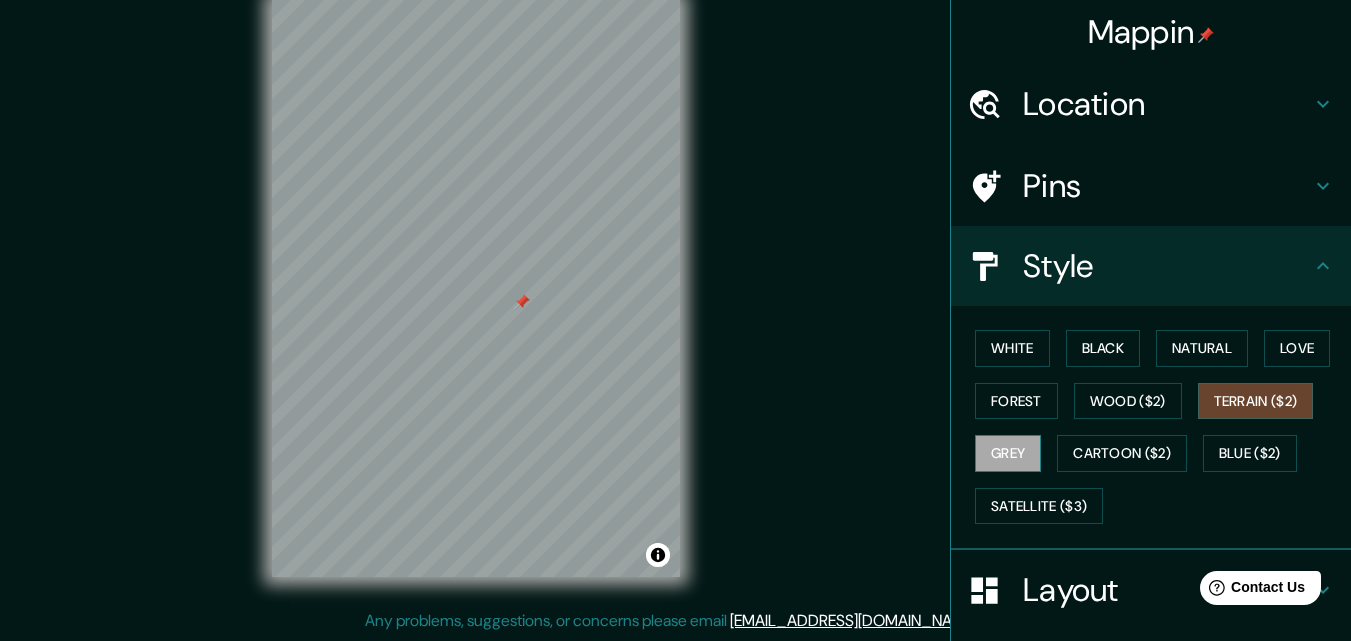 click on "Grey" at bounding box center (1008, 453) 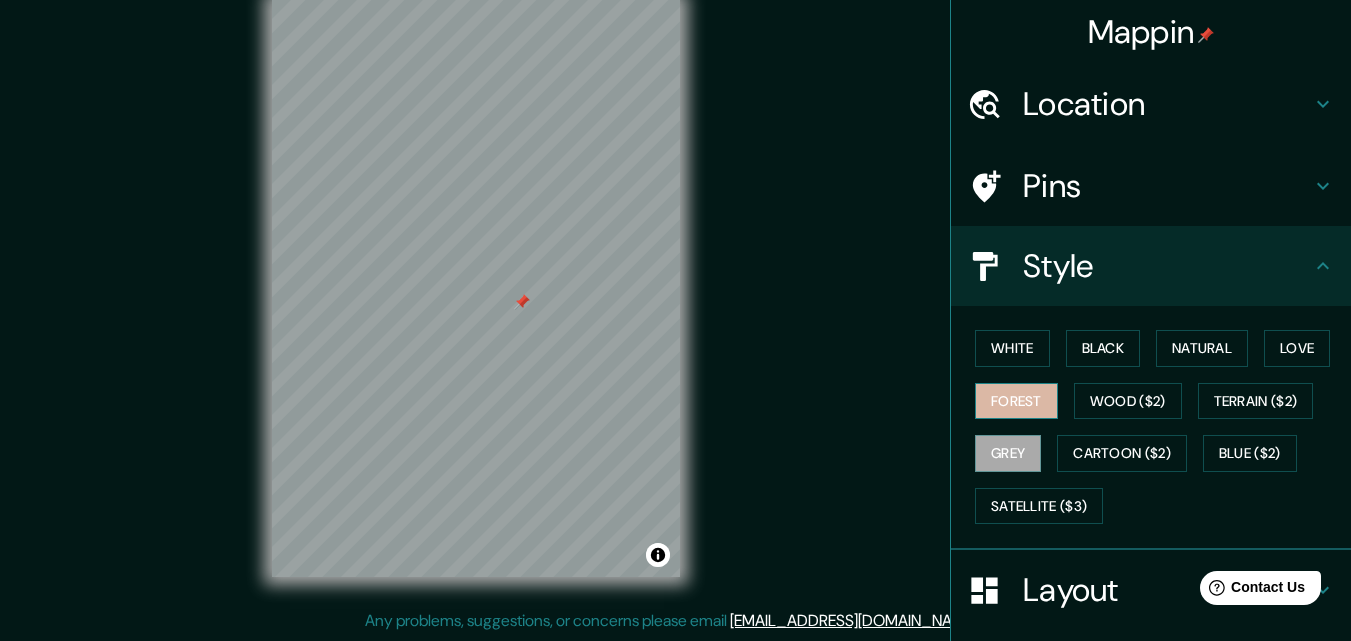 click on "Forest" at bounding box center (1016, 401) 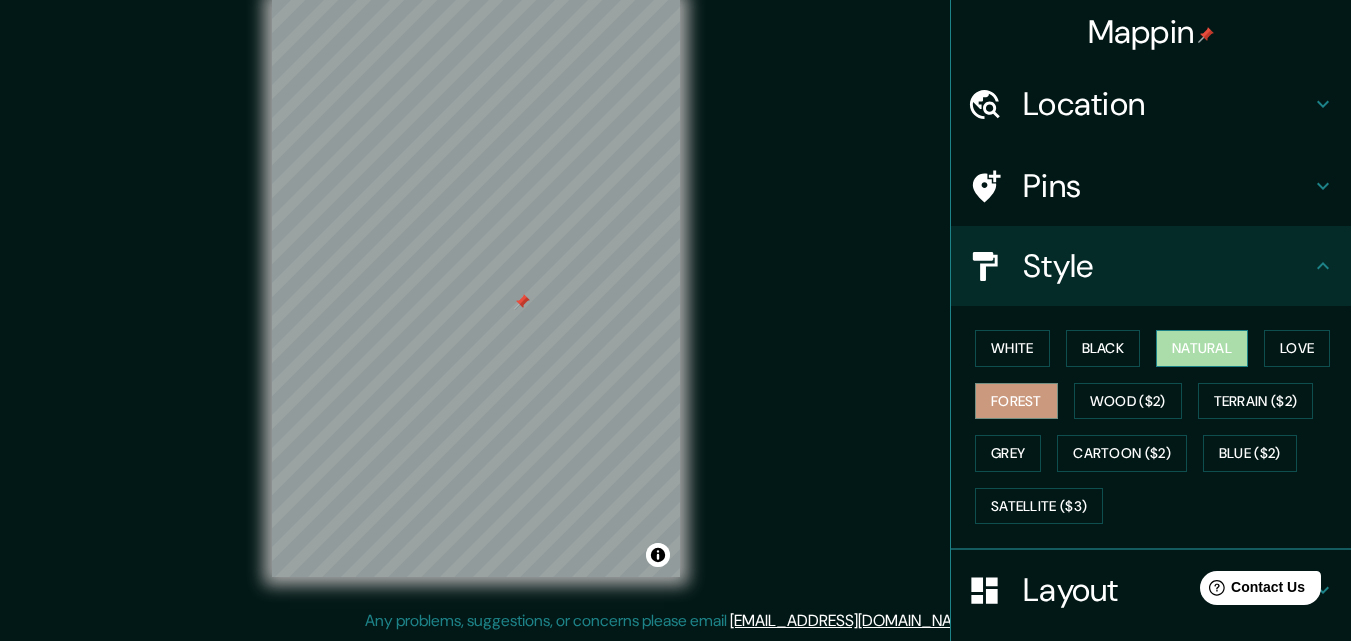click on "Natural" at bounding box center (1202, 348) 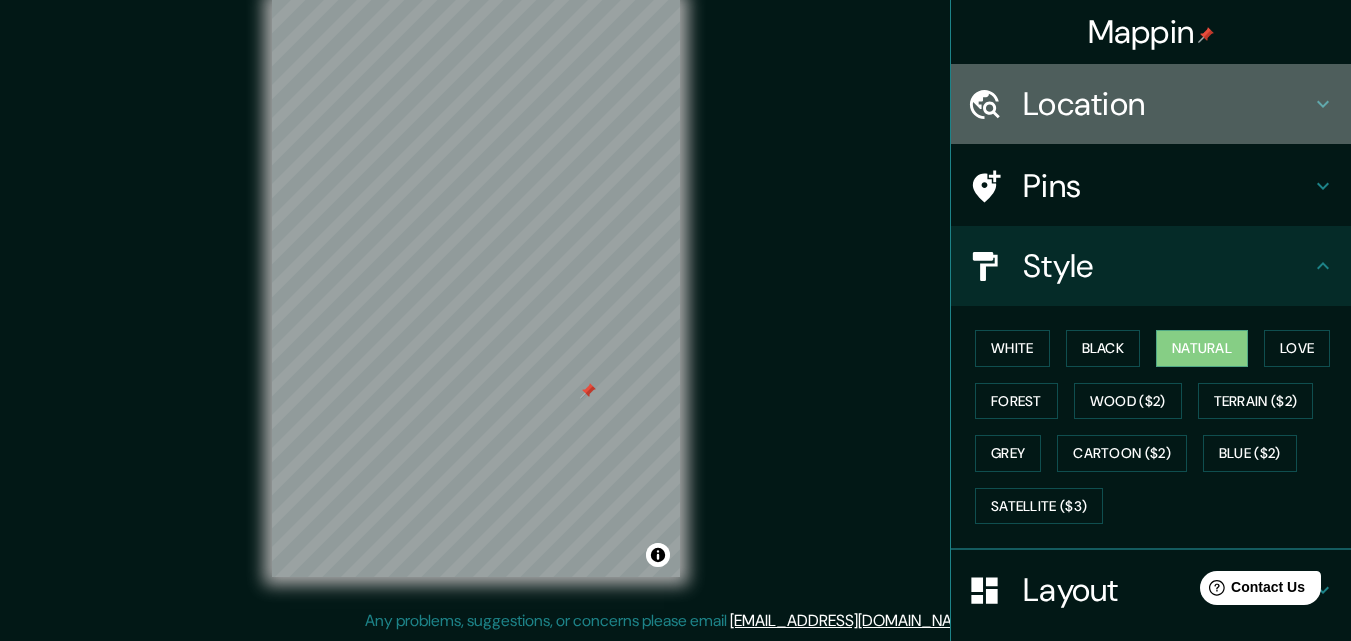 click on "Location" at bounding box center [1151, 104] 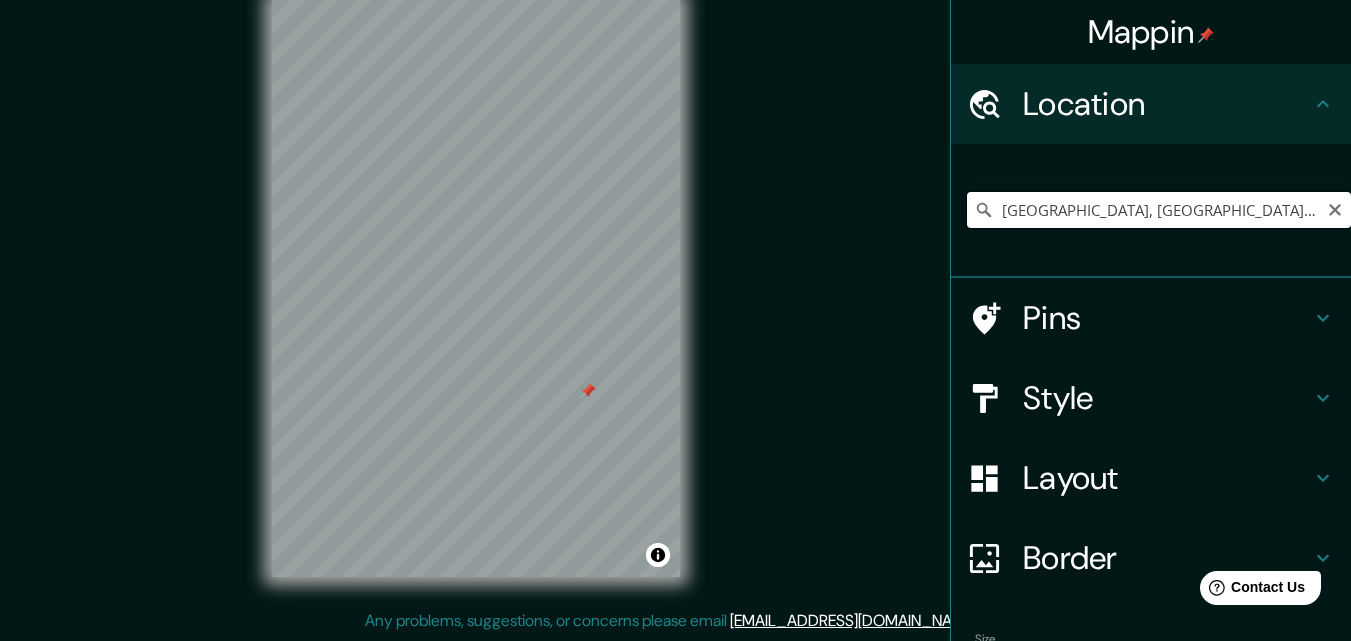 click on "Copenhague, Región Capital, Dinamarca" at bounding box center [1159, 210] 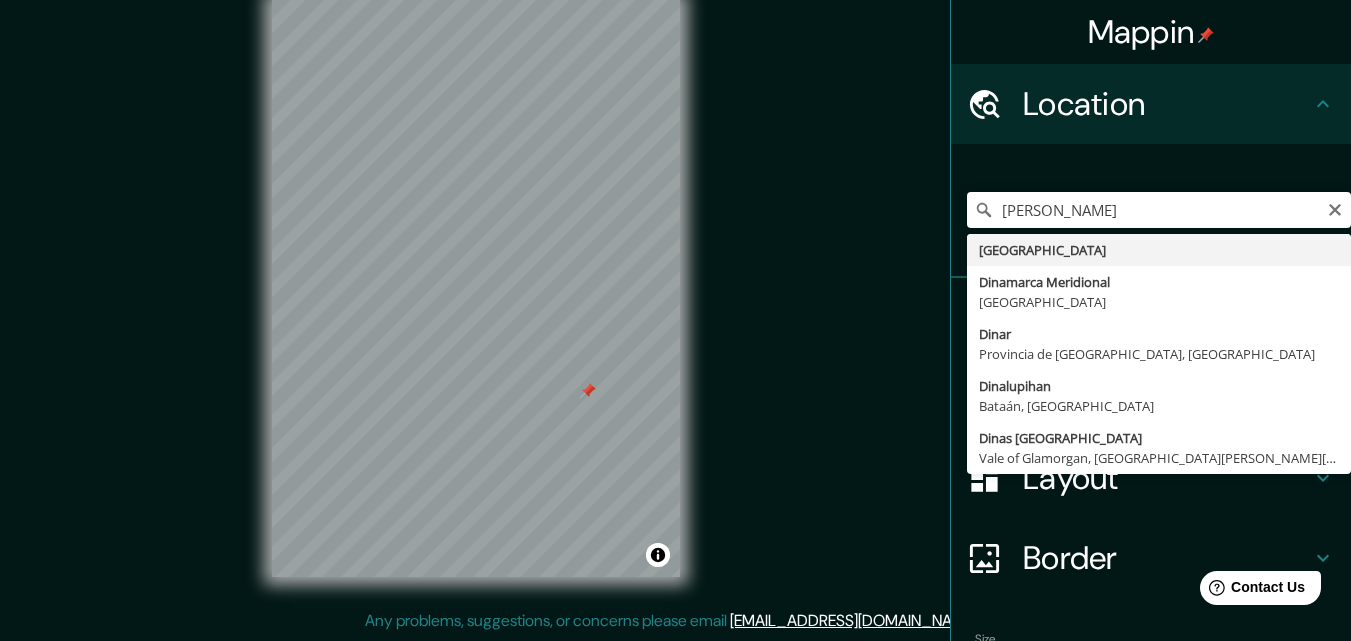 type on "Dinamarca" 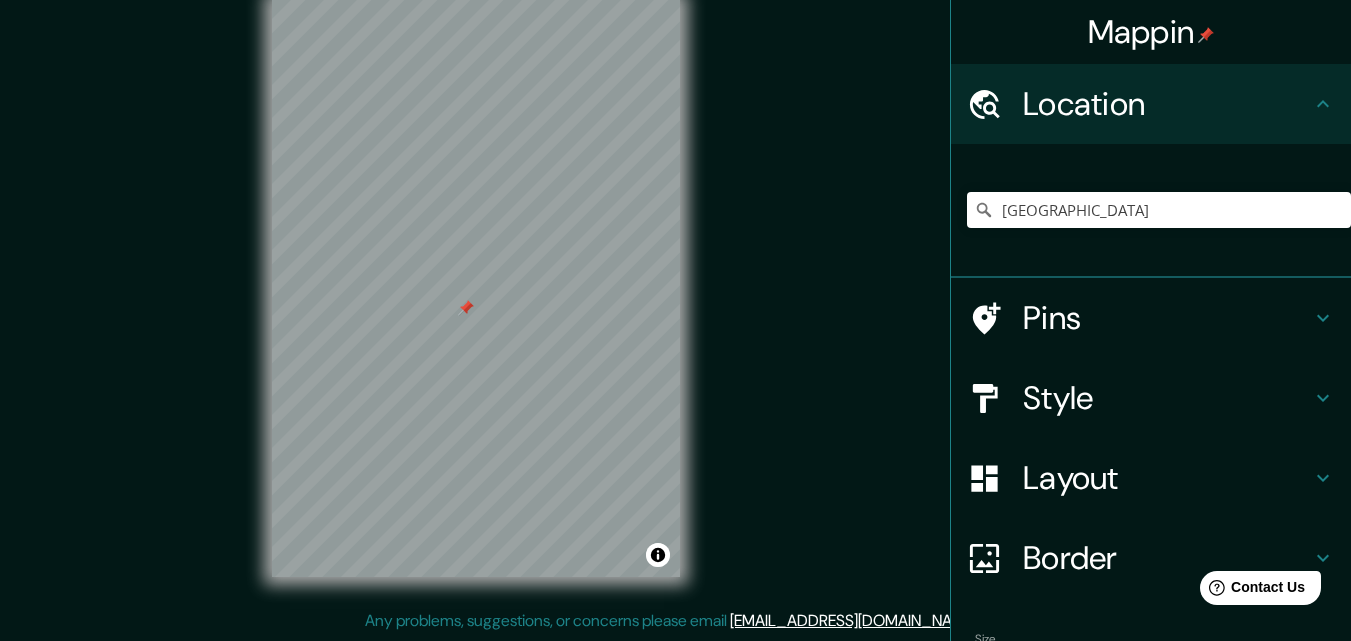 click 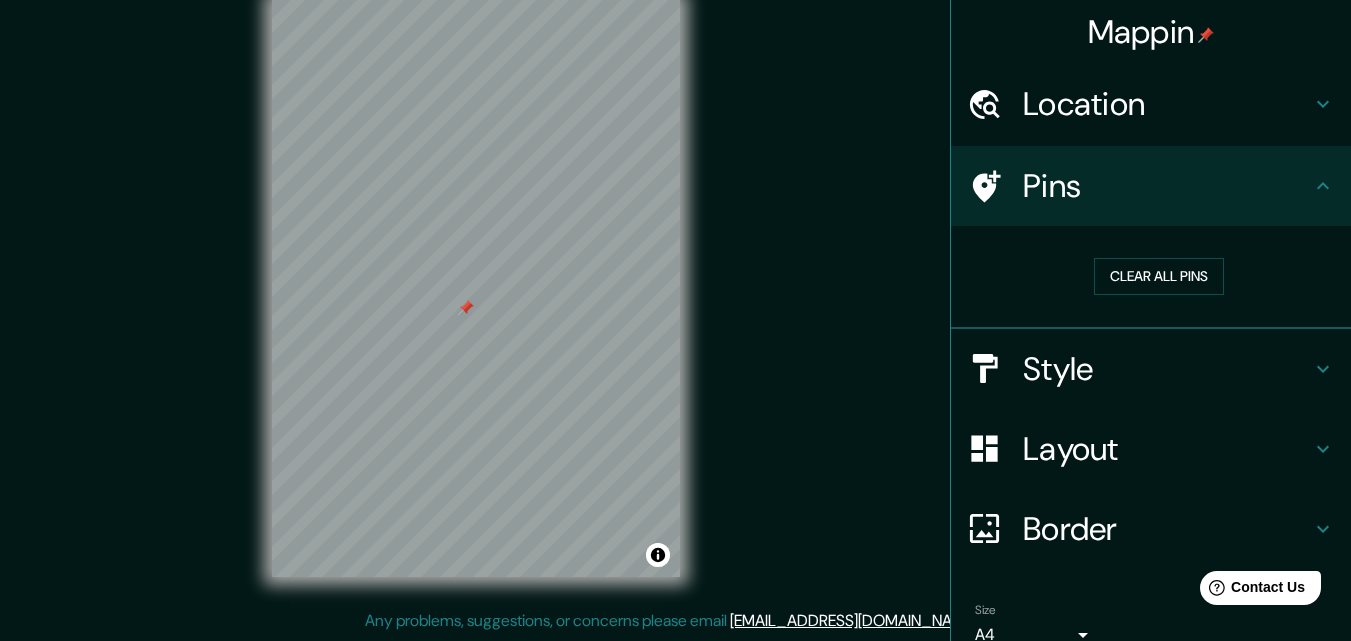 click 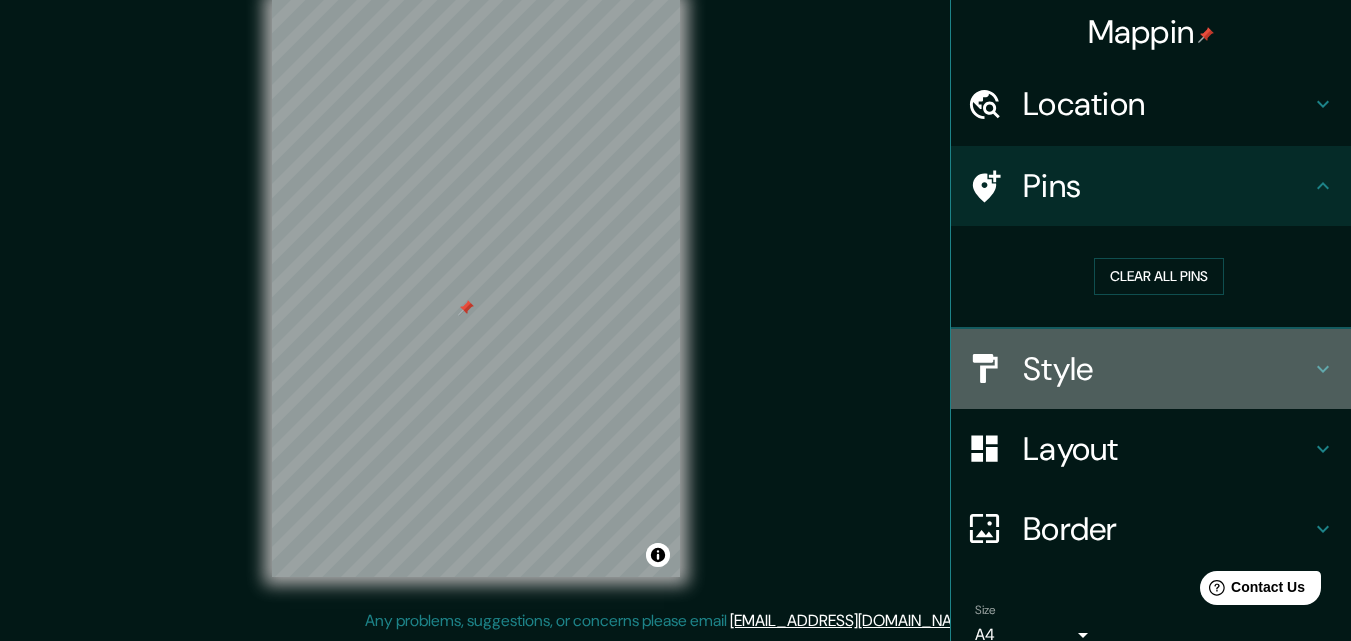 click on "Style" at bounding box center [1167, 369] 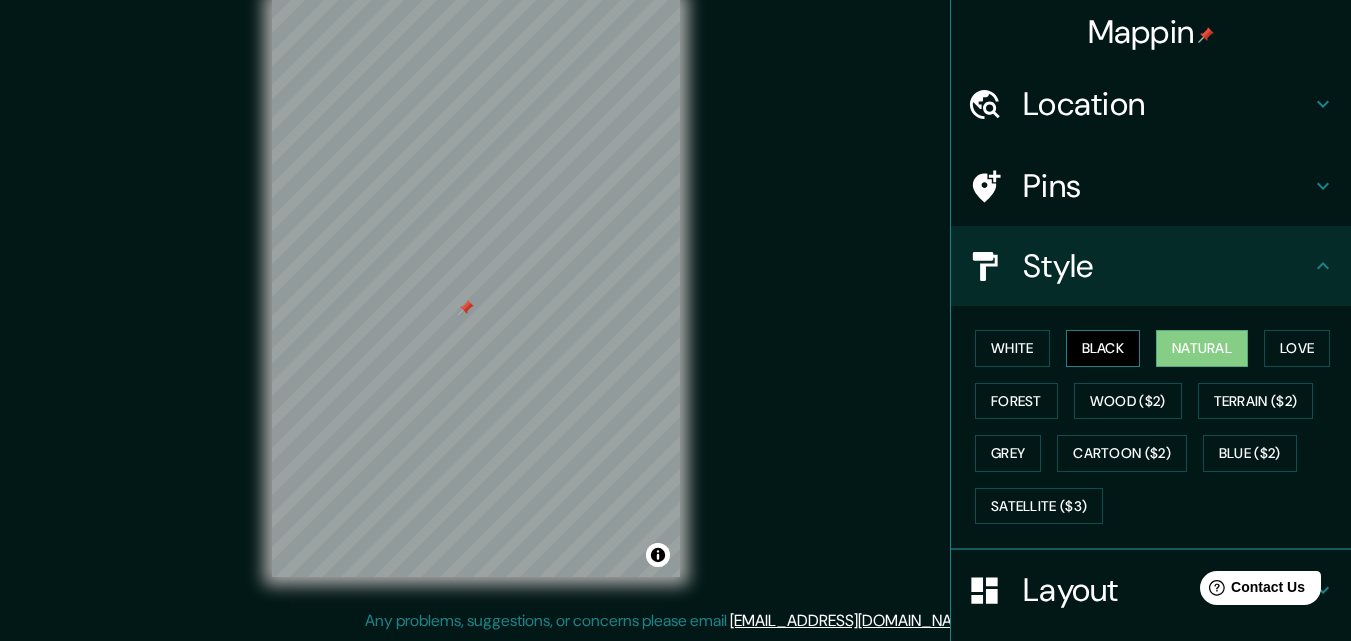 click on "Black" at bounding box center [1103, 348] 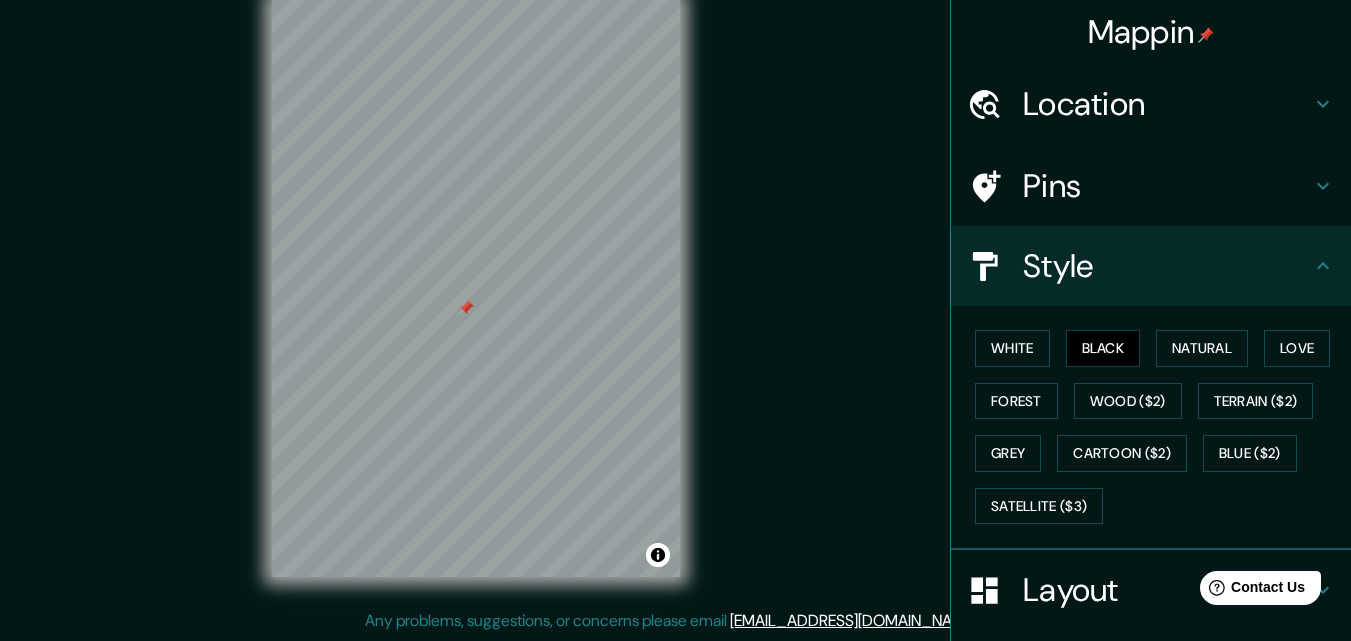 click on "White Black Natural Love Forest Wood ($2) Terrain ($2) Grey Cartoon ($2) Blue ($2) Satellite ($3)" at bounding box center (1159, 427) 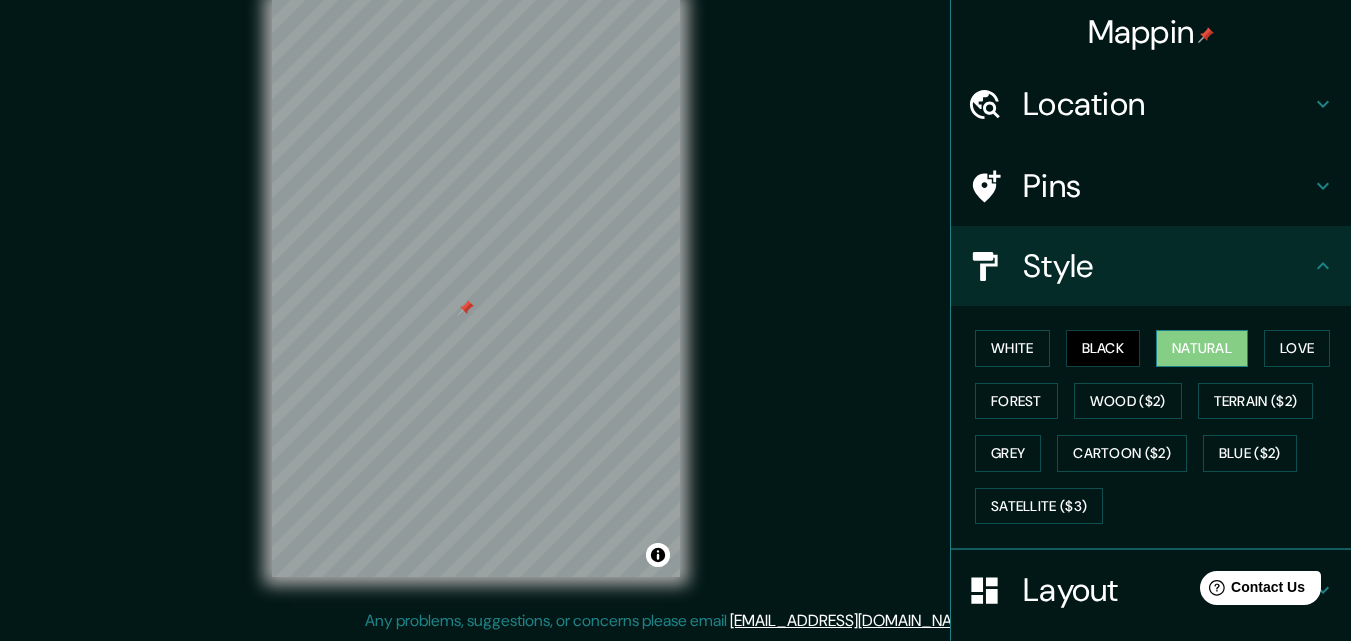 click on "Natural" at bounding box center [1202, 348] 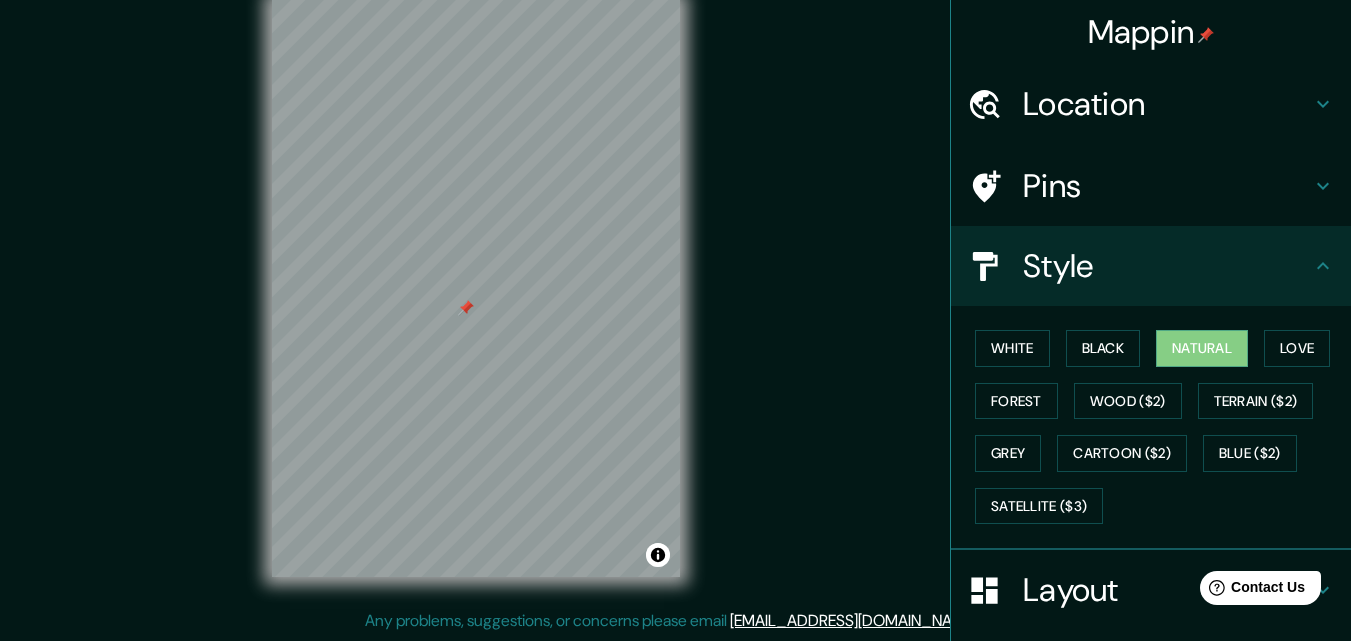 click on "Style" at bounding box center (1167, 266) 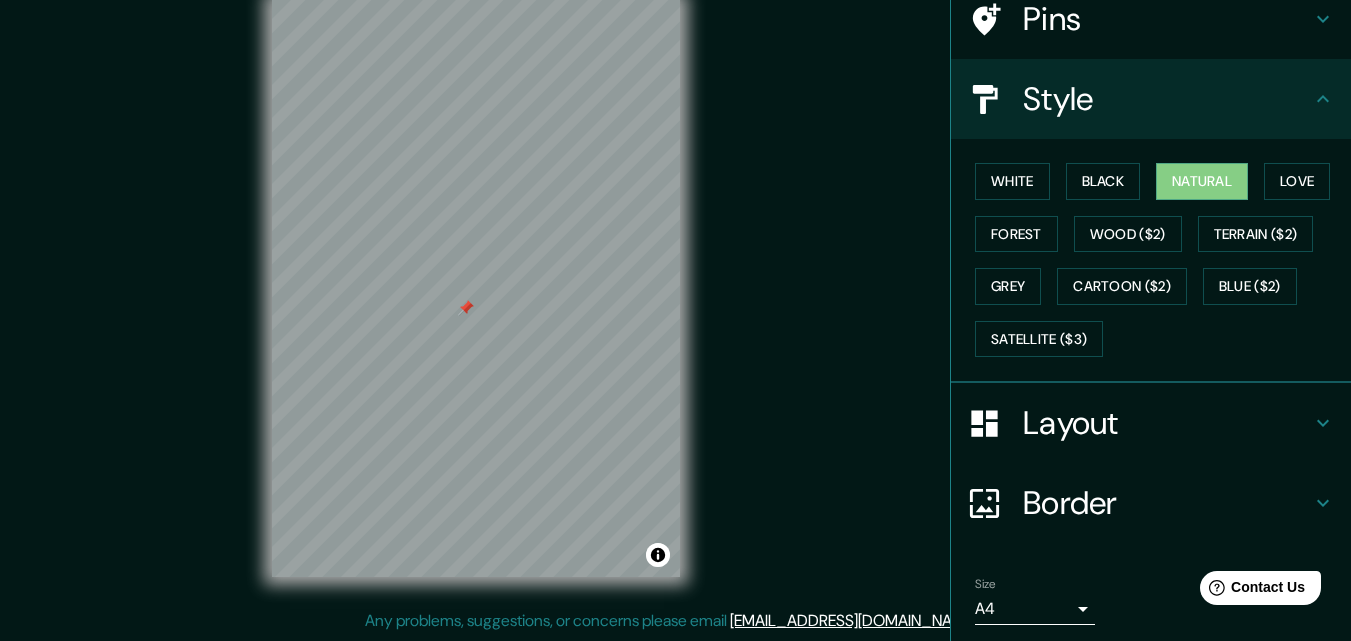 click on "Layout" at bounding box center (1167, 423) 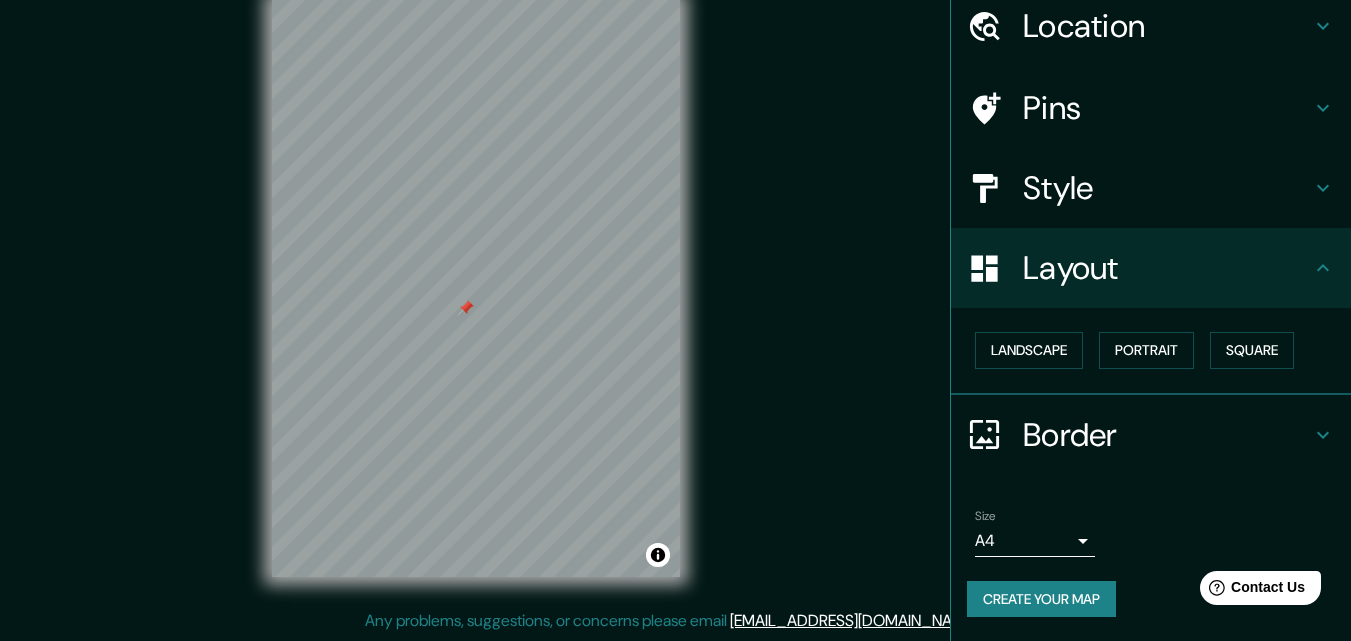 scroll, scrollTop: 78, scrollLeft: 0, axis: vertical 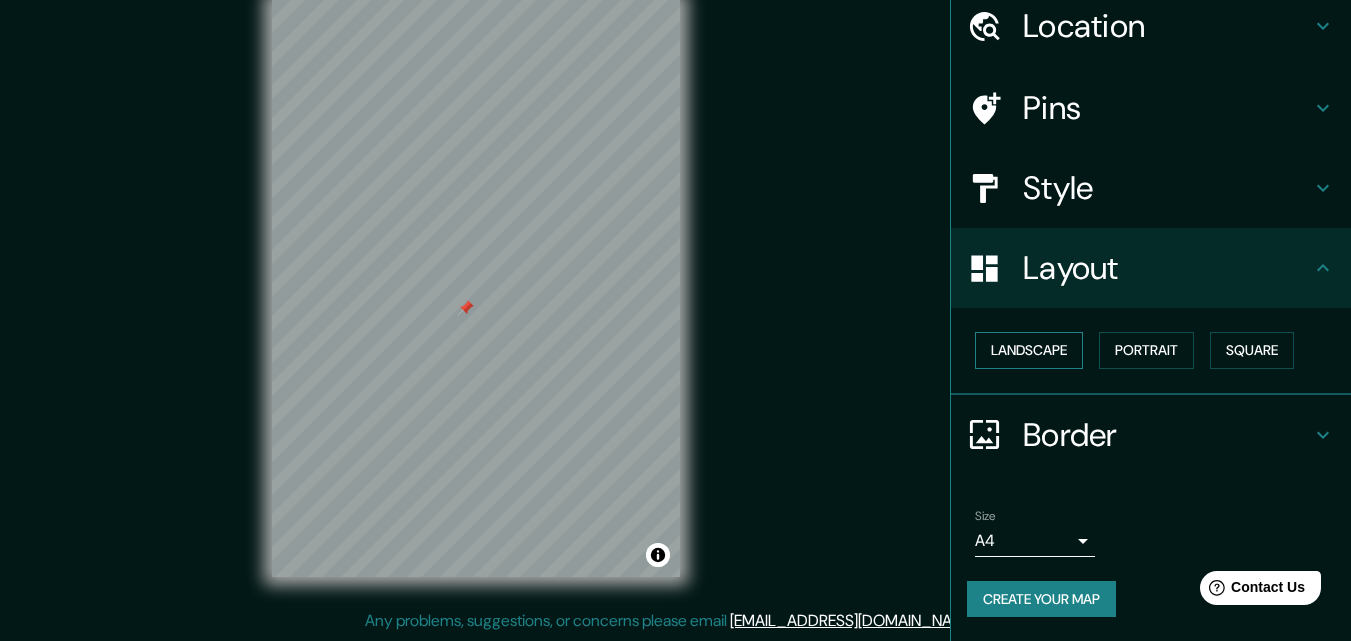 click on "Landscape" at bounding box center [1029, 350] 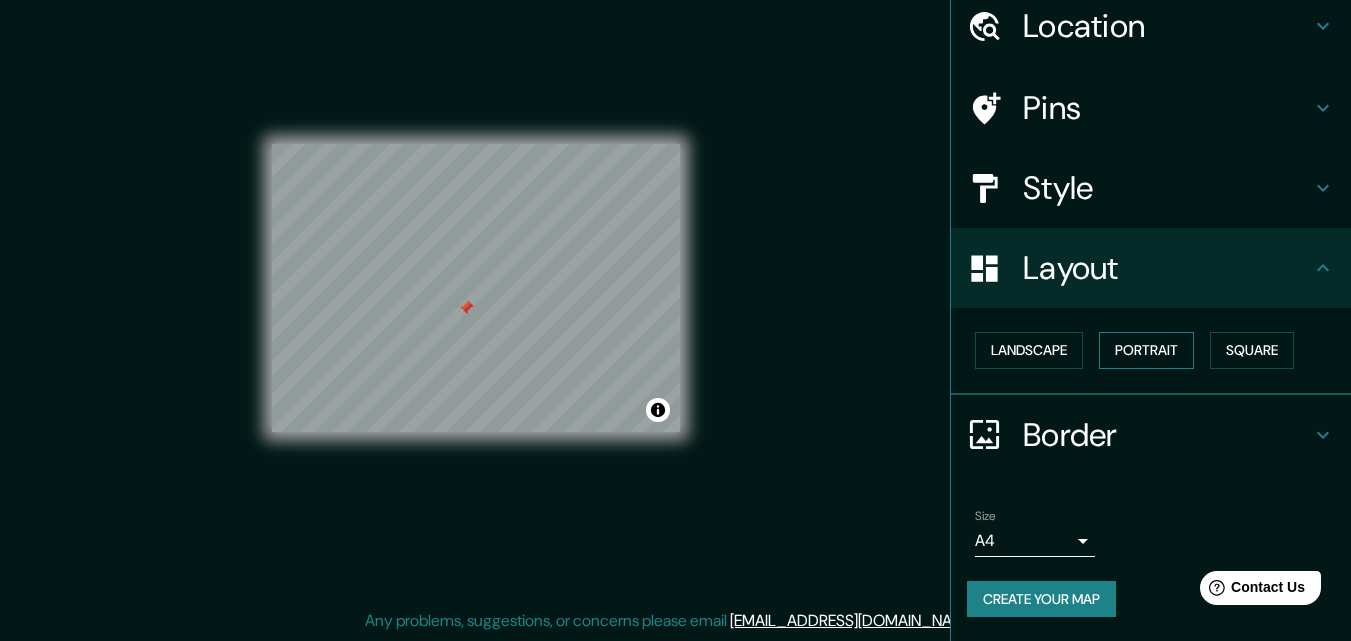 click on "Portrait" at bounding box center [1146, 350] 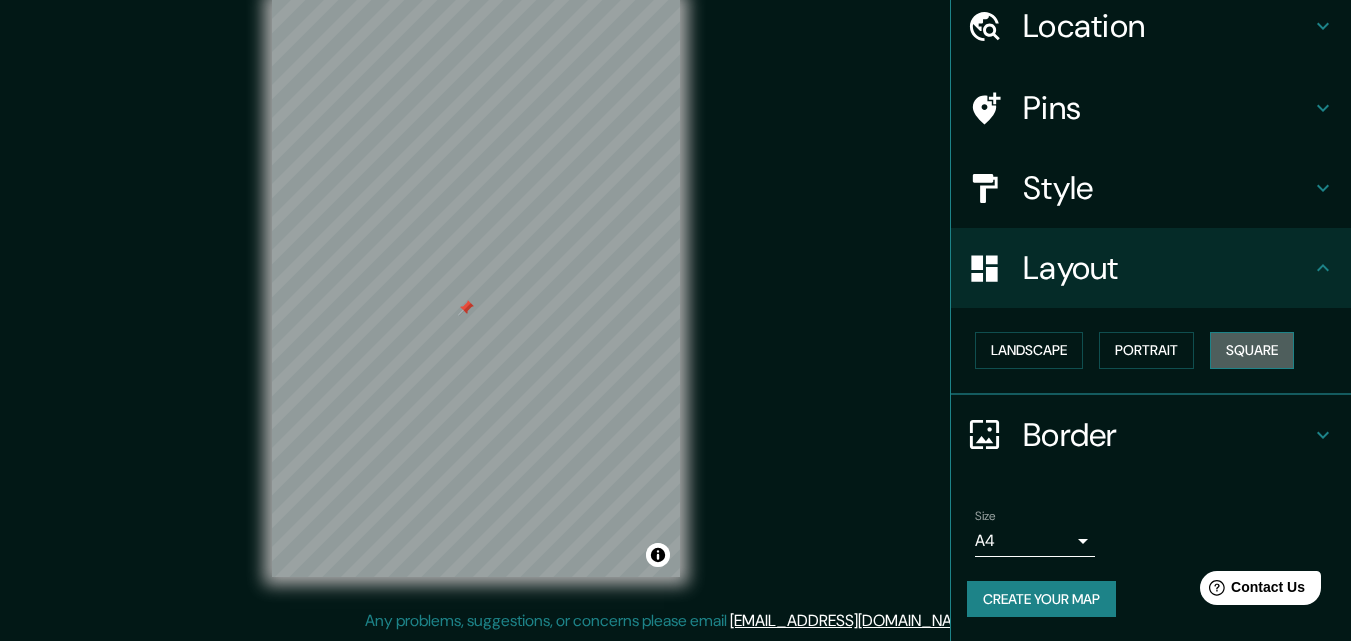 click on "Square" at bounding box center [1252, 350] 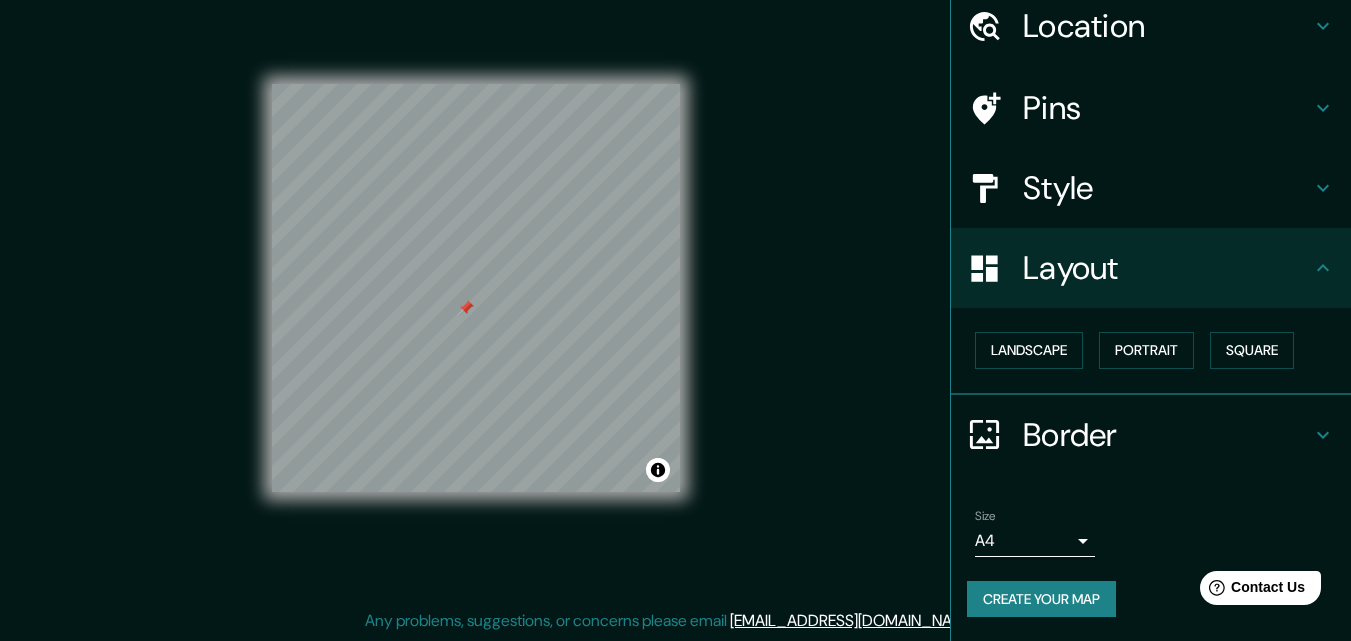 click on "Border" at bounding box center (1167, 435) 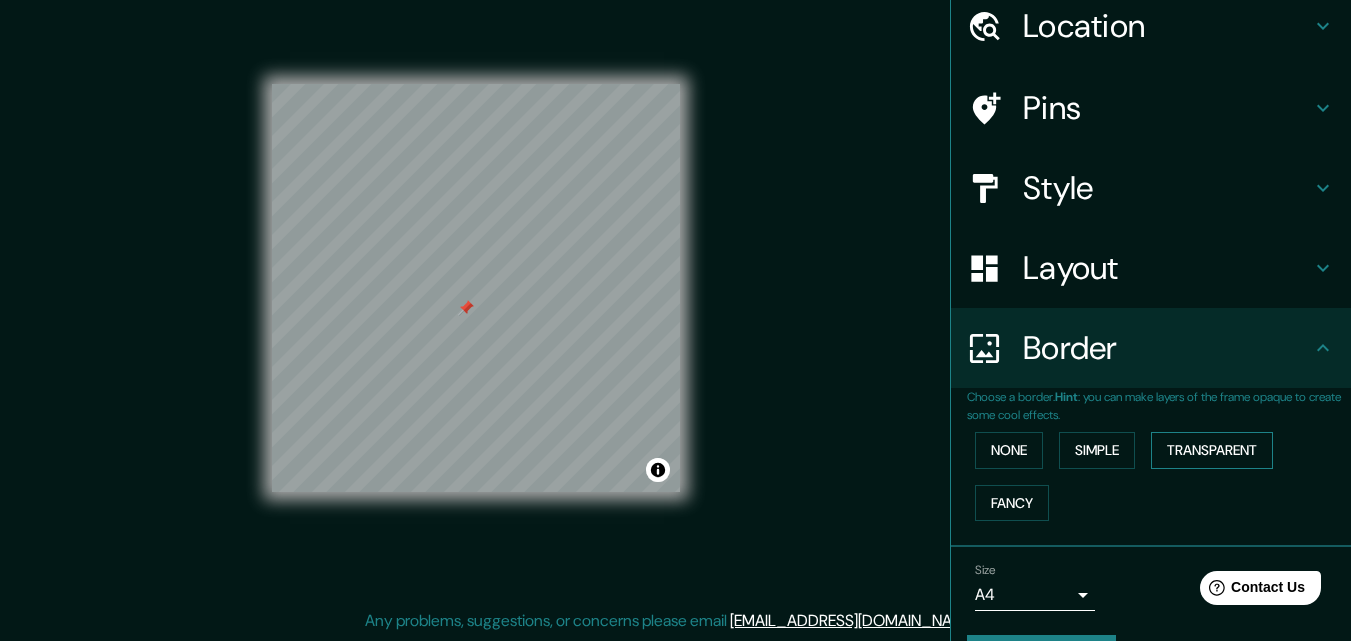 scroll, scrollTop: 133, scrollLeft: 0, axis: vertical 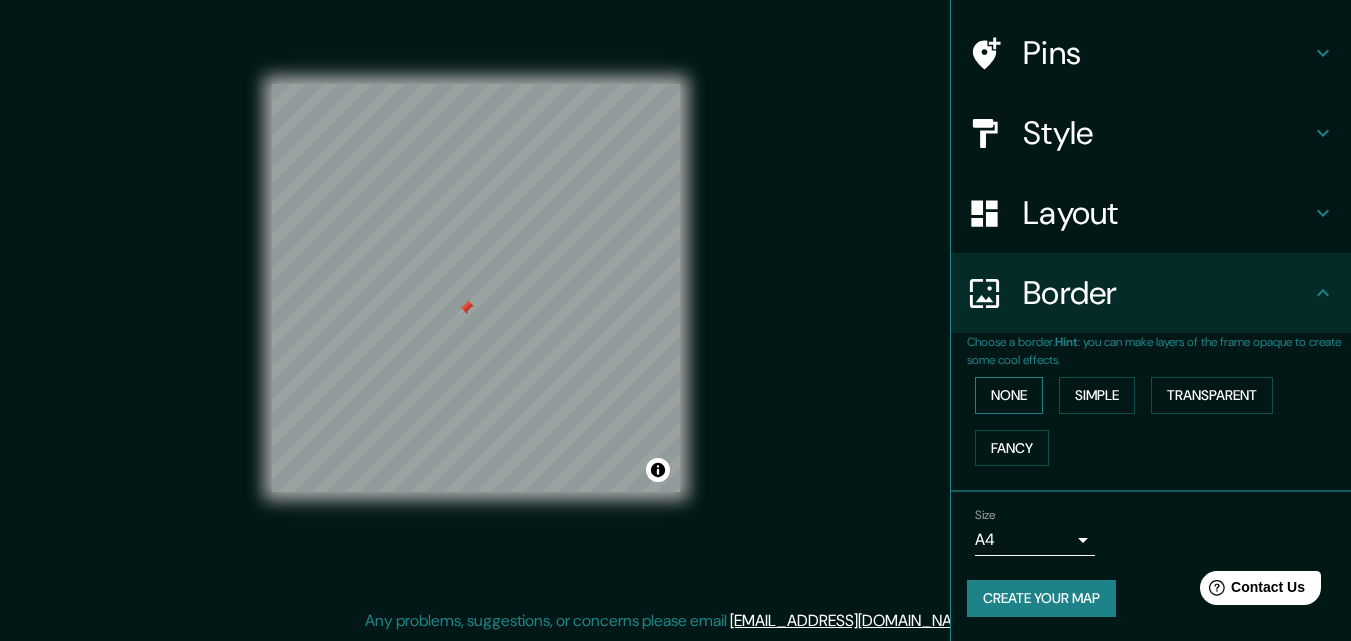 click on "None" at bounding box center [1009, 395] 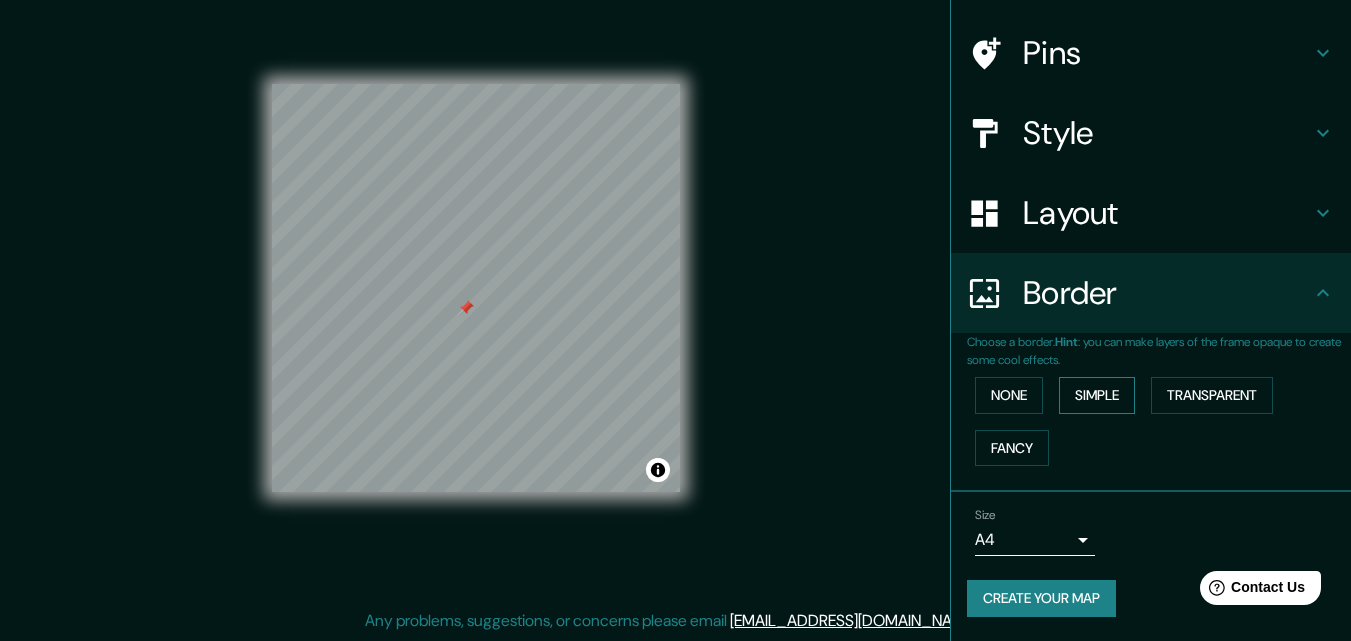 click on "Simple" at bounding box center (1097, 395) 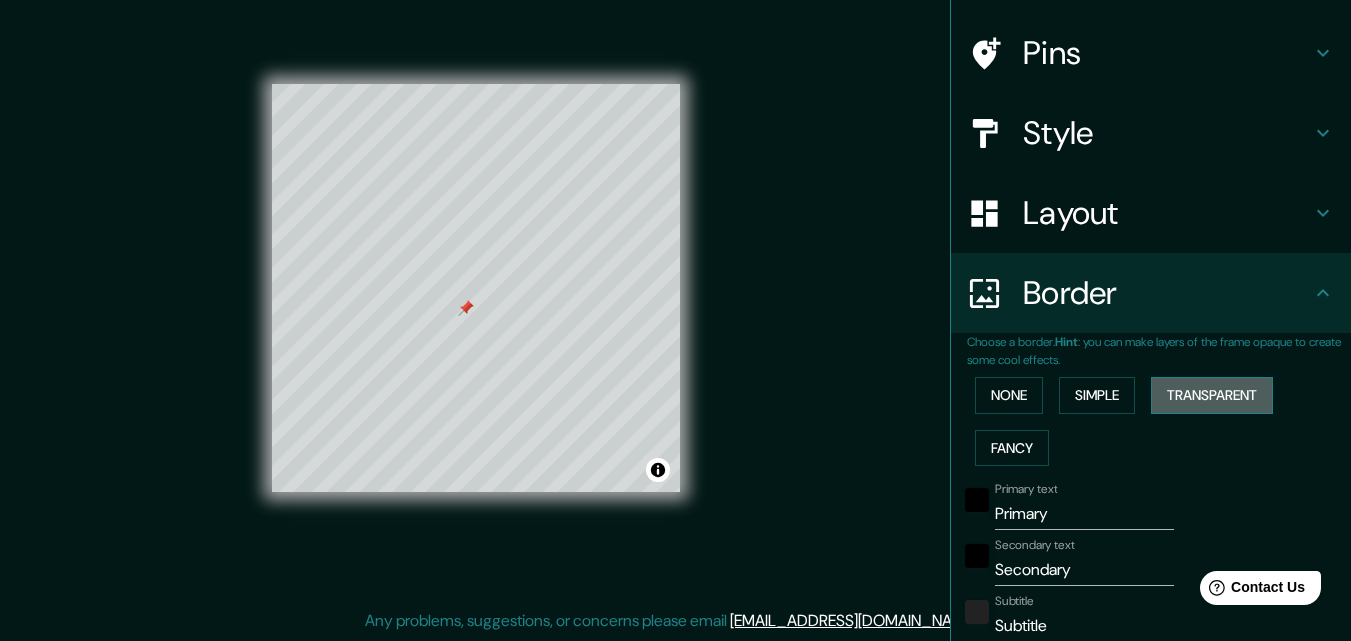 click on "Transparent" at bounding box center (1212, 395) 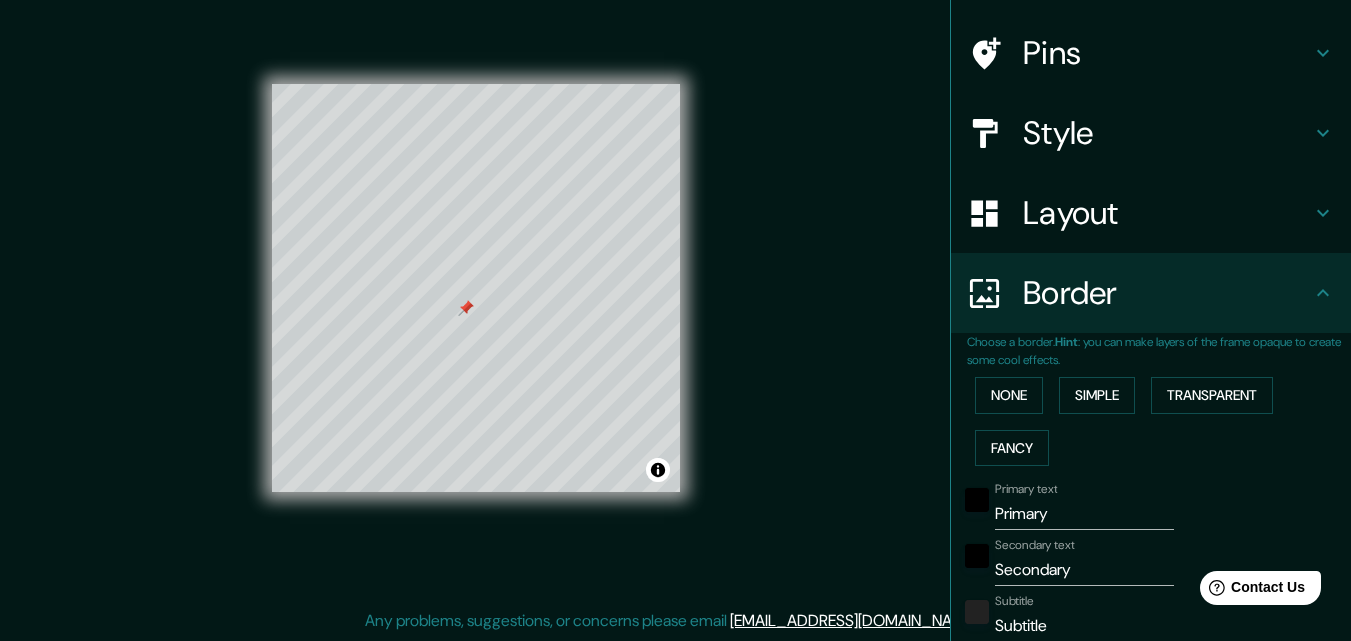 click on "None Simple Transparent Fancy" at bounding box center [1159, 421] 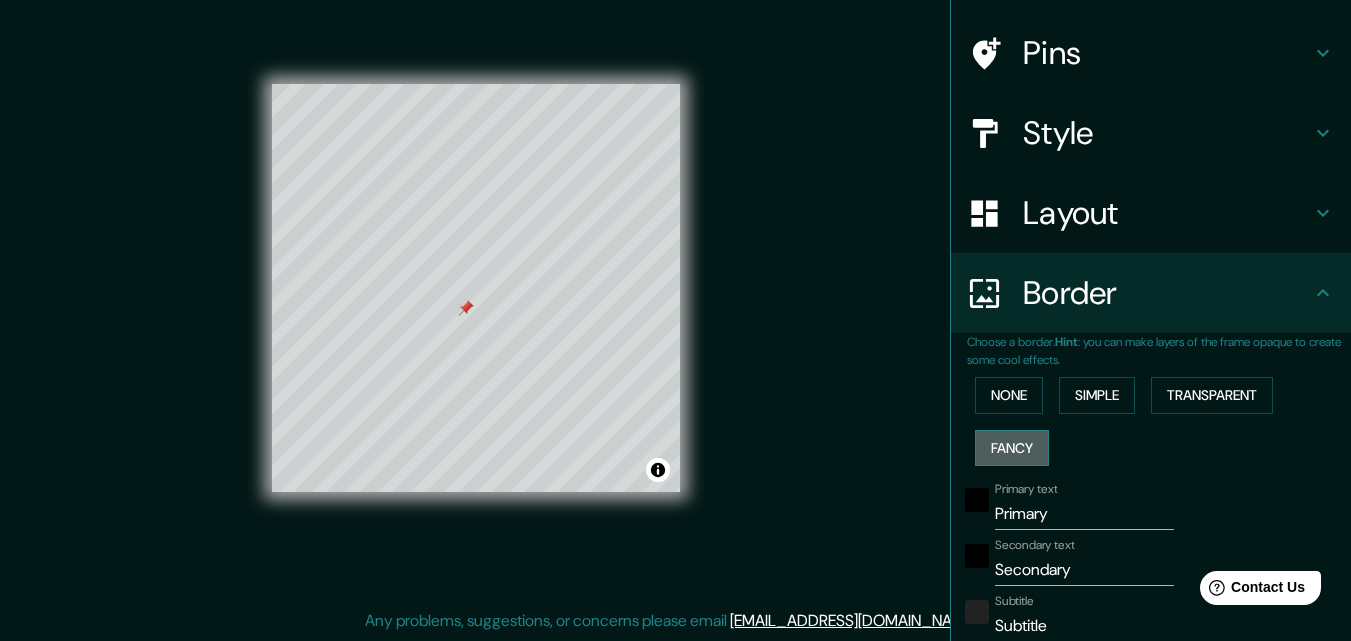 click on "Fancy" at bounding box center [1012, 448] 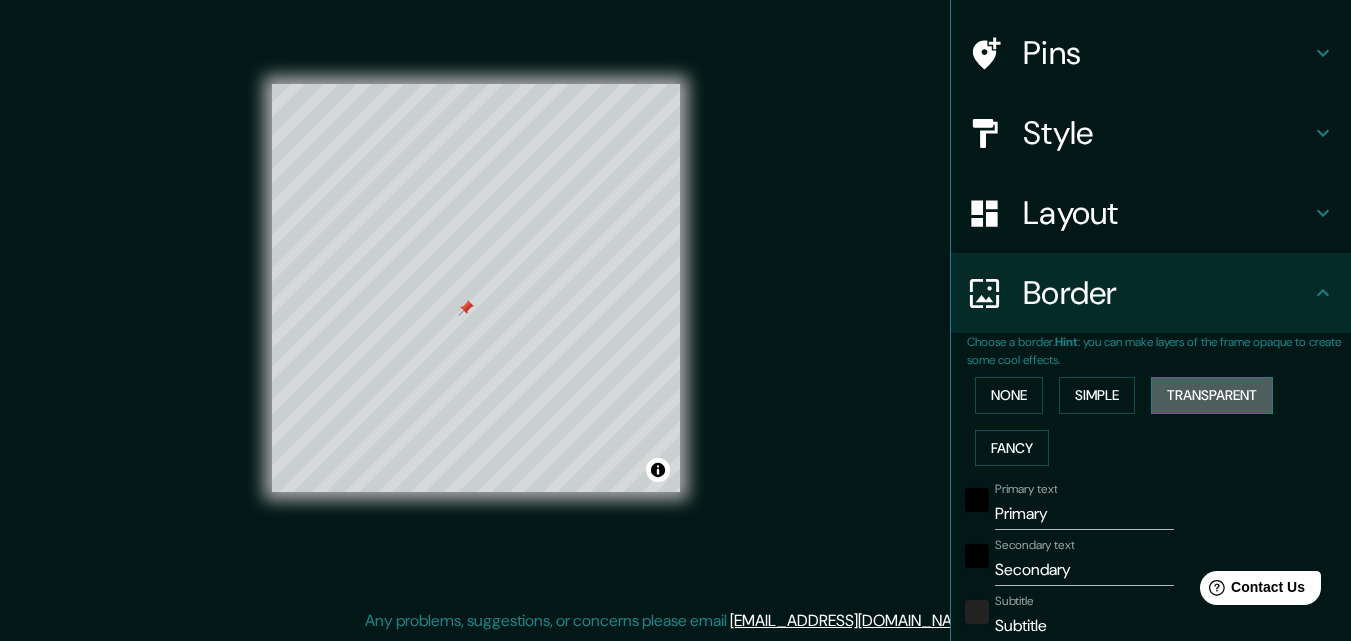 click on "Transparent" at bounding box center (1212, 395) 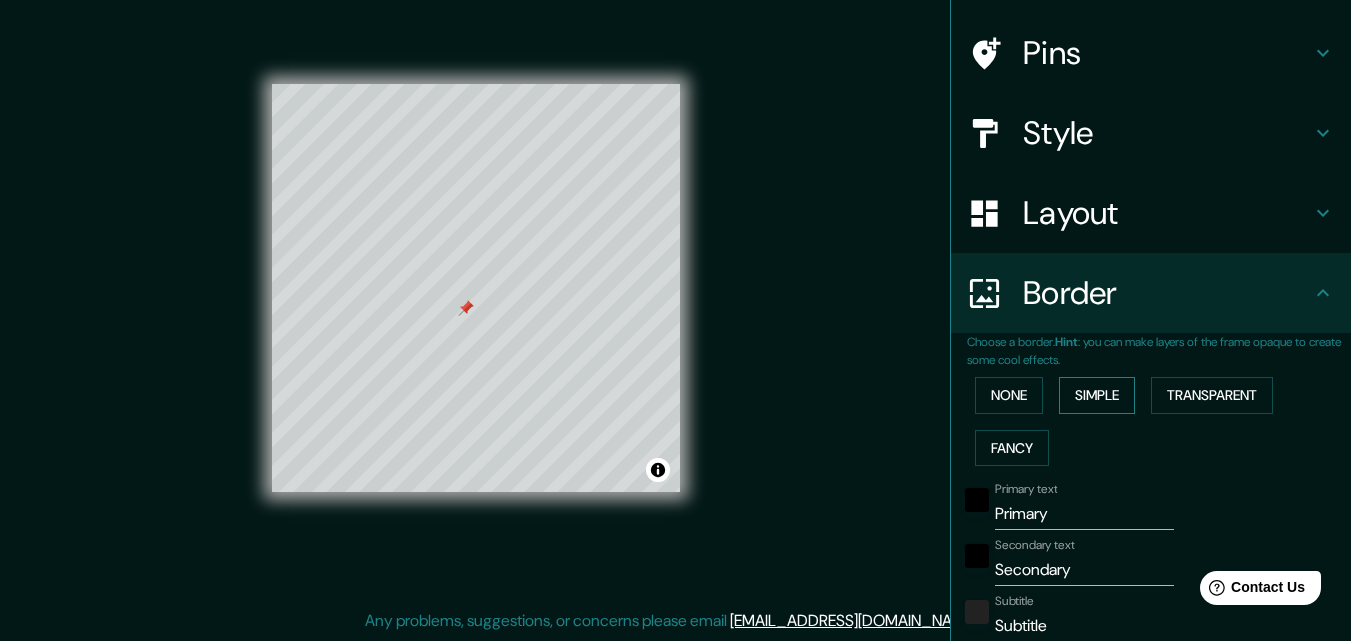 click on "Simple" at bounding box center (1097, 395) 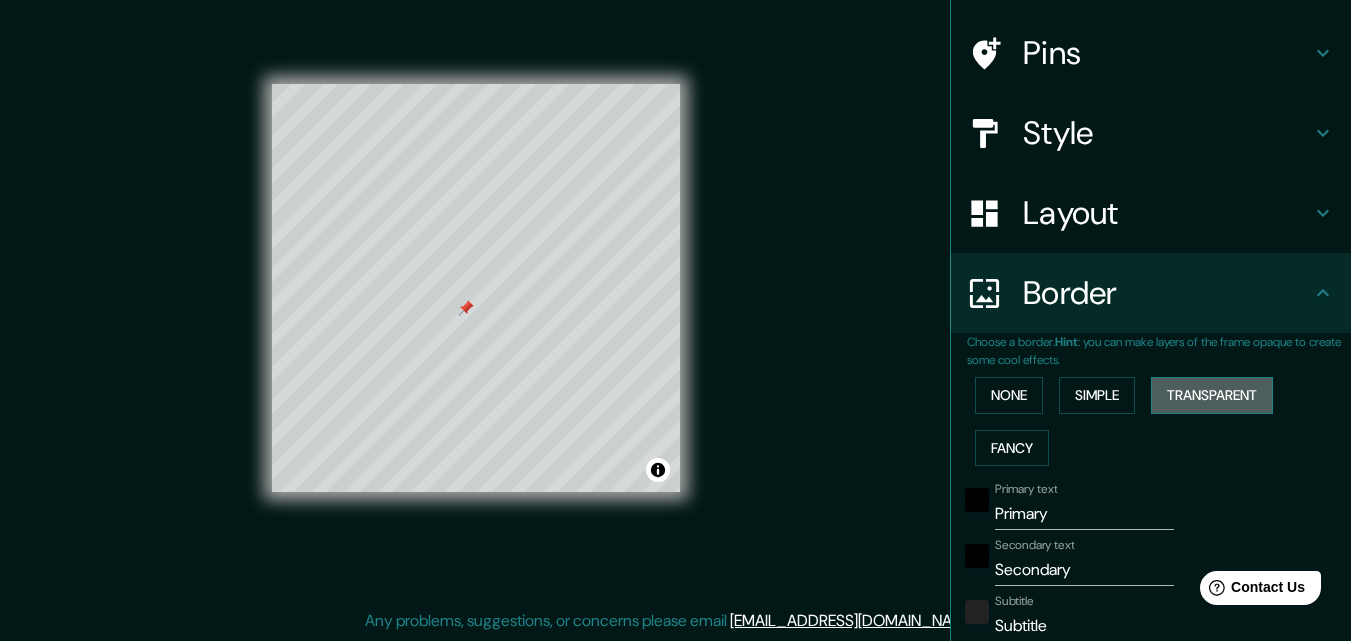 click on "Transparent" at bounding box center [1212, 395] 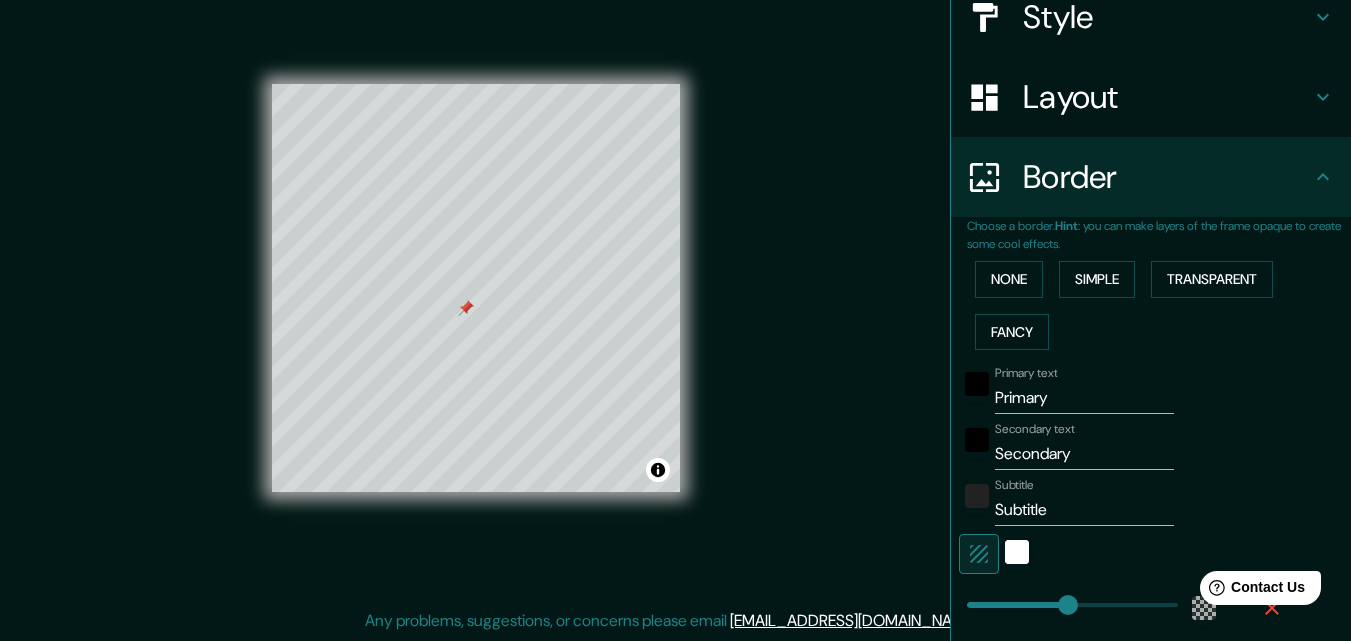 scroll, scrollTop: 266, scrollLeft: 0, axis: vertical 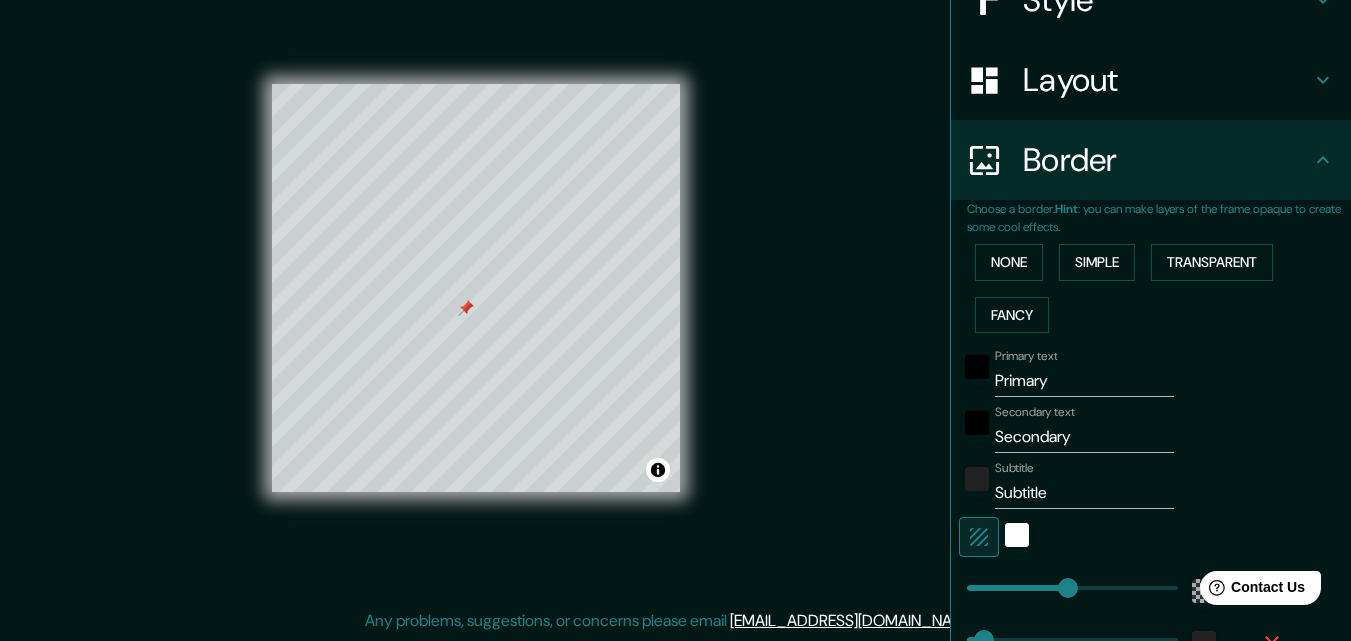 click on "Primary text Primary Secondary text Secondary Subtitle Subtitle Add frame layer" at bounding box center (1127, 523) 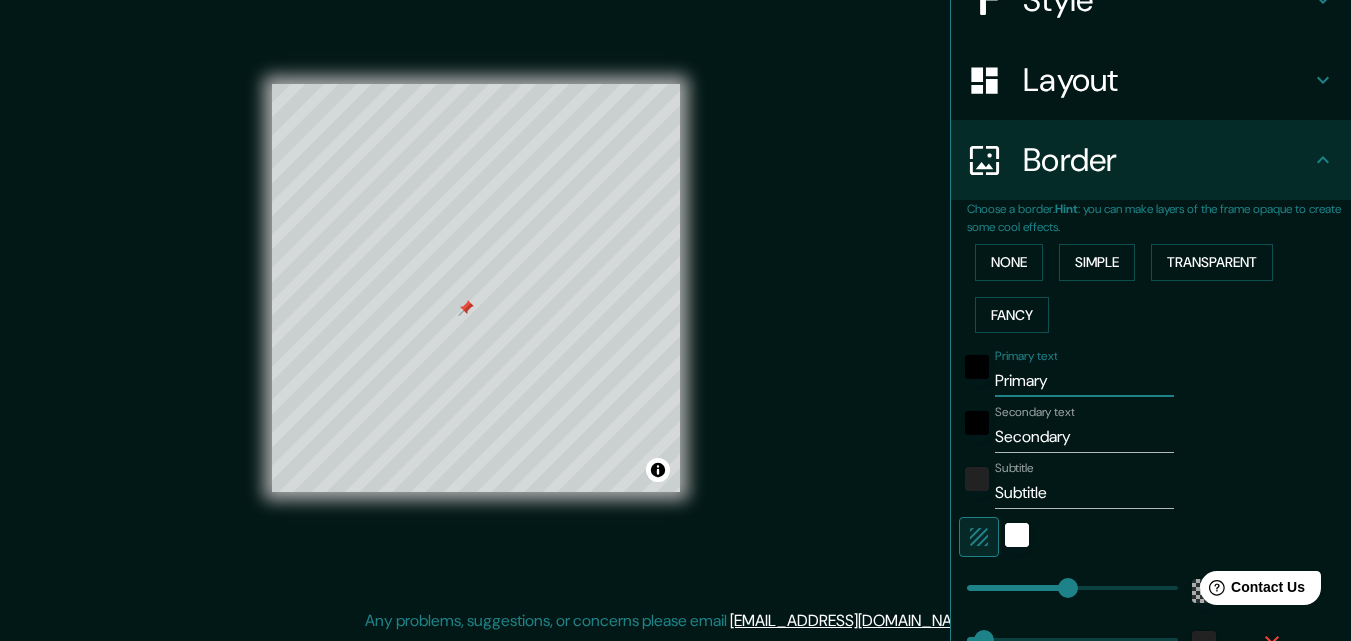 click on "Primary" at bounding box center [1084, 381] 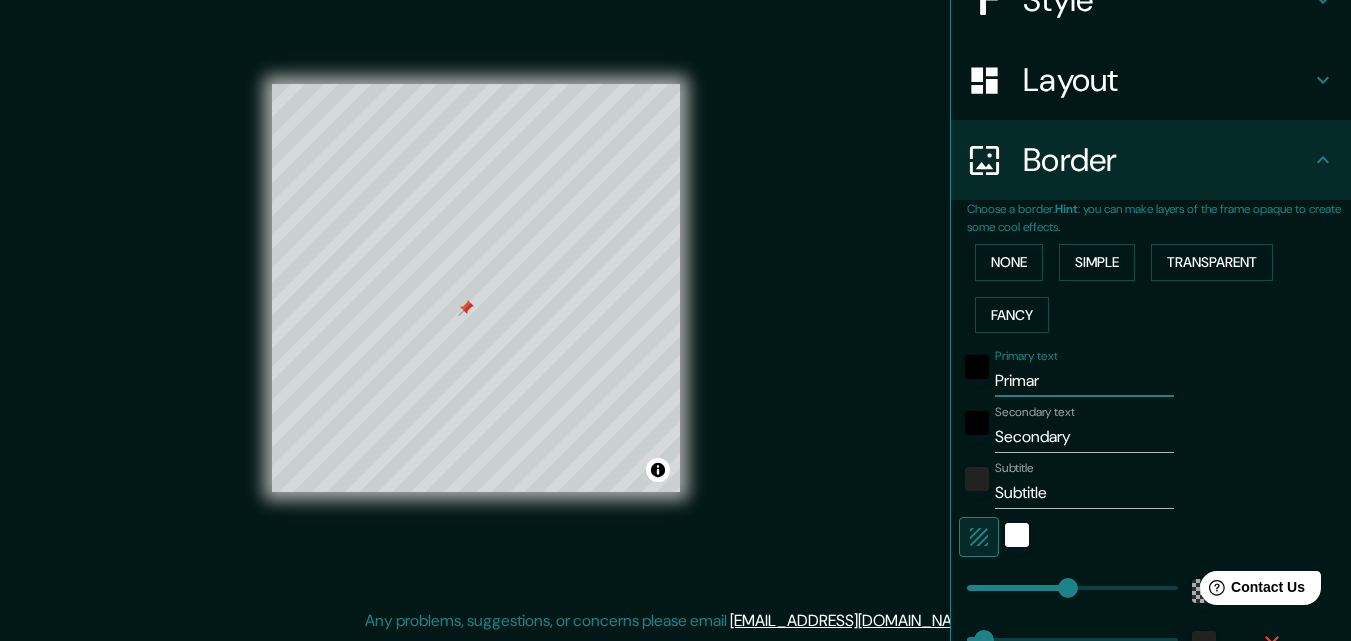 type on "Prima" 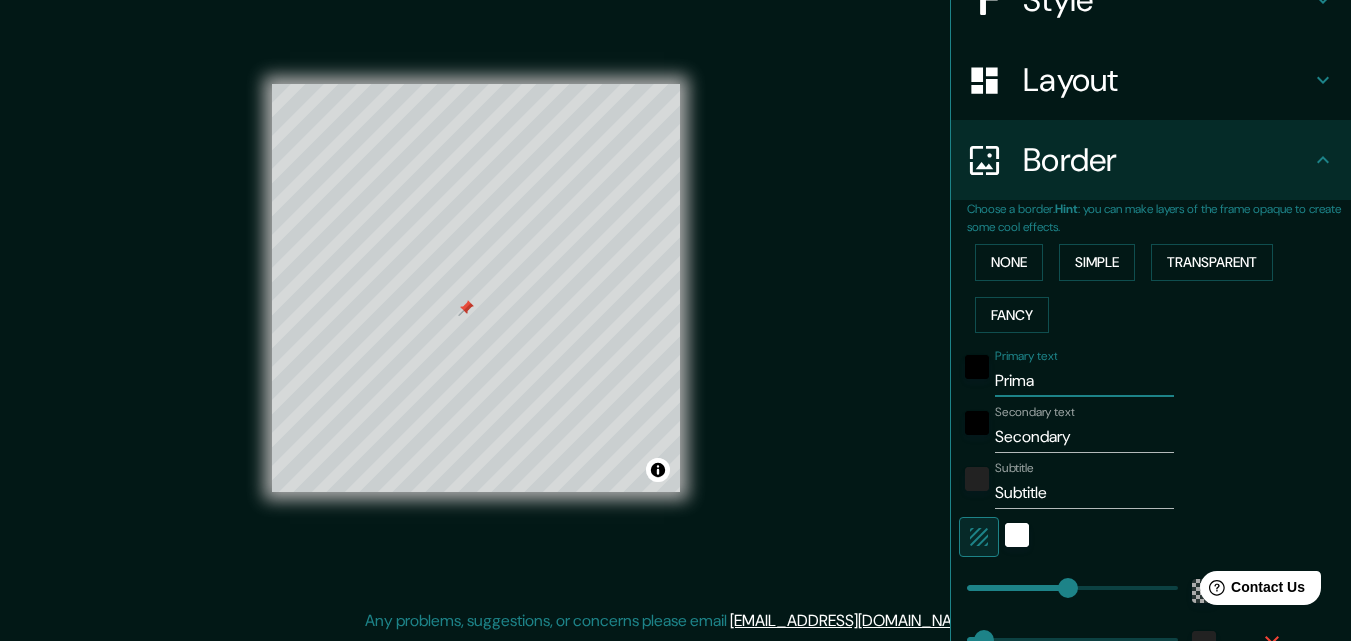 type on "Prim" 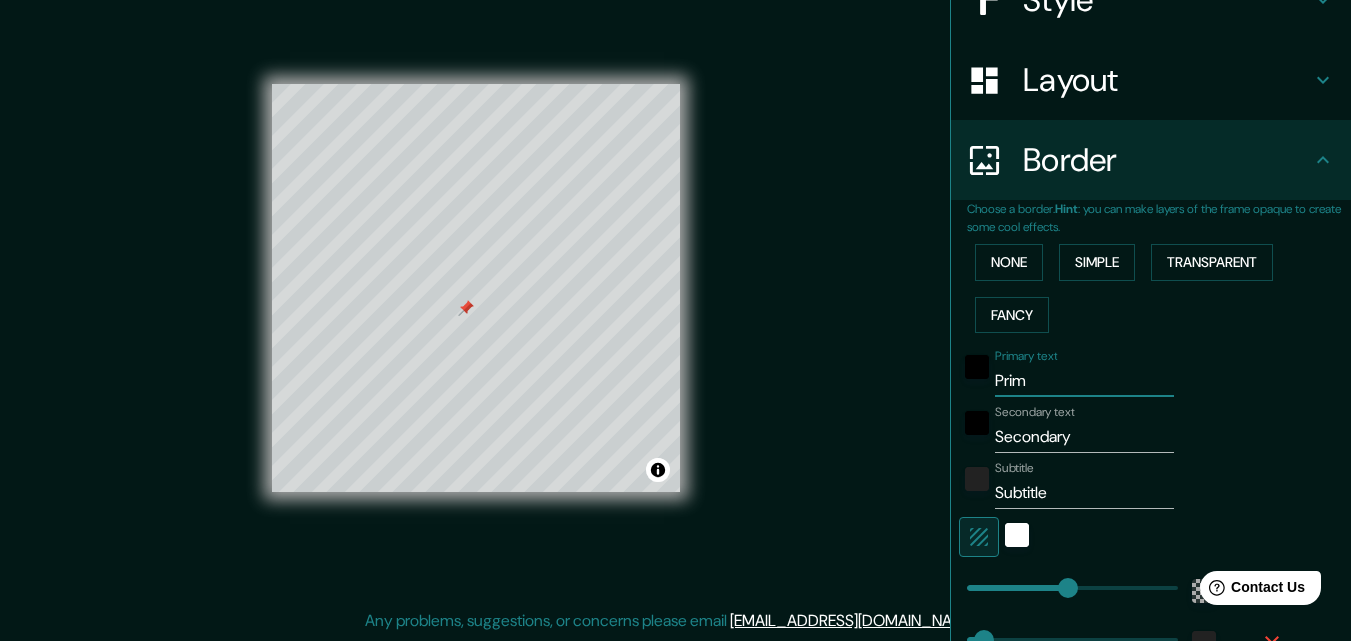 type on "Pri" 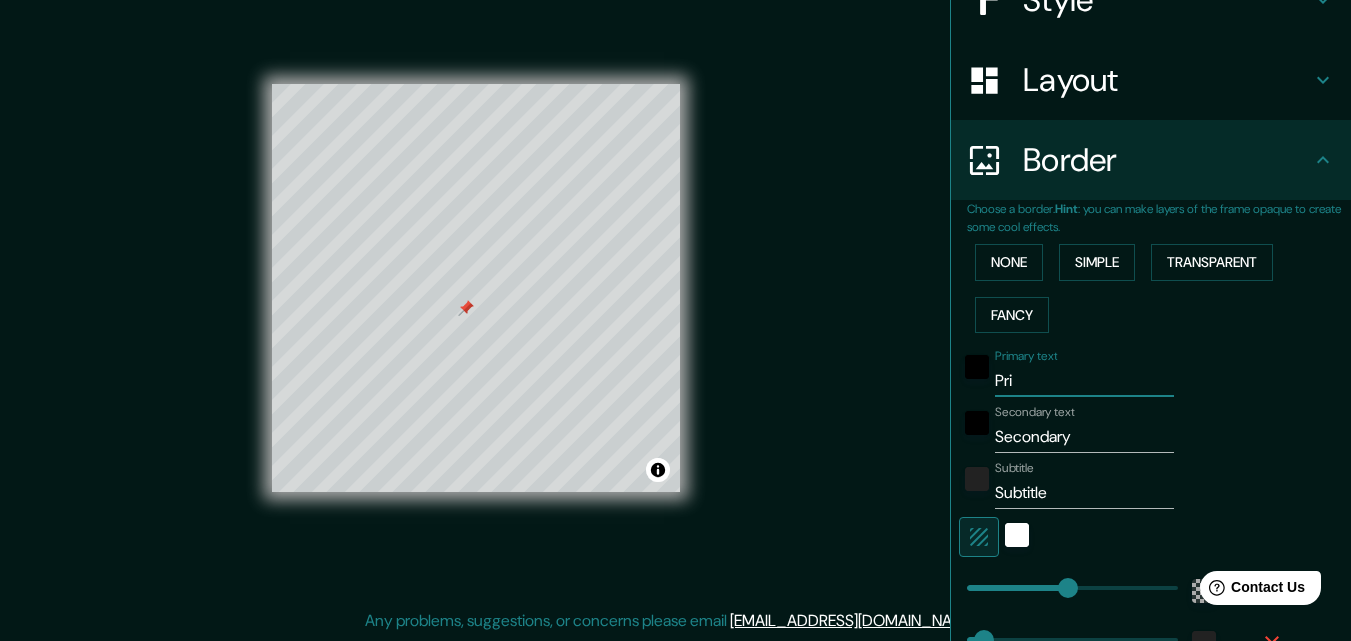 type on "Pr" 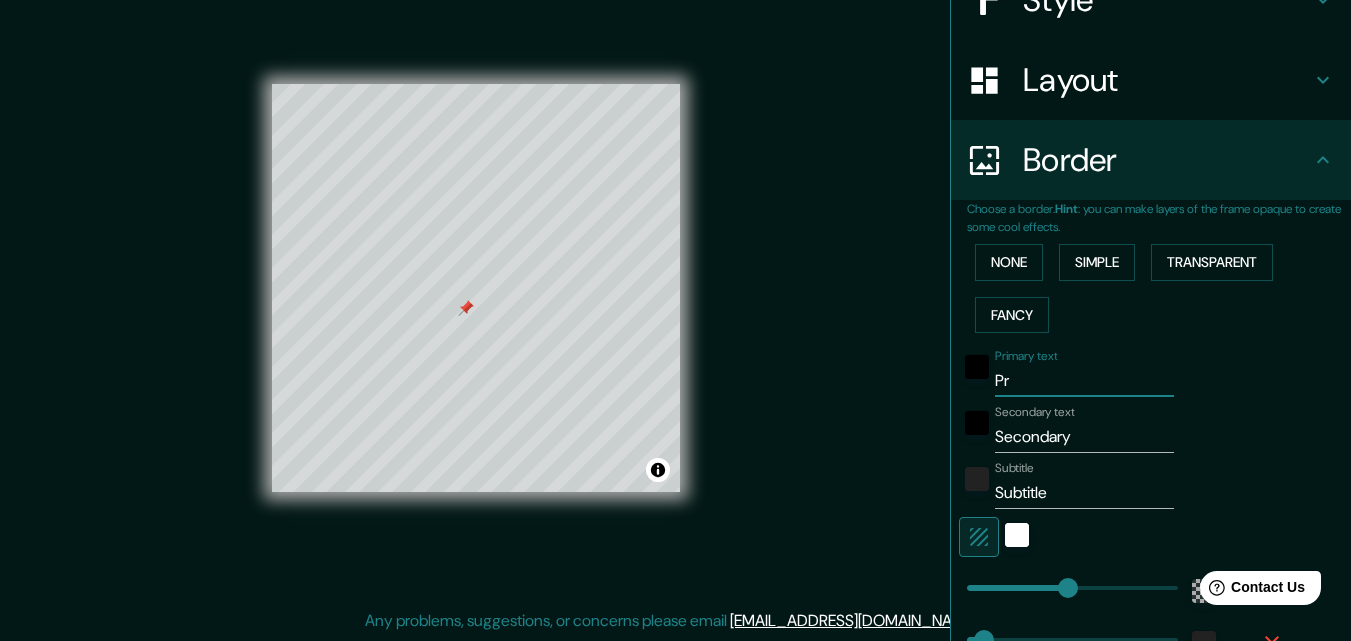 type on "P" 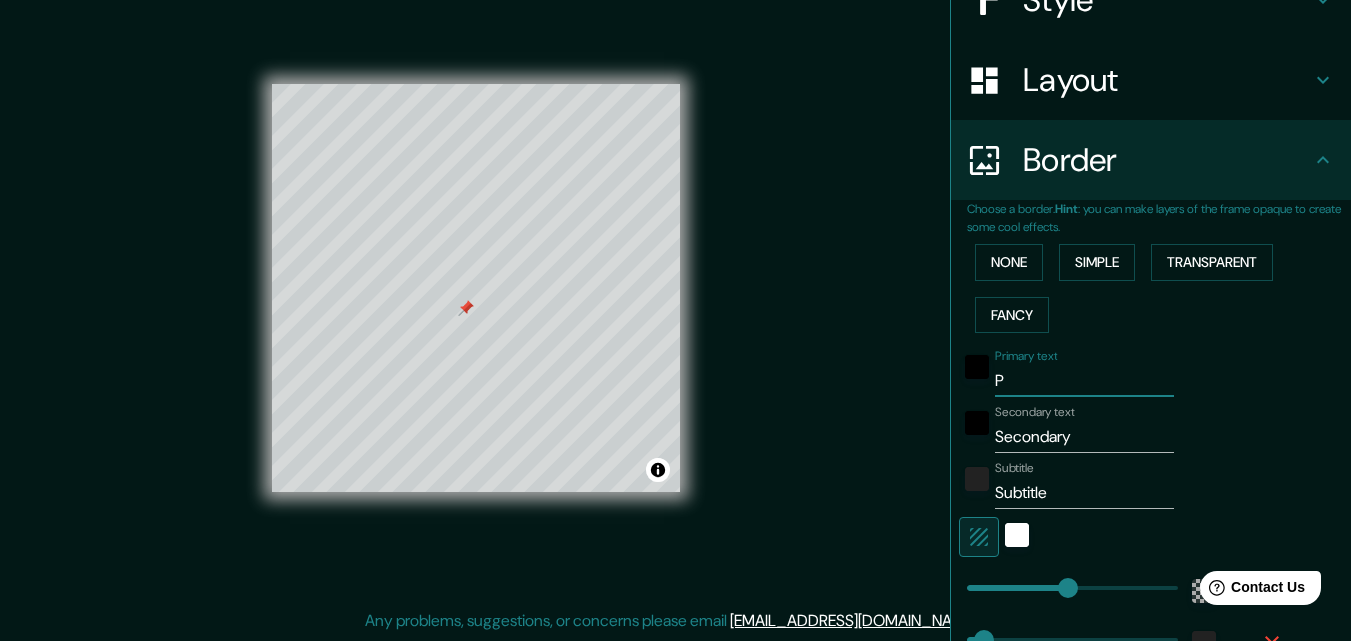 type 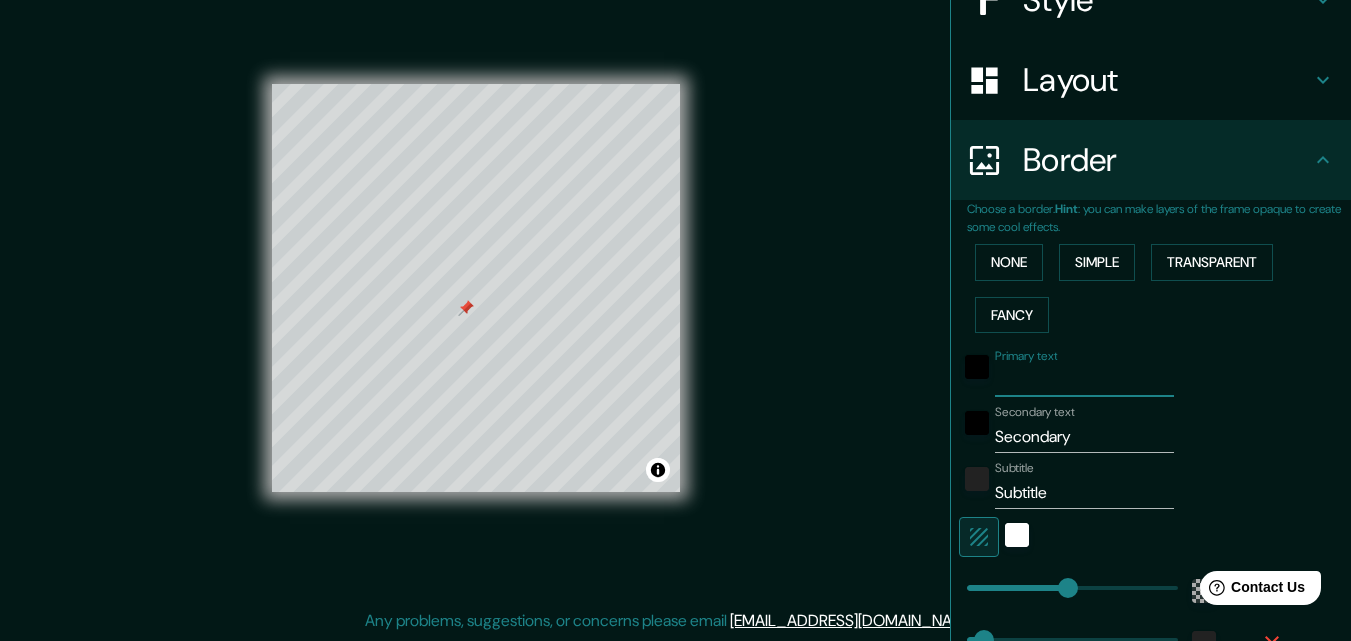 type on "D" 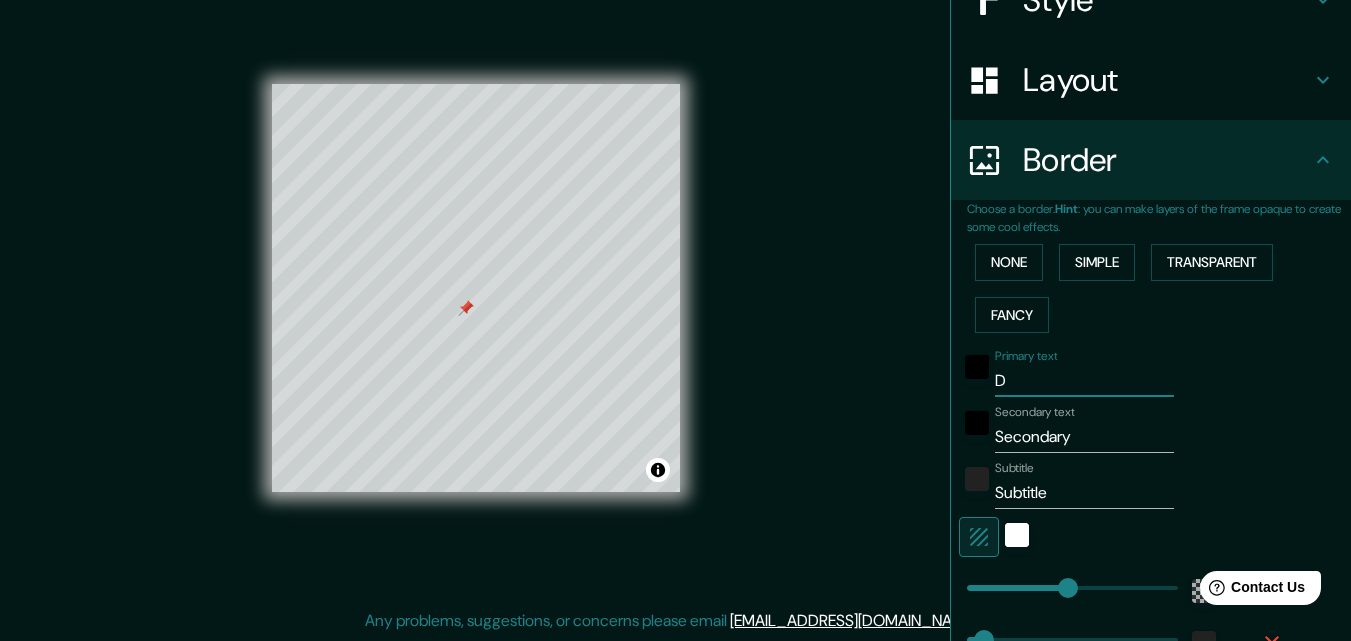 type on "Di" 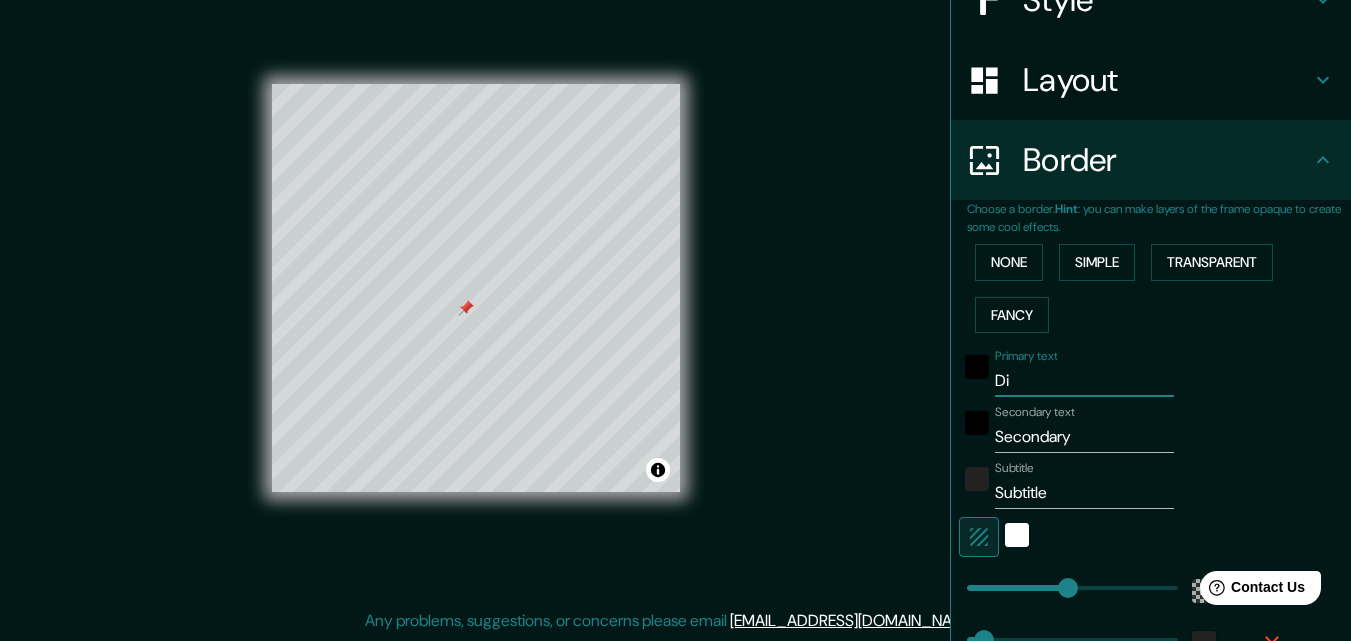 type on "Din" 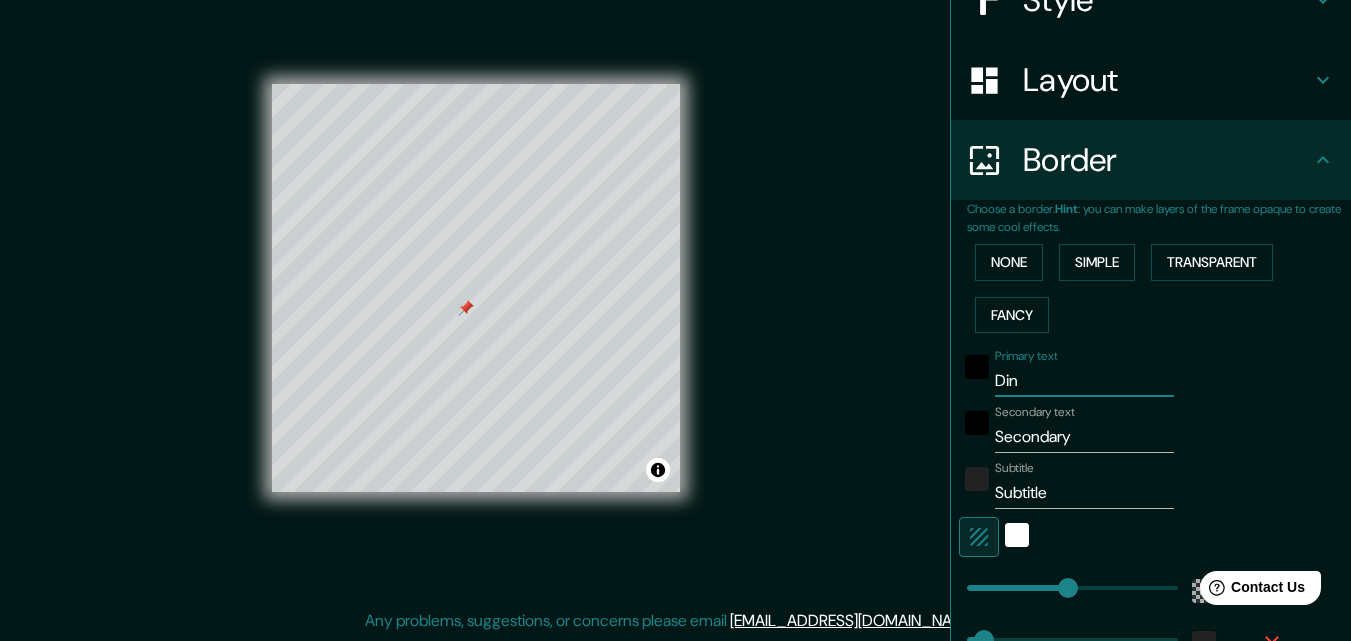 type on "Dina" 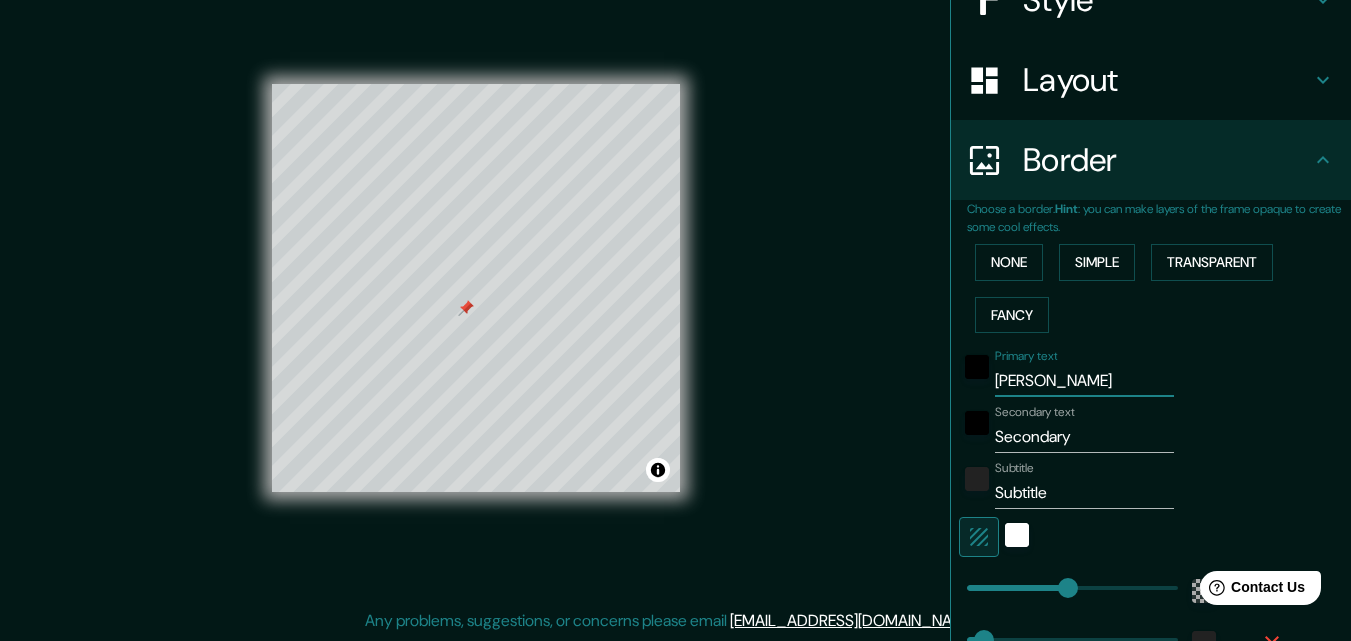 type on "Dinam" 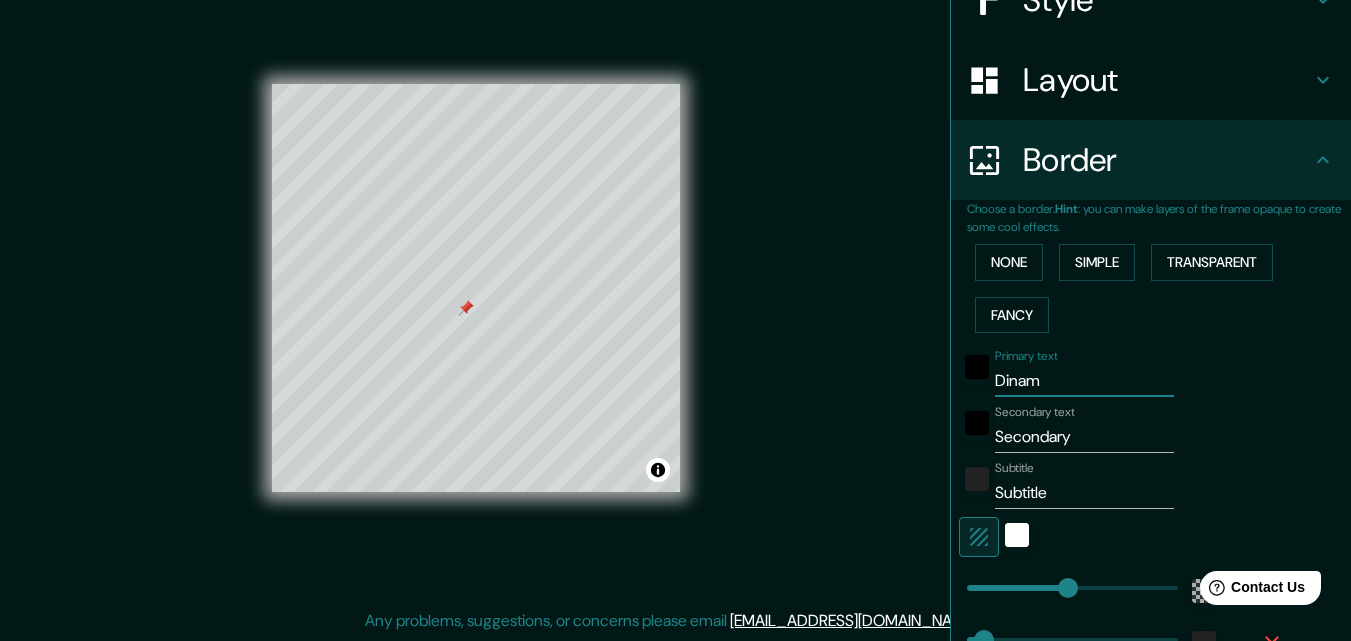 type on "Dinama" 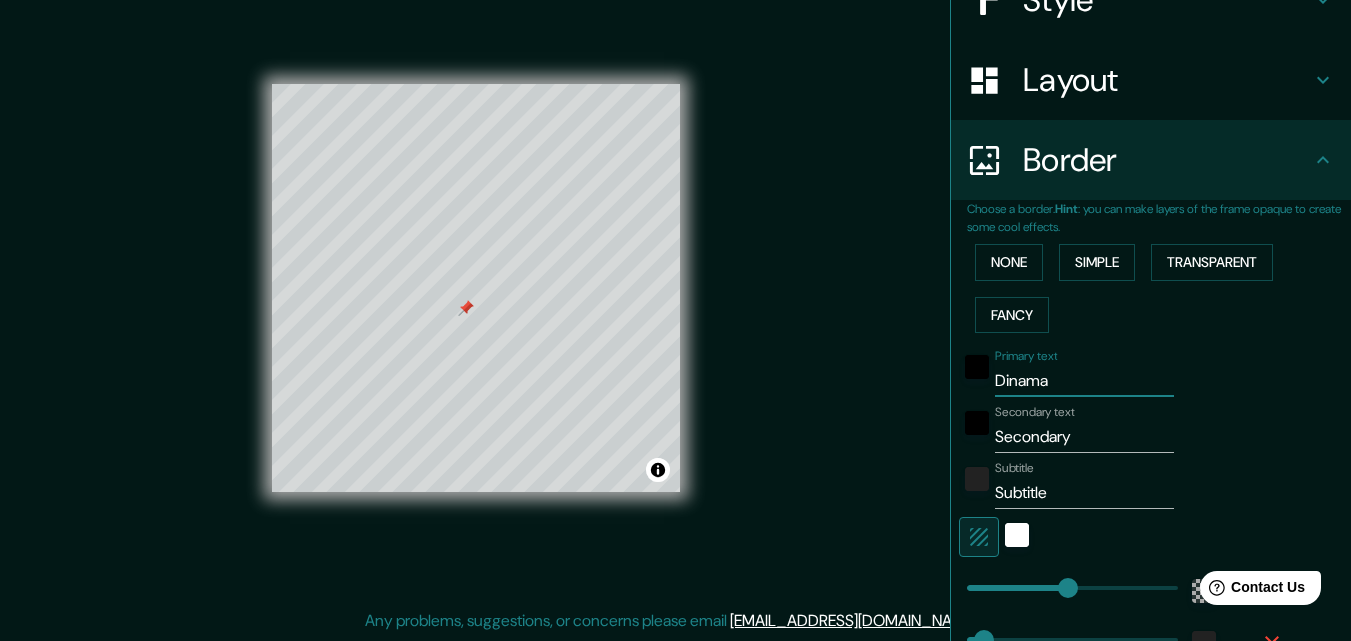 type on "Dinamar" 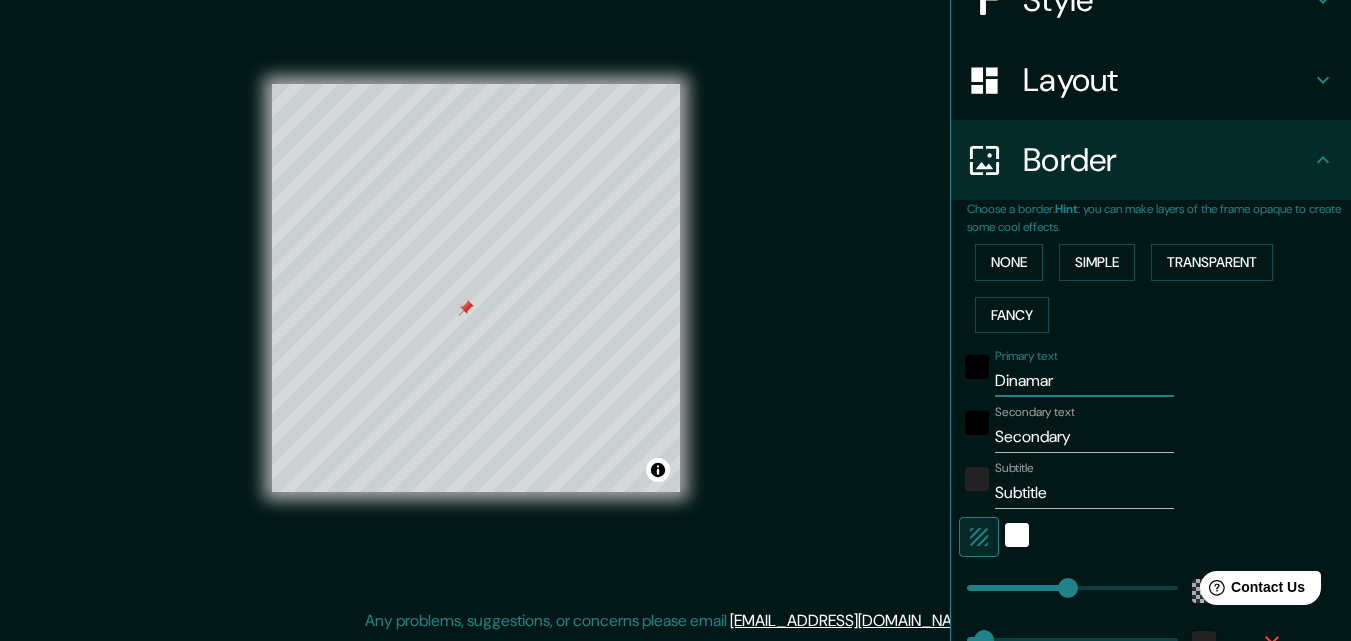 type on "Dinamarc" 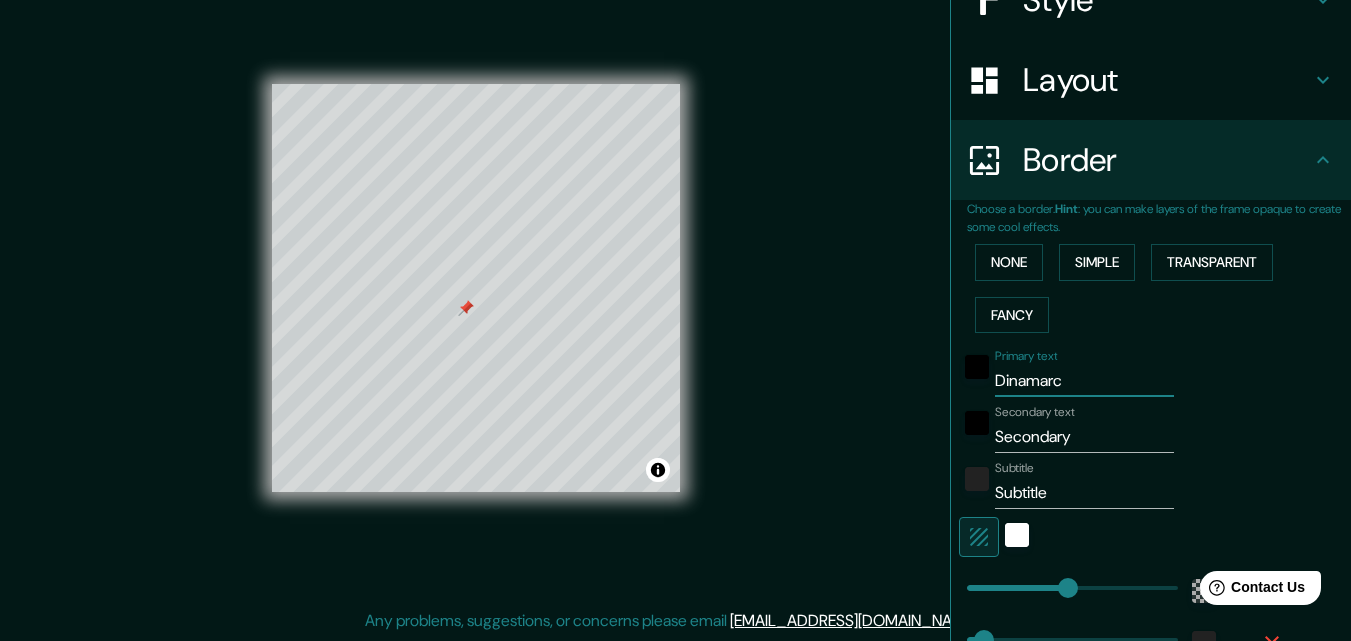type on "Dinamarca" 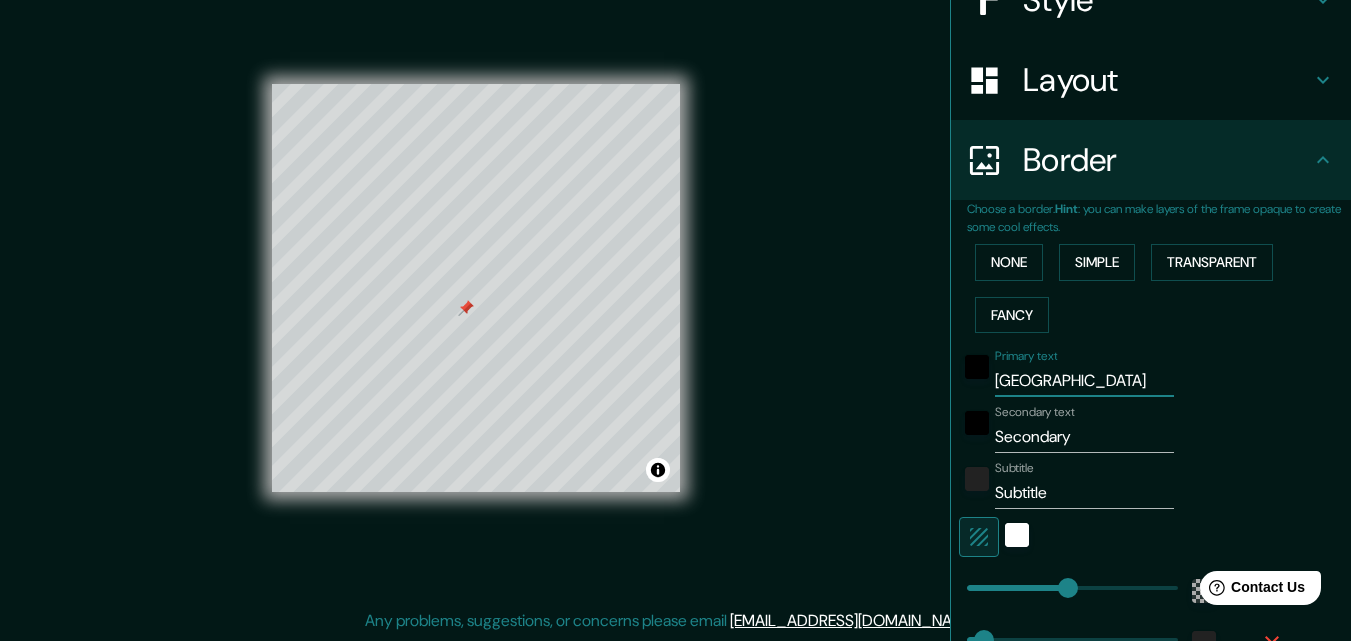 type on "Dinamarca" 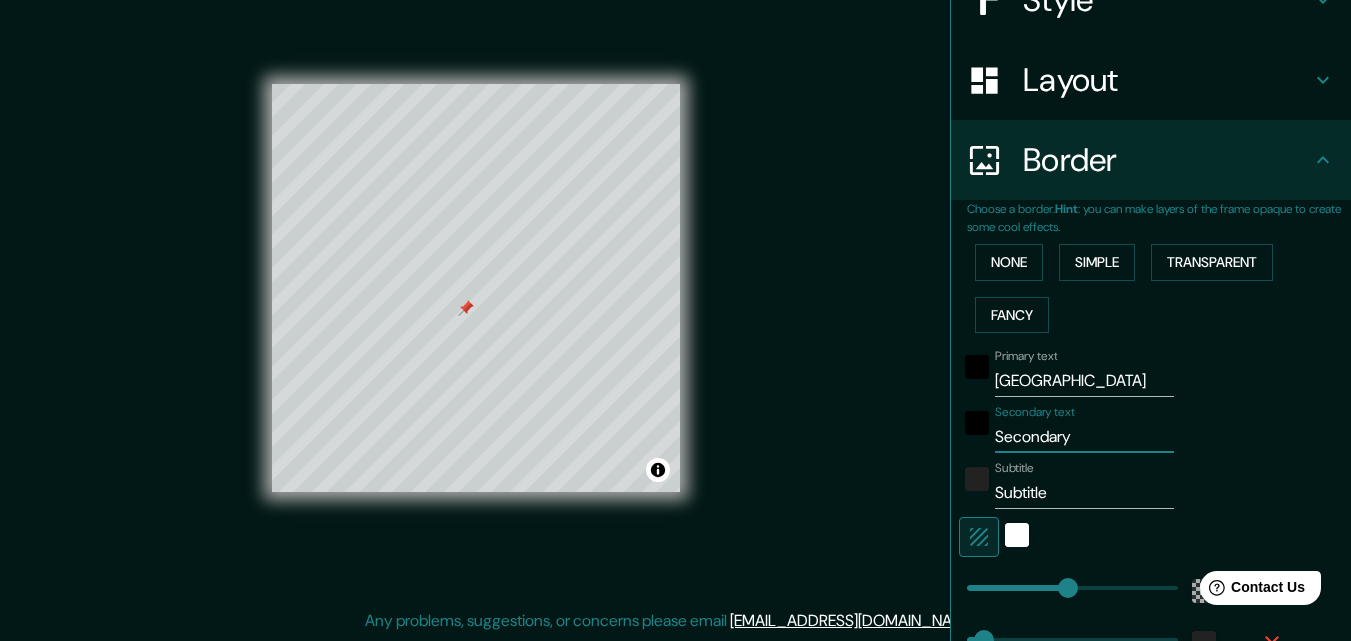 type on "Secondar" 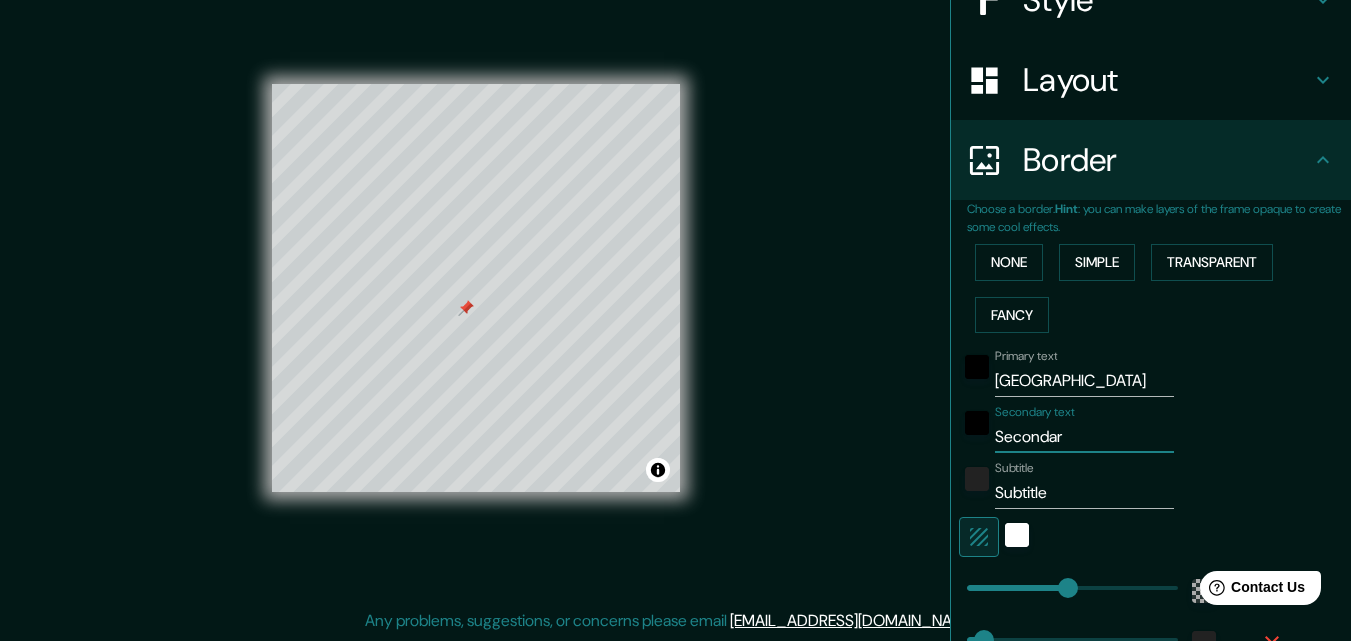 type on "Seconda" 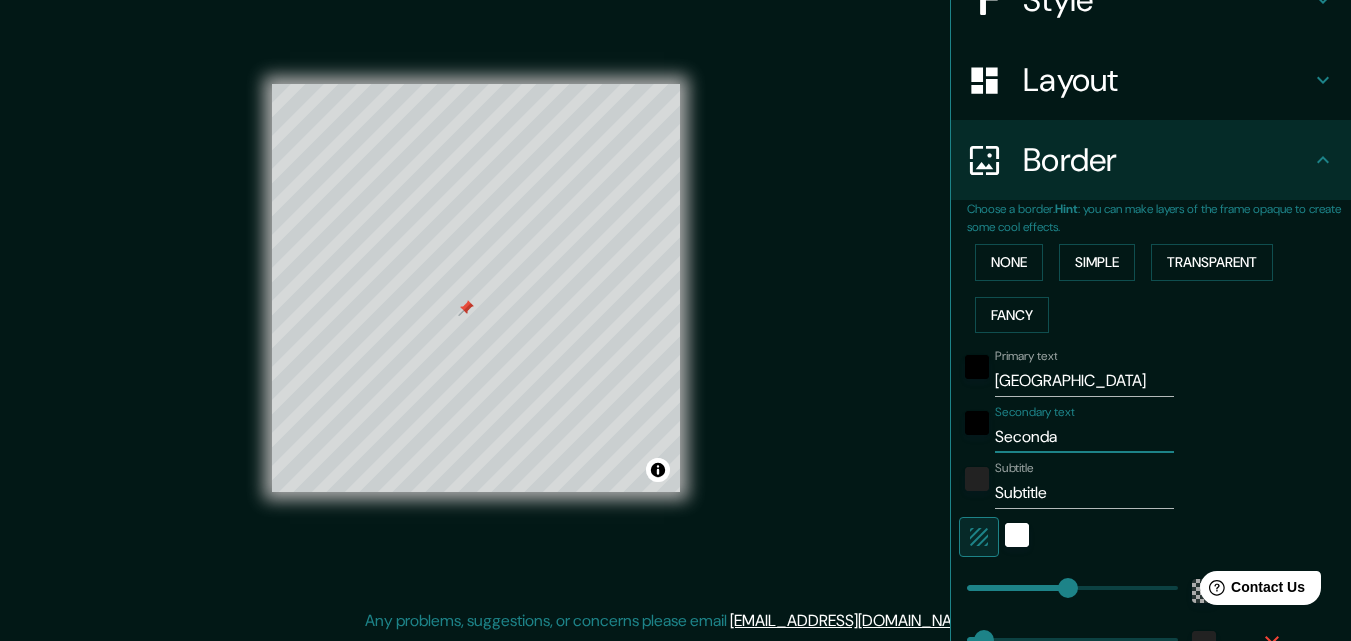 type on "Second" 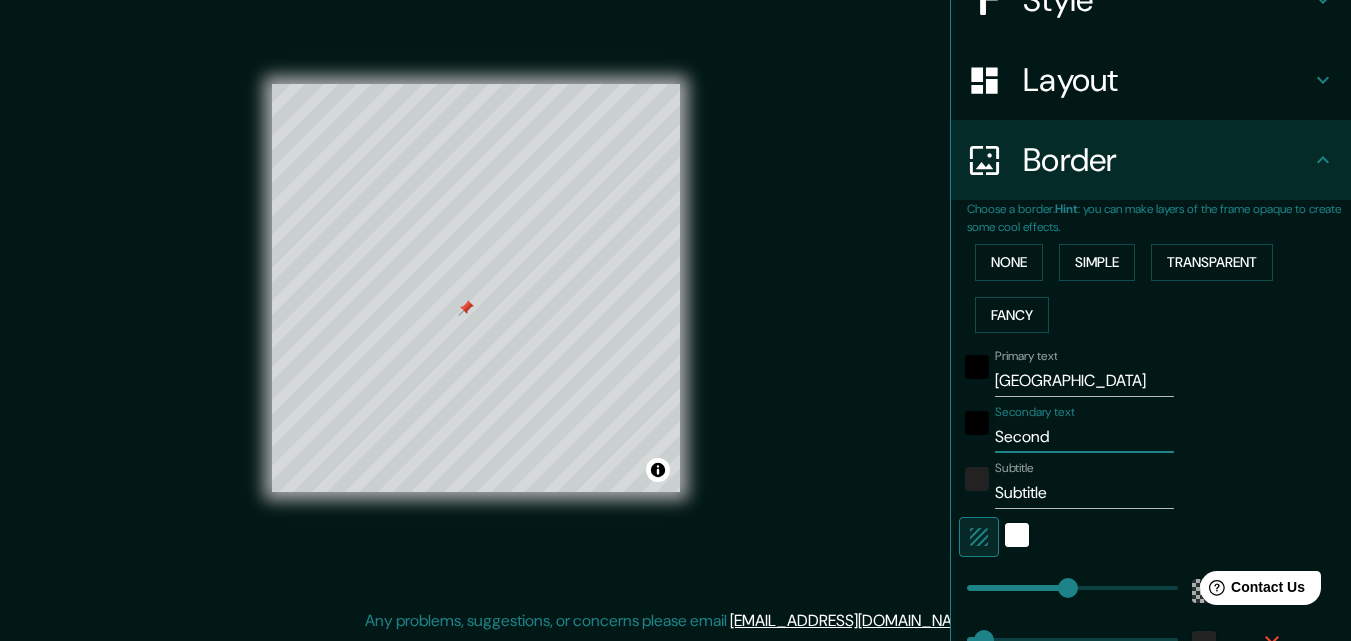 type on "Secon" 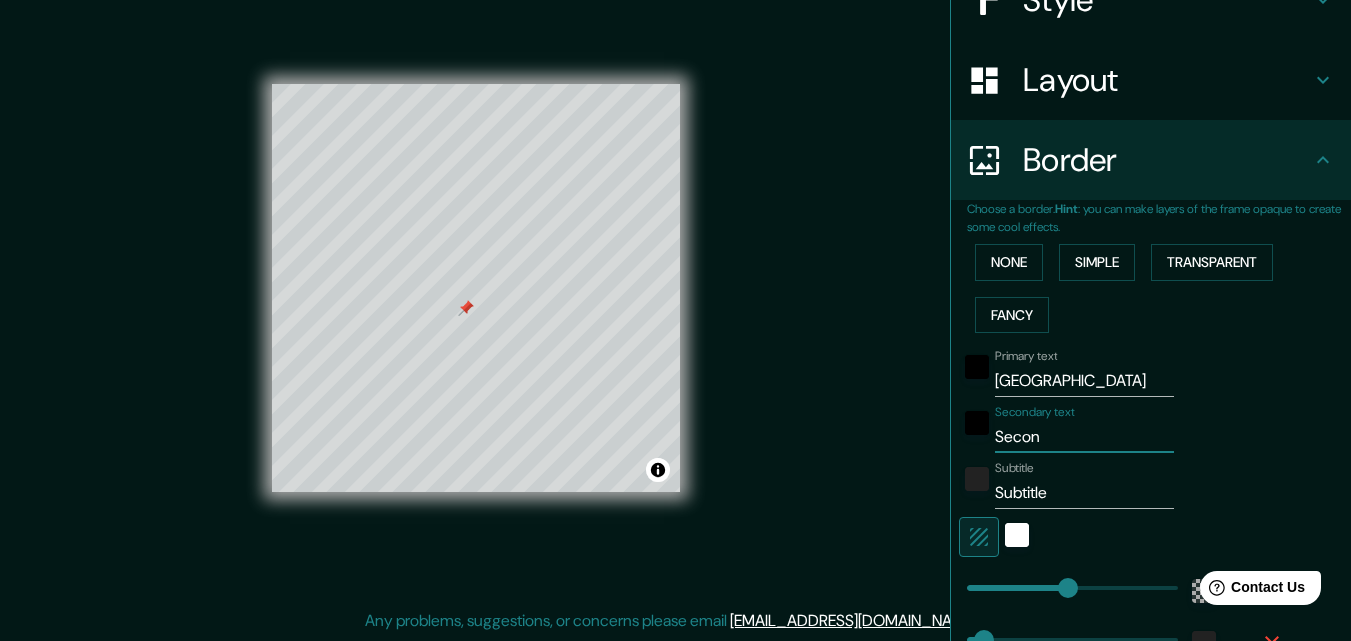 type on "Seco" 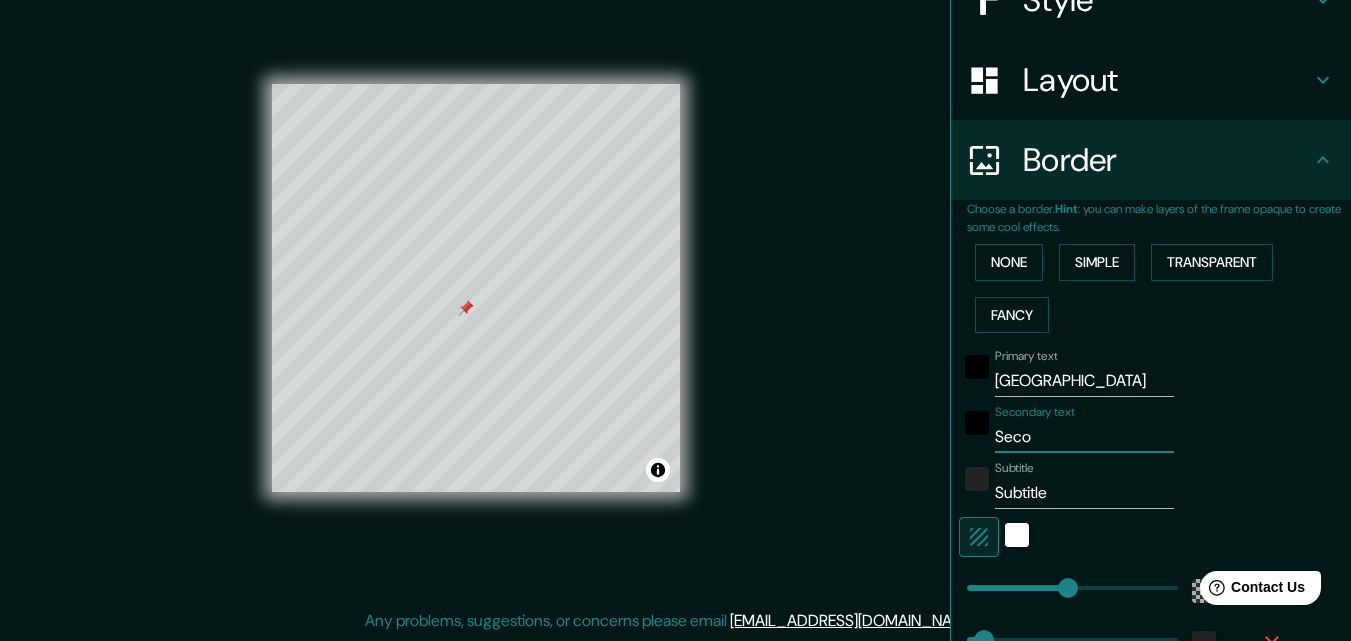 type on "Sec" 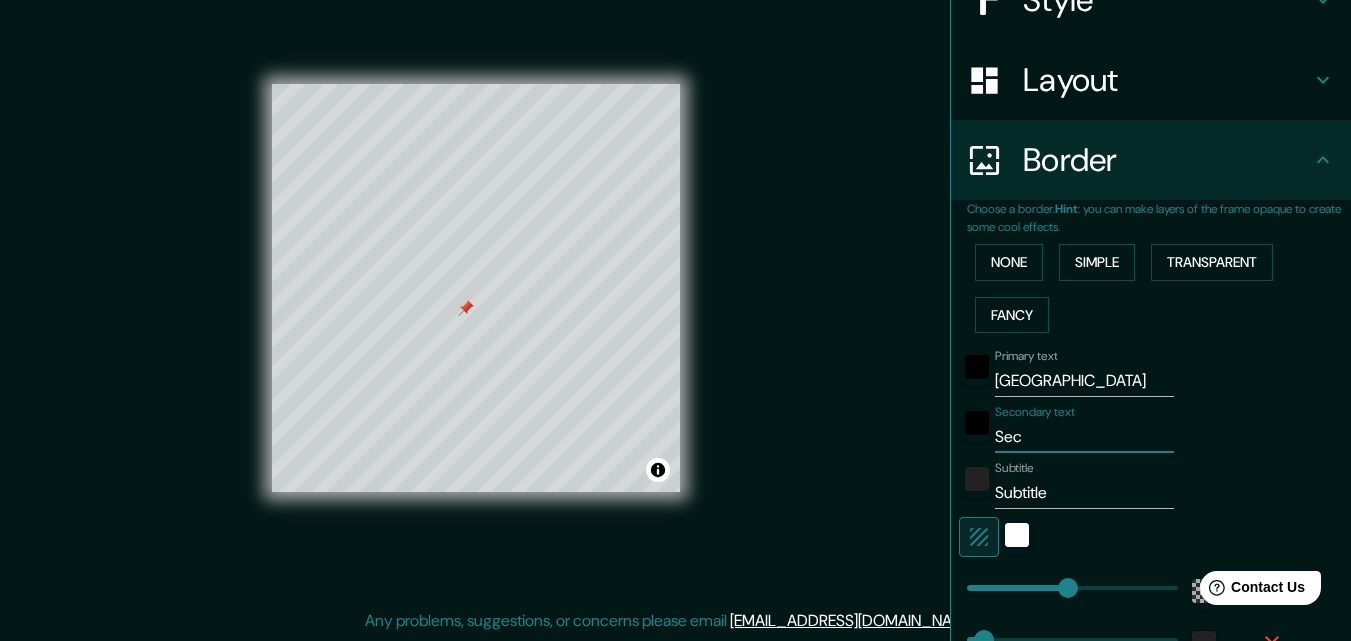 type on "Se" 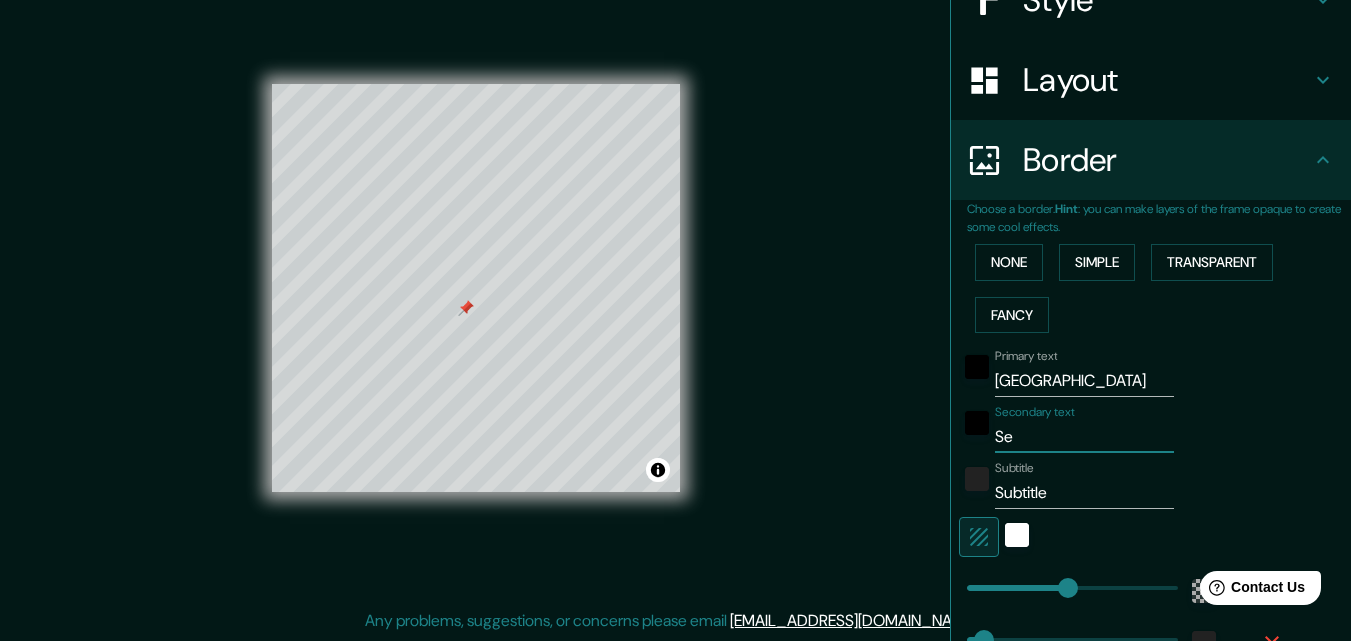 type on "S" 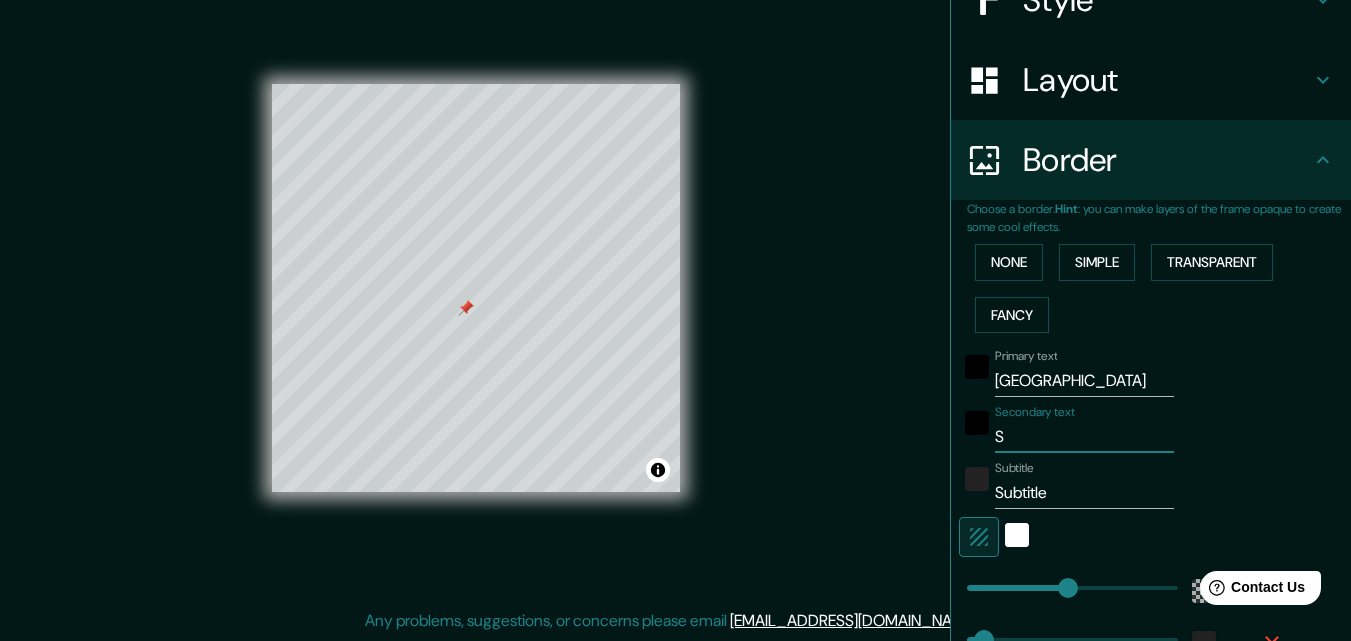 type 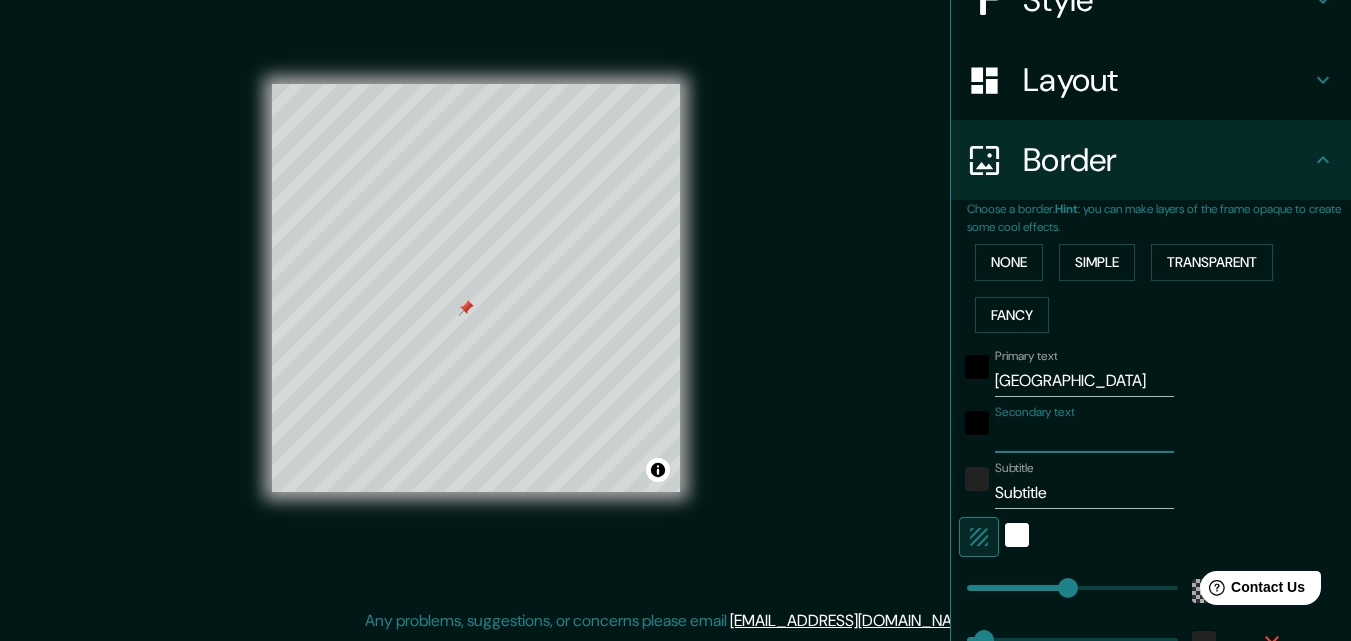 type on "C" 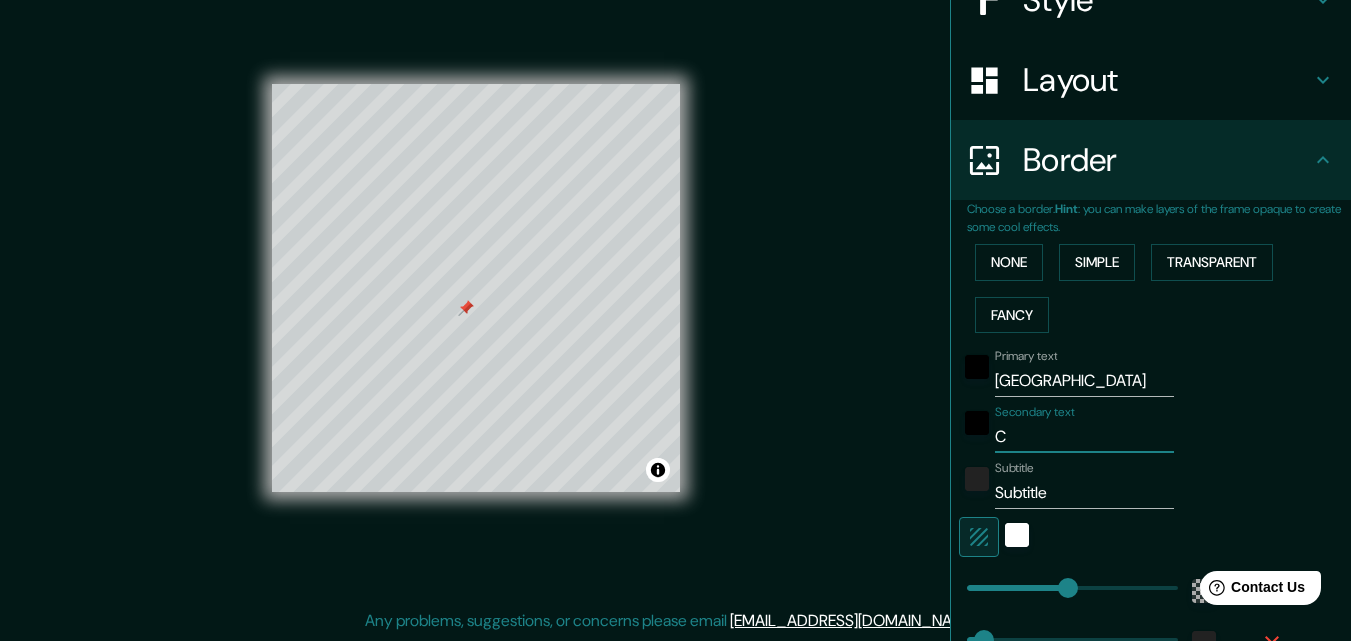 type on "Co" 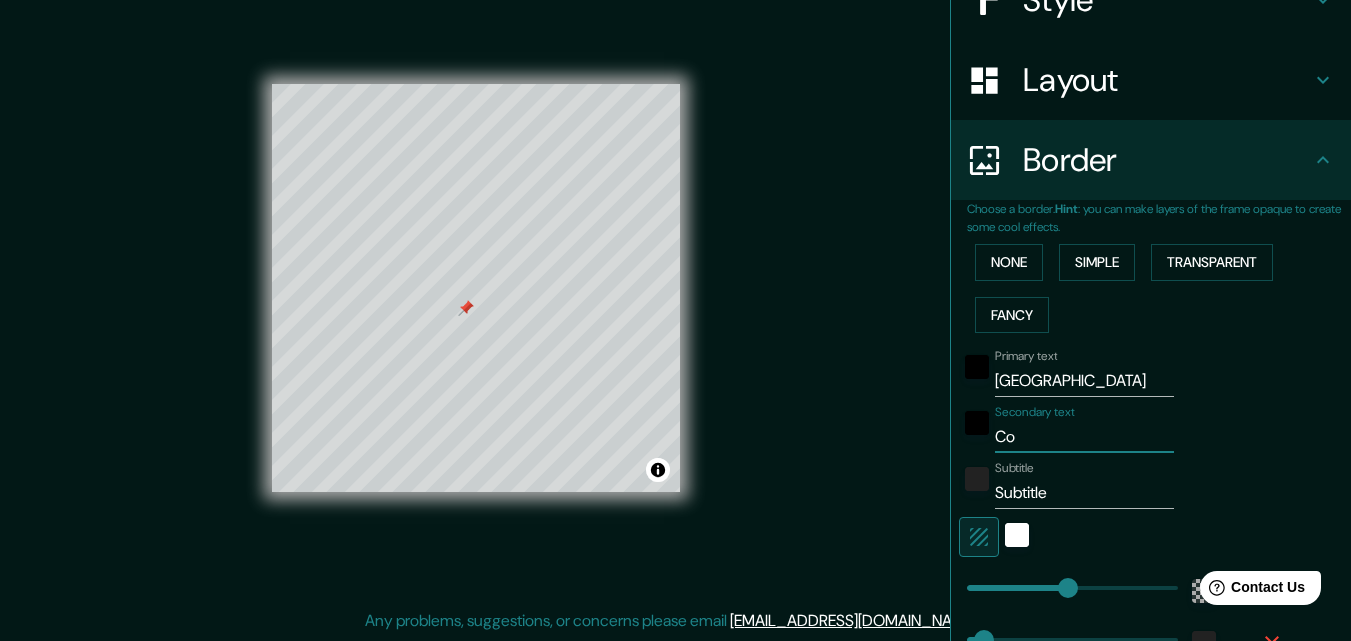 type on "Cop" 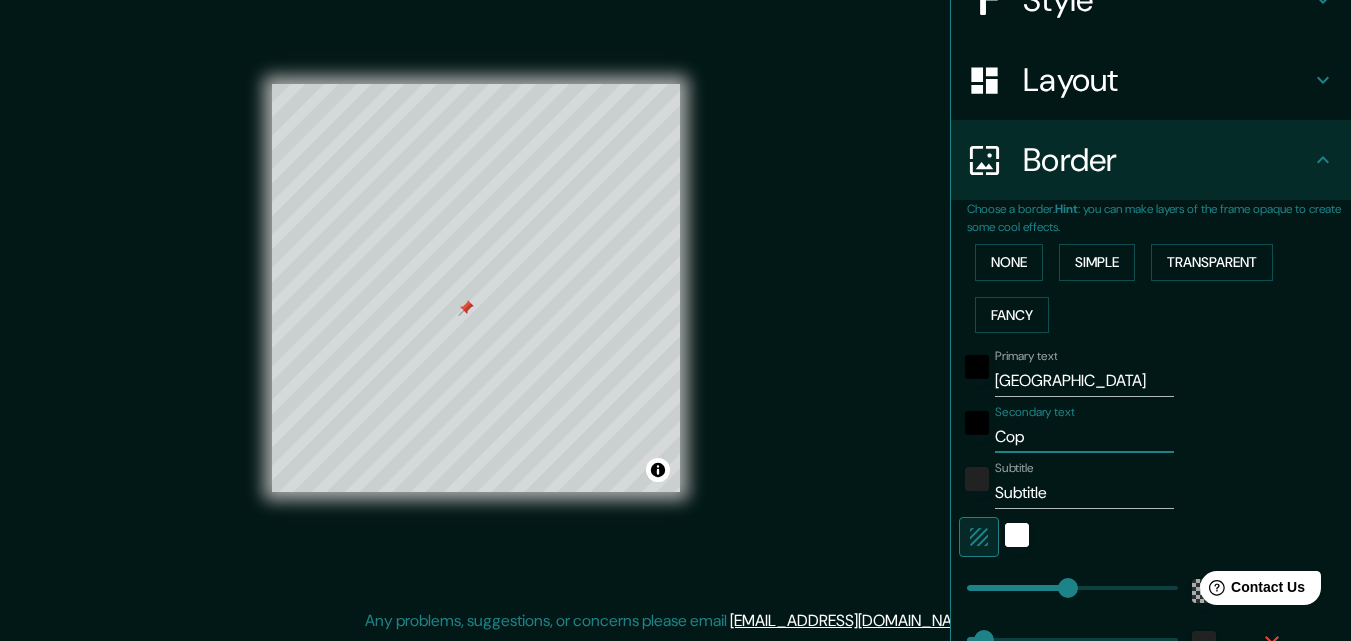 type on "Cope" 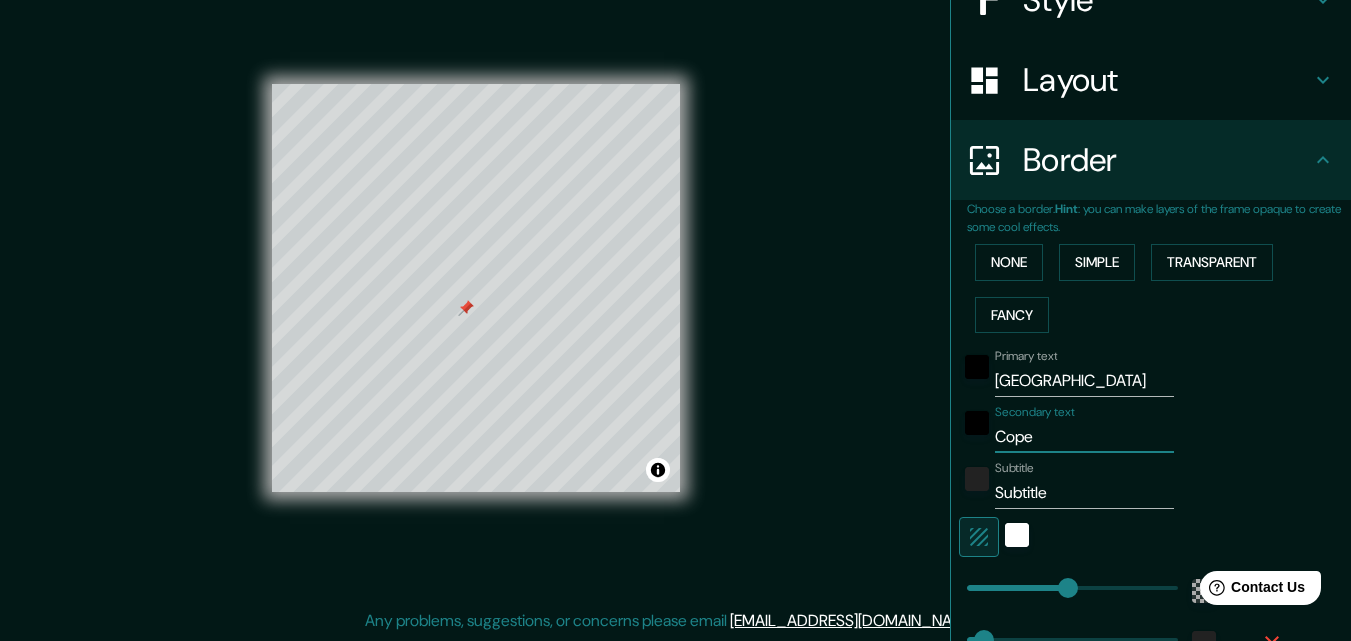 type on "Copen" 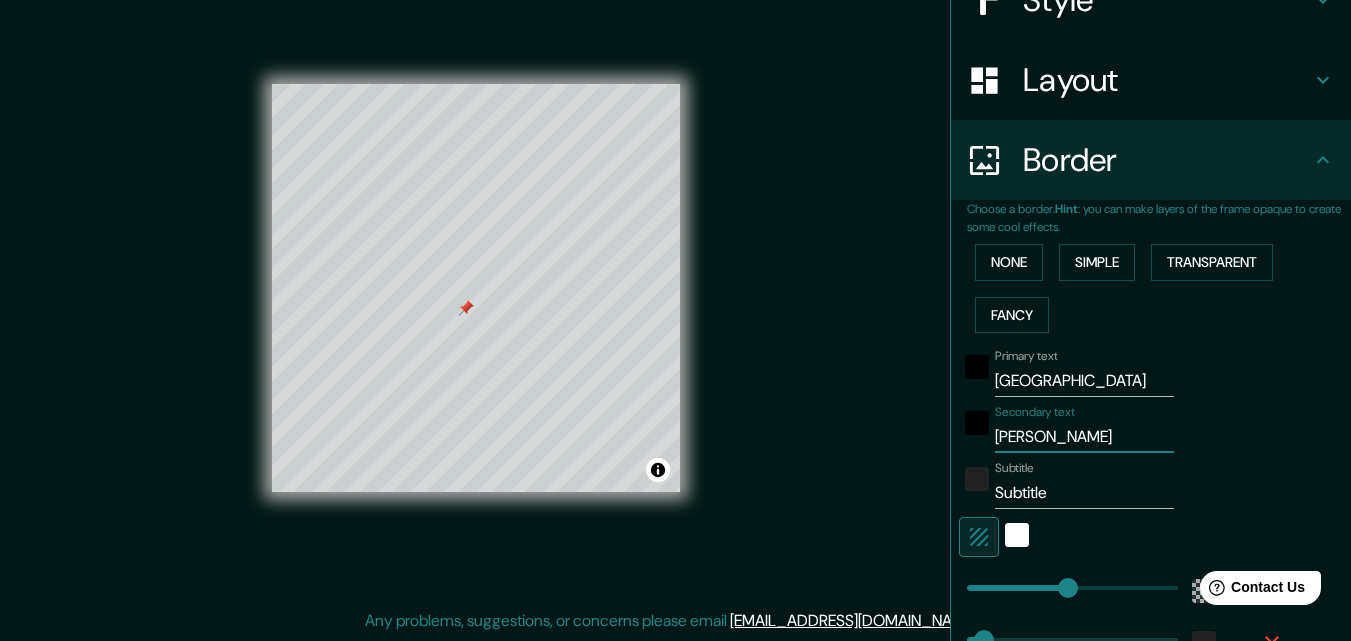 type on "Copenh" 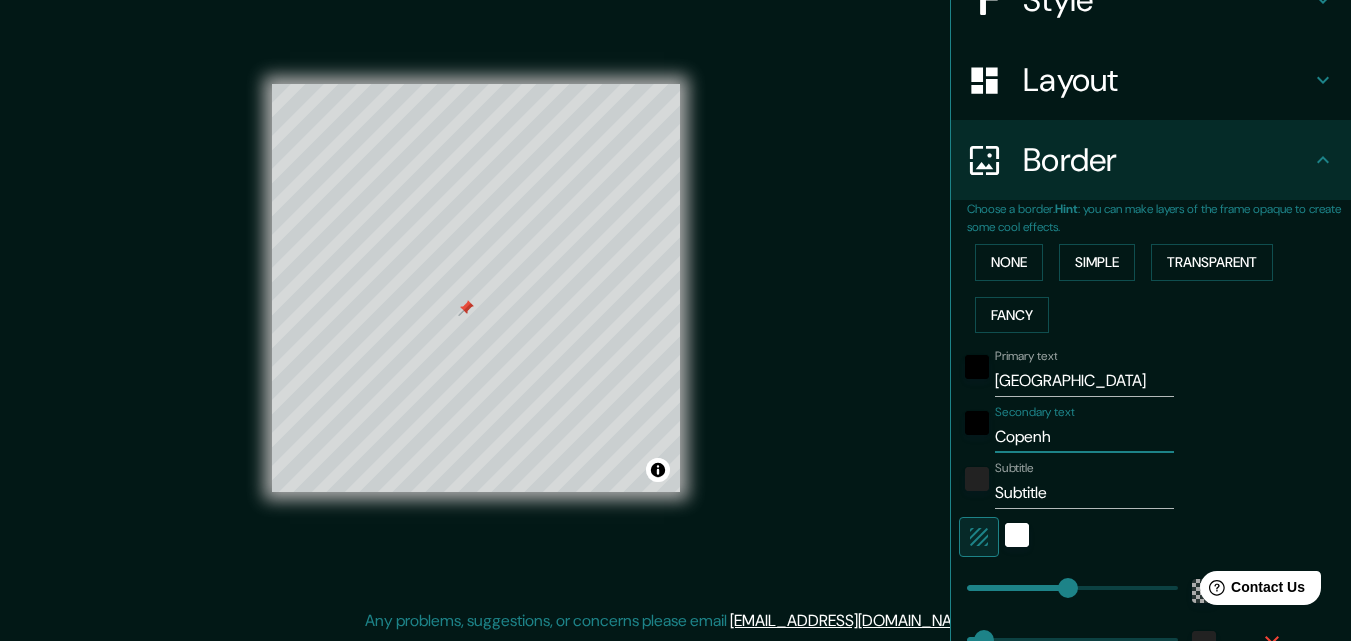 type on "Copenha" 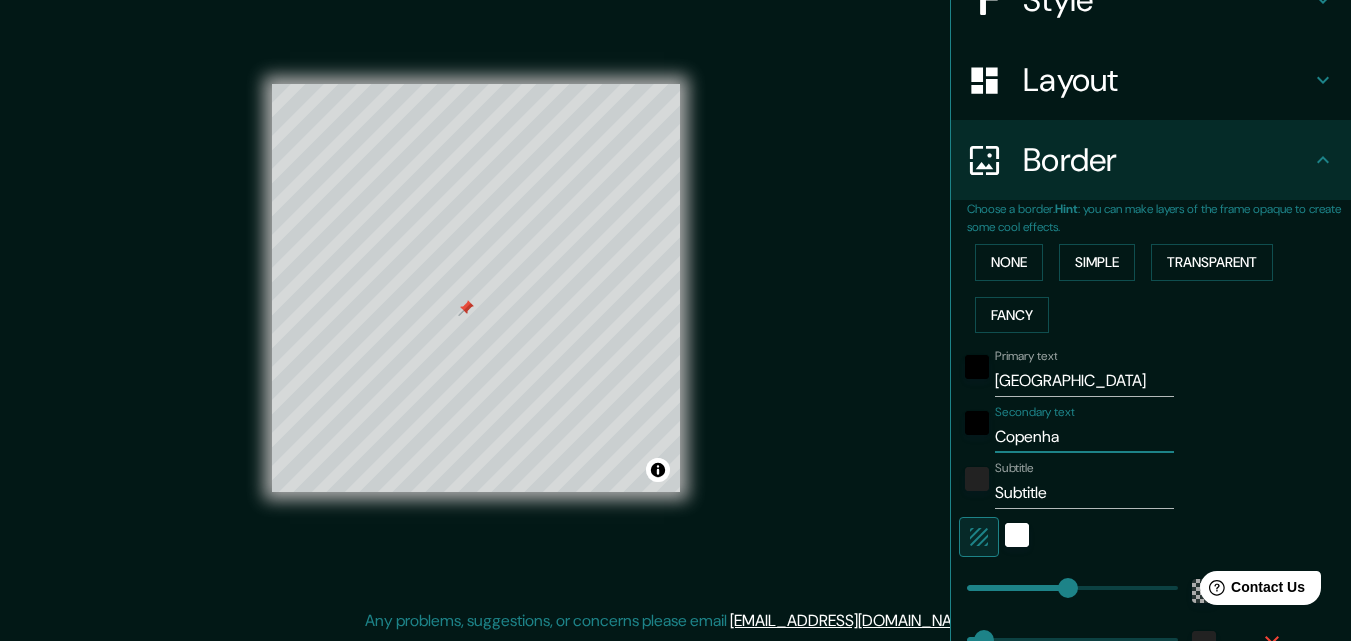 type on "Copenhag" 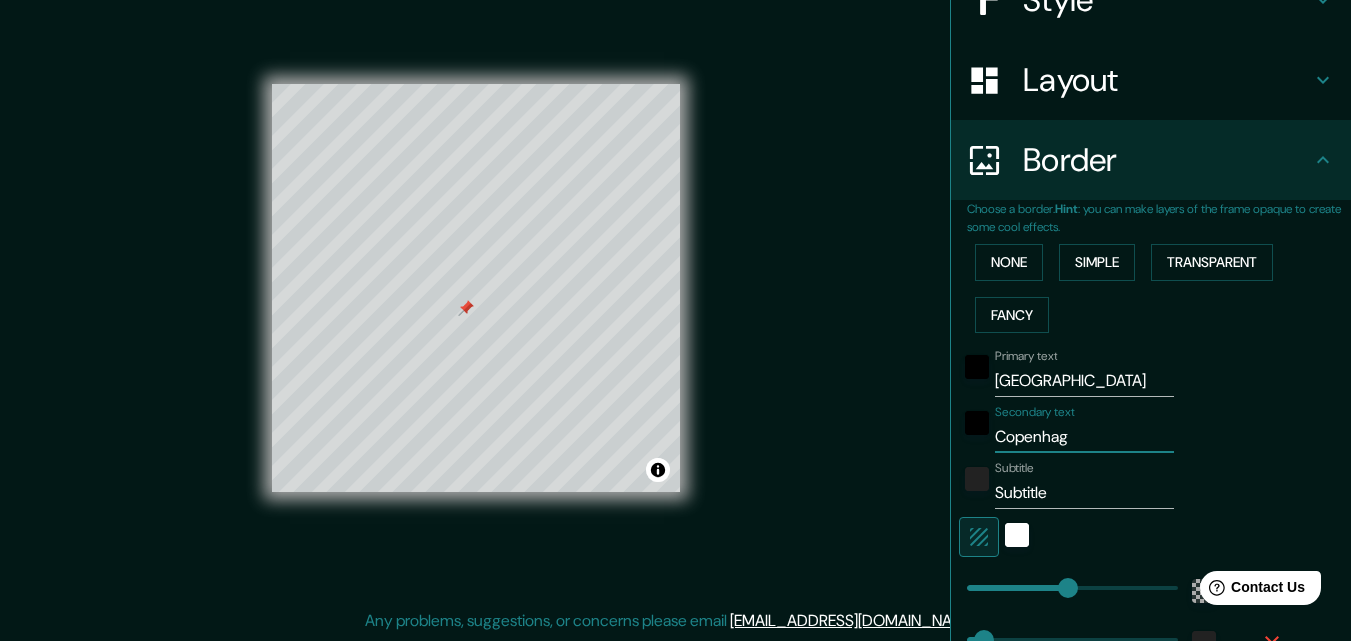type on "Copenhagu" 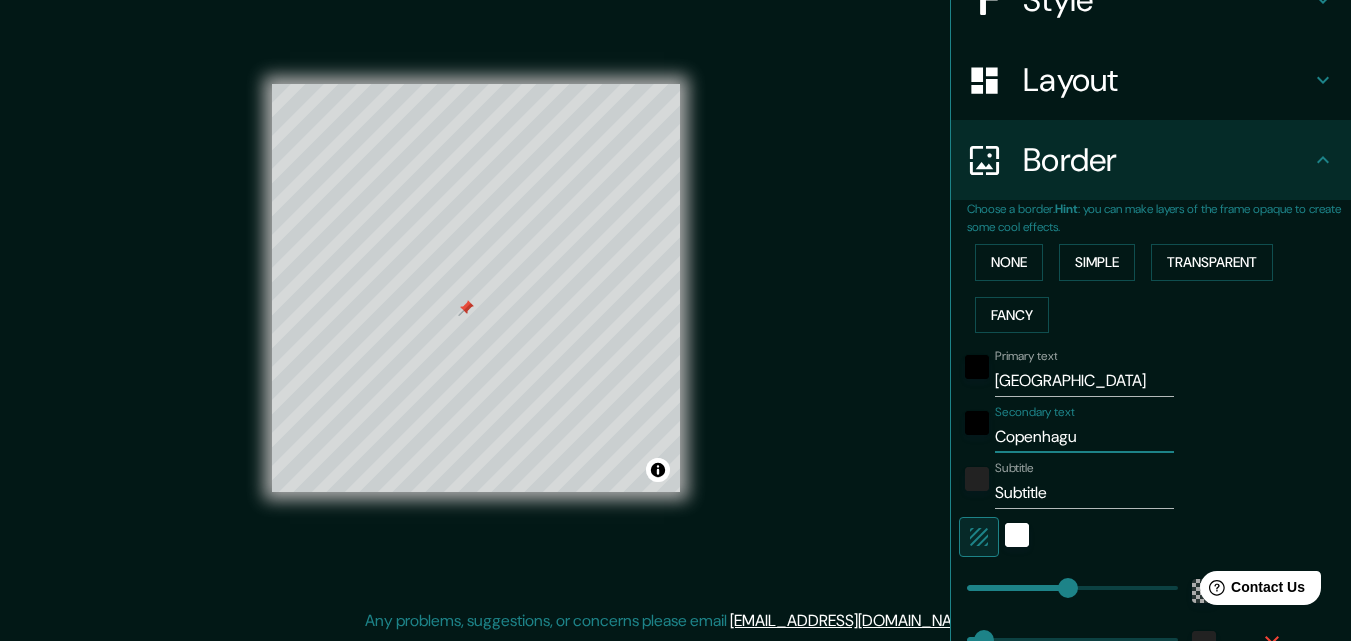 type on "Copenhague" 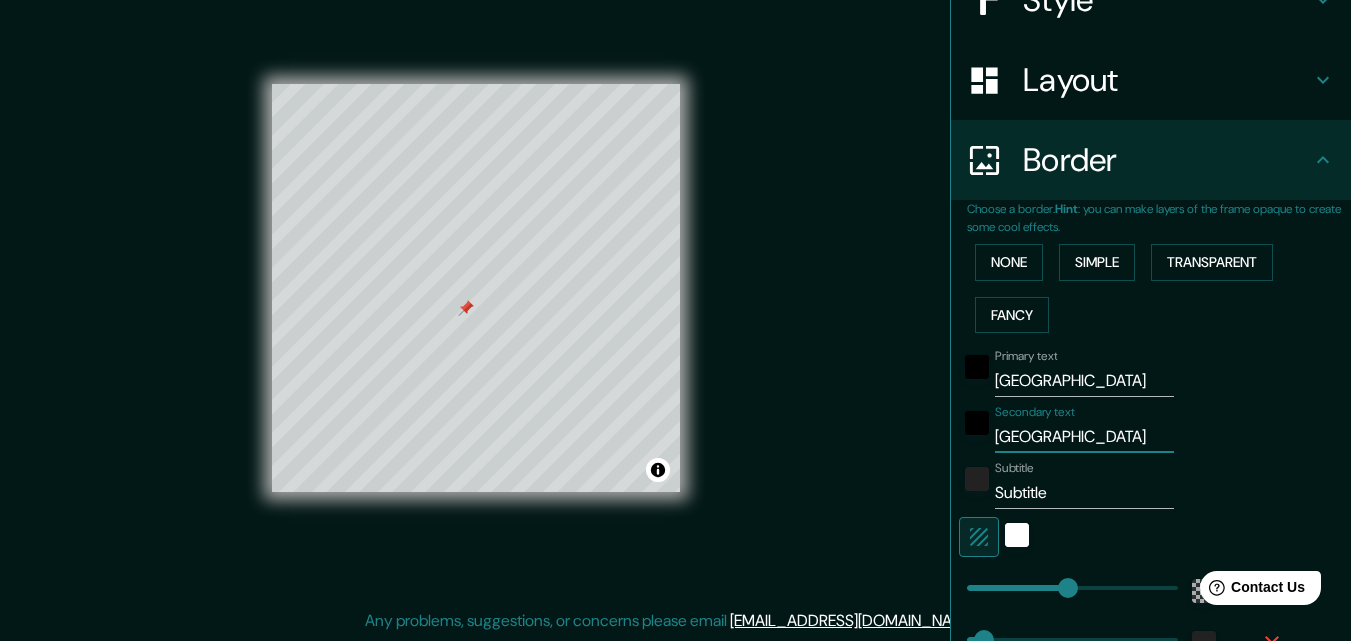 type on "Copenhague" 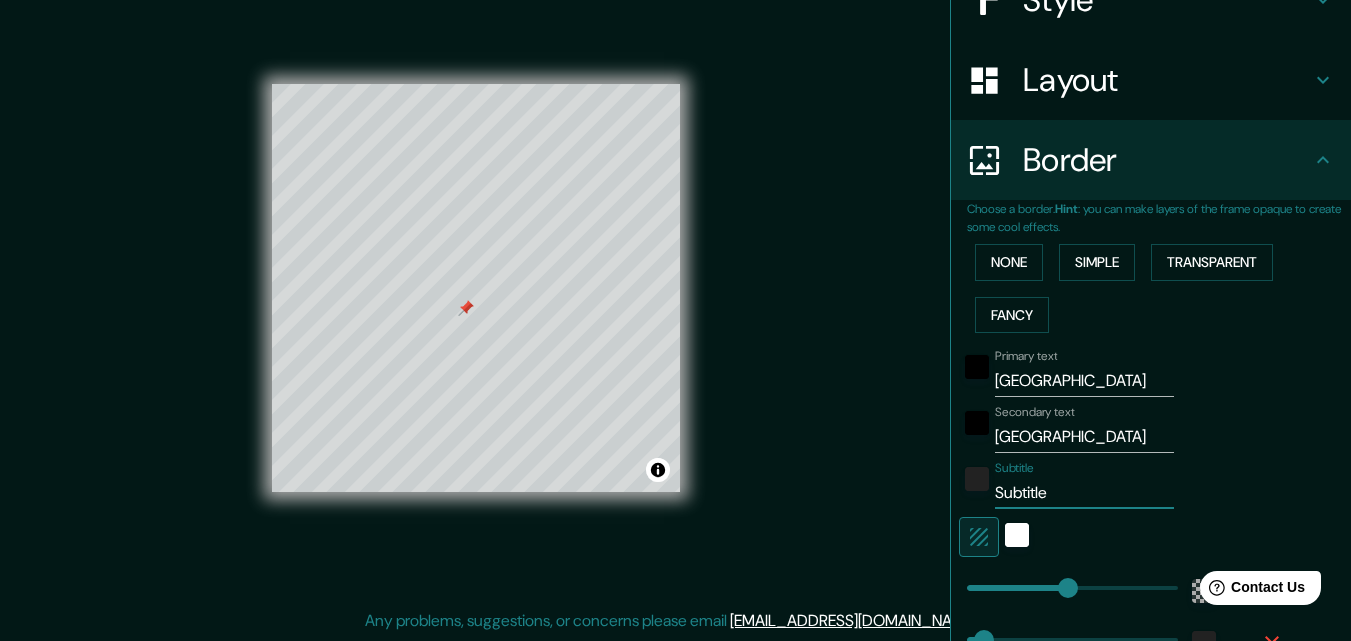 type on "Subtitl" 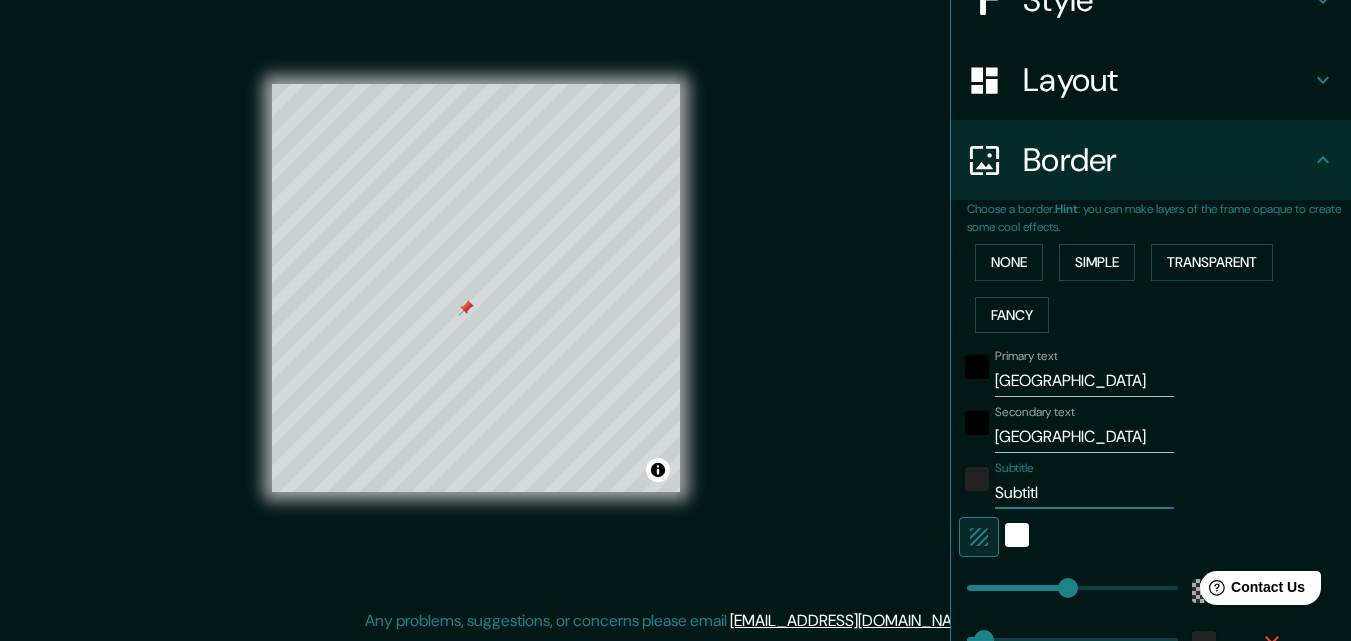 type on "Subtit" 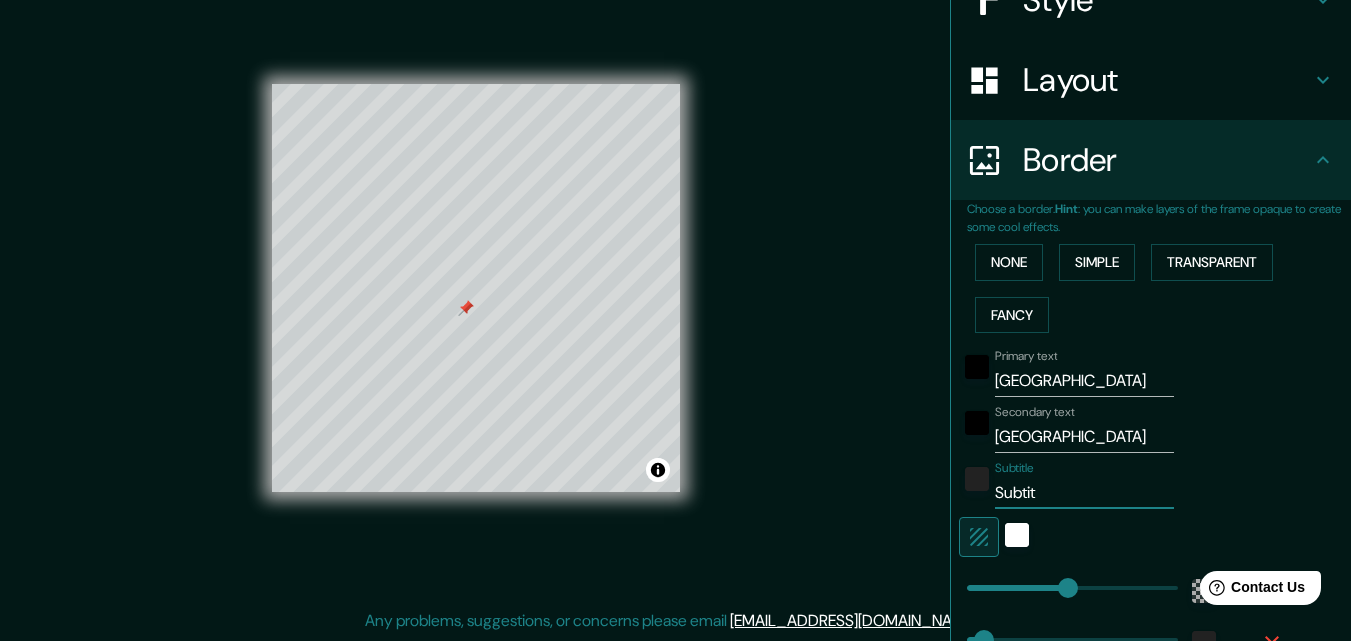type on "Subti" 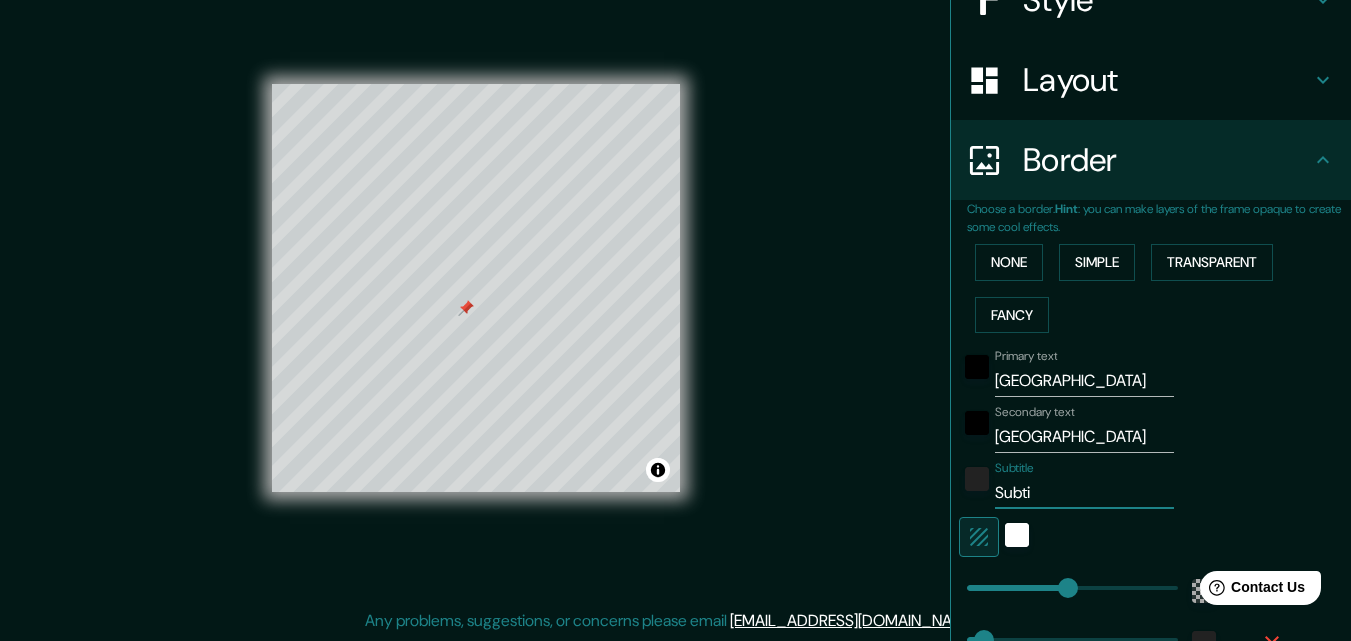 type on "Subt" 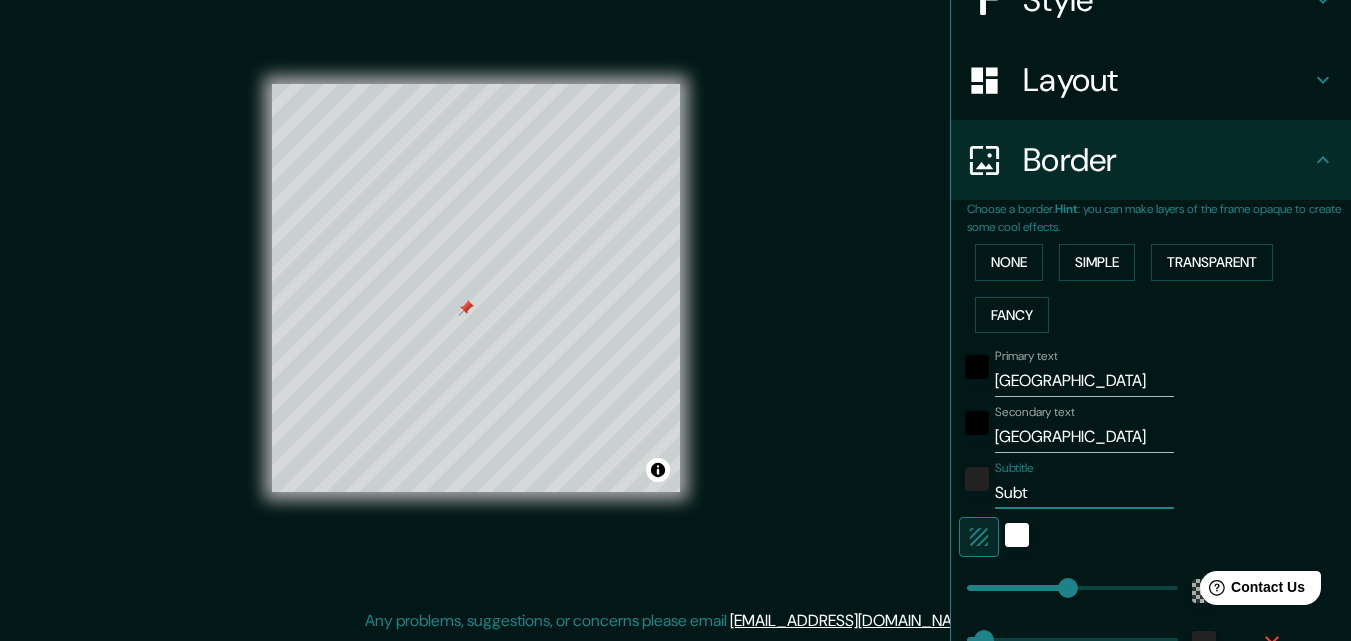 type on "Sub" 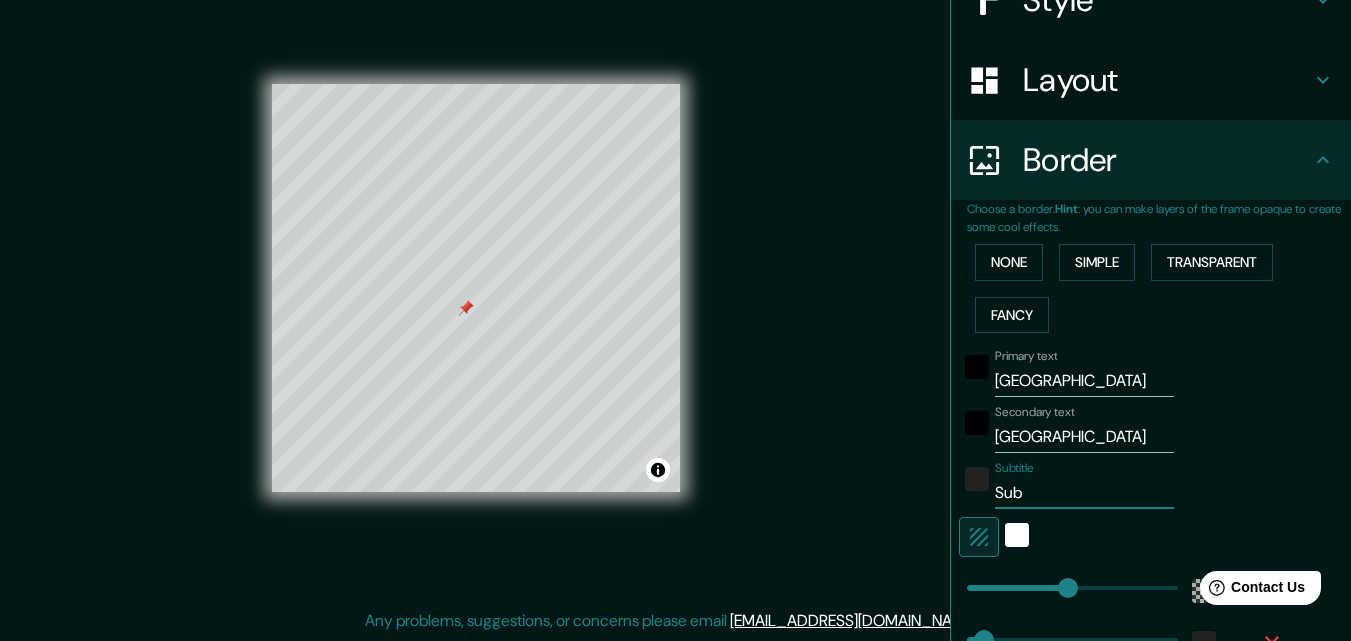 type on "Su" 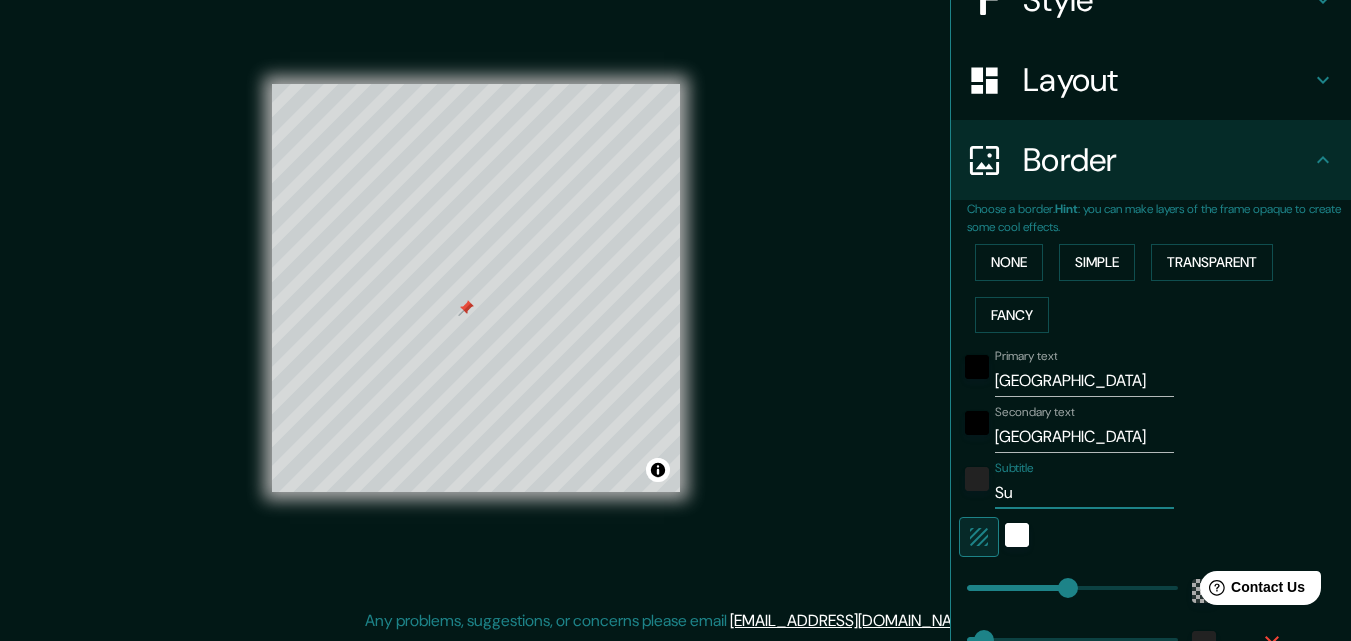 type on "S" 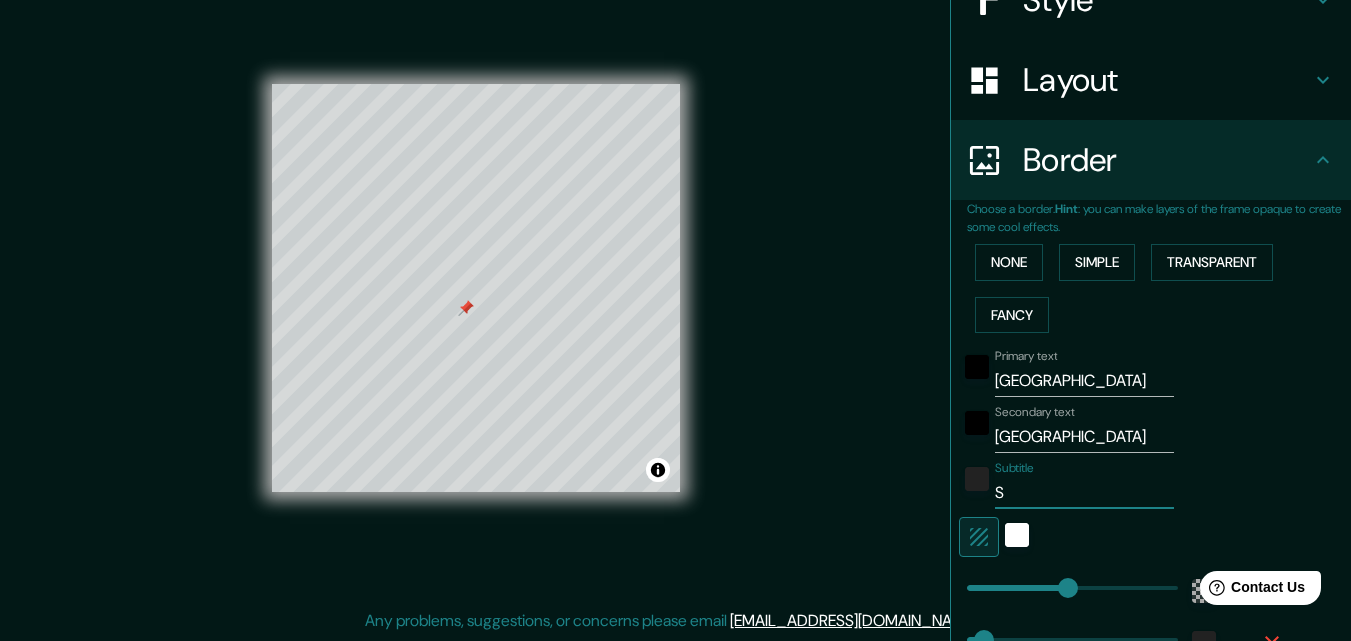 type 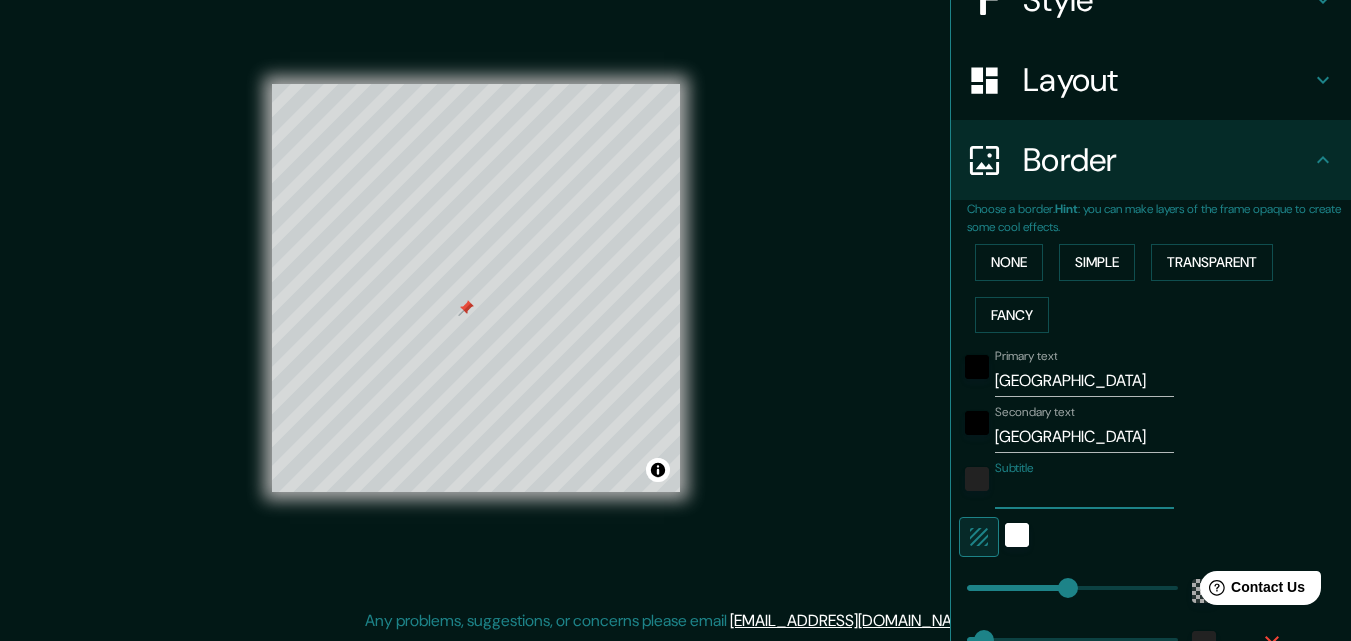 type on "L" 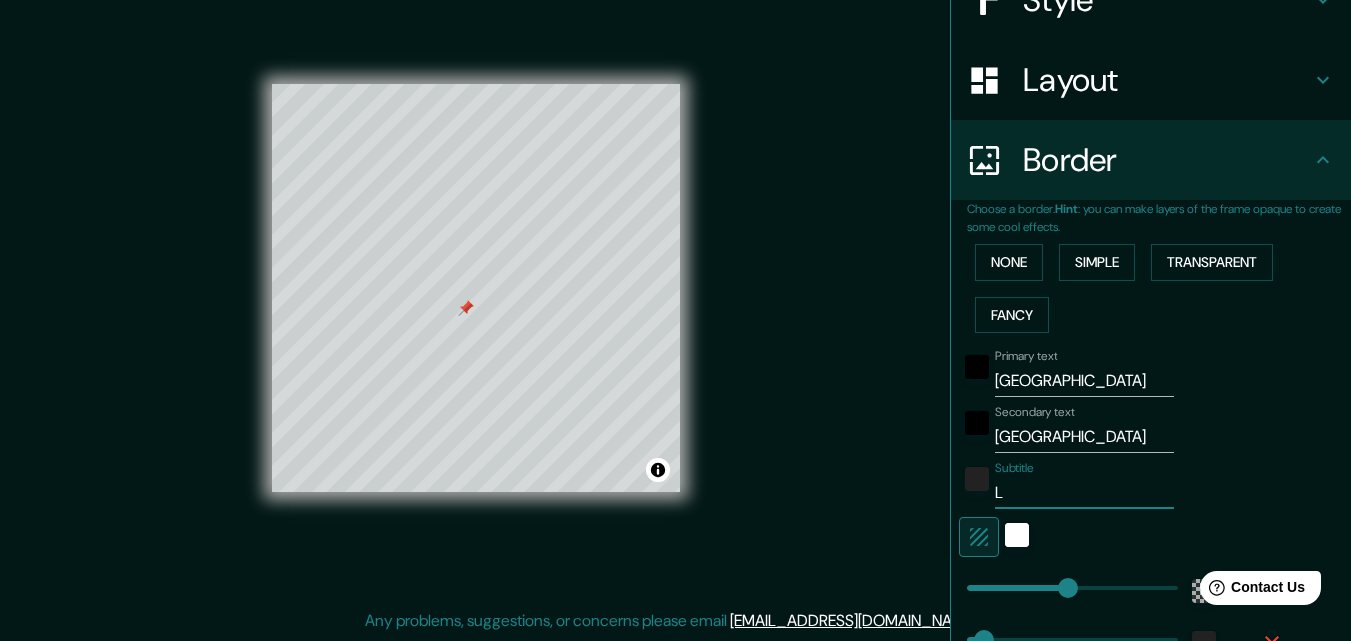 type on "Lo" 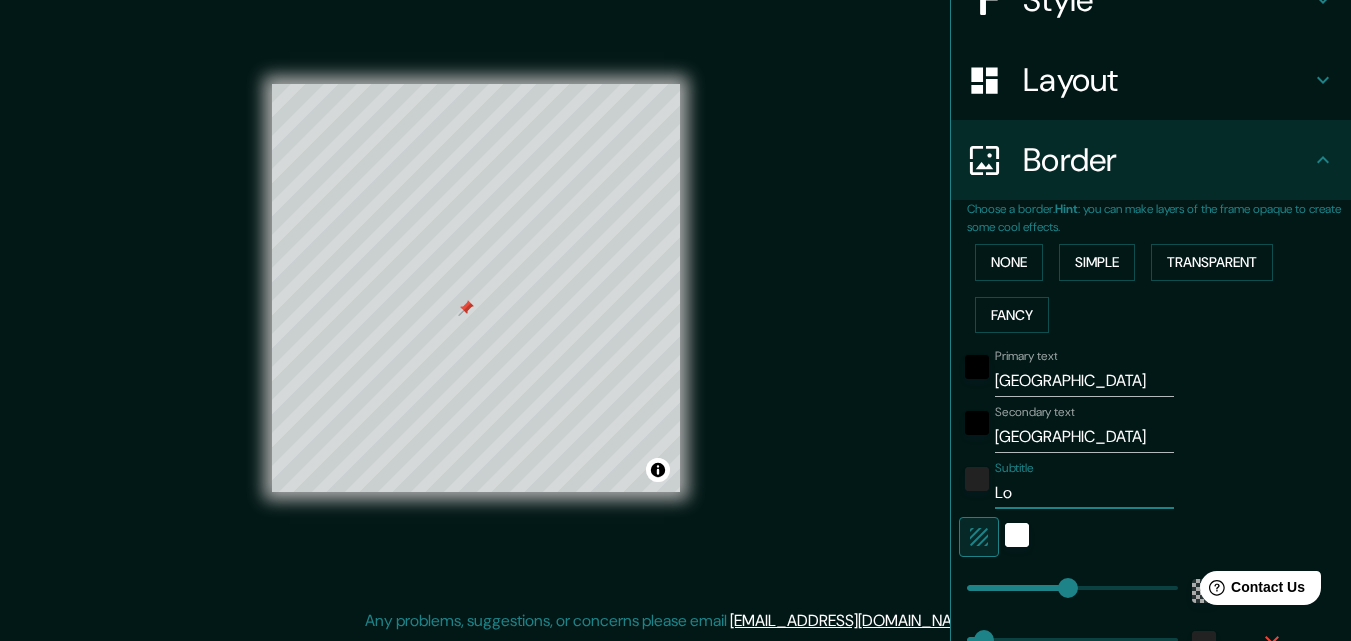 type on "196" 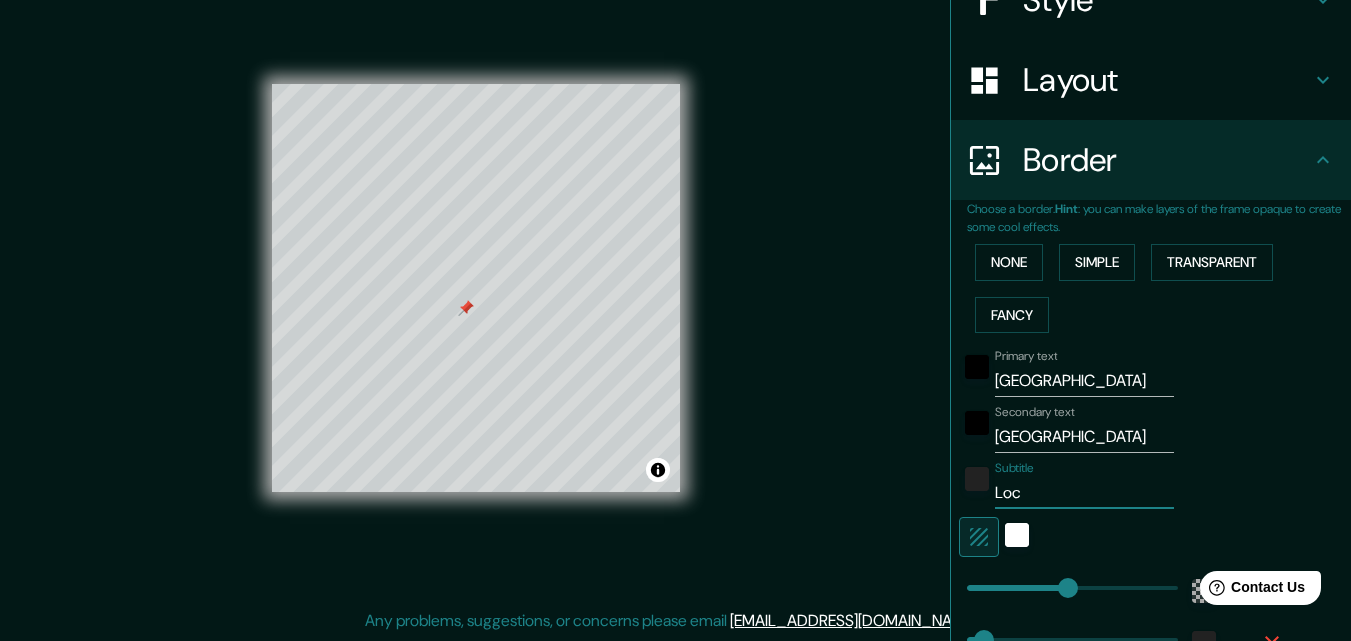 type on "Loca" 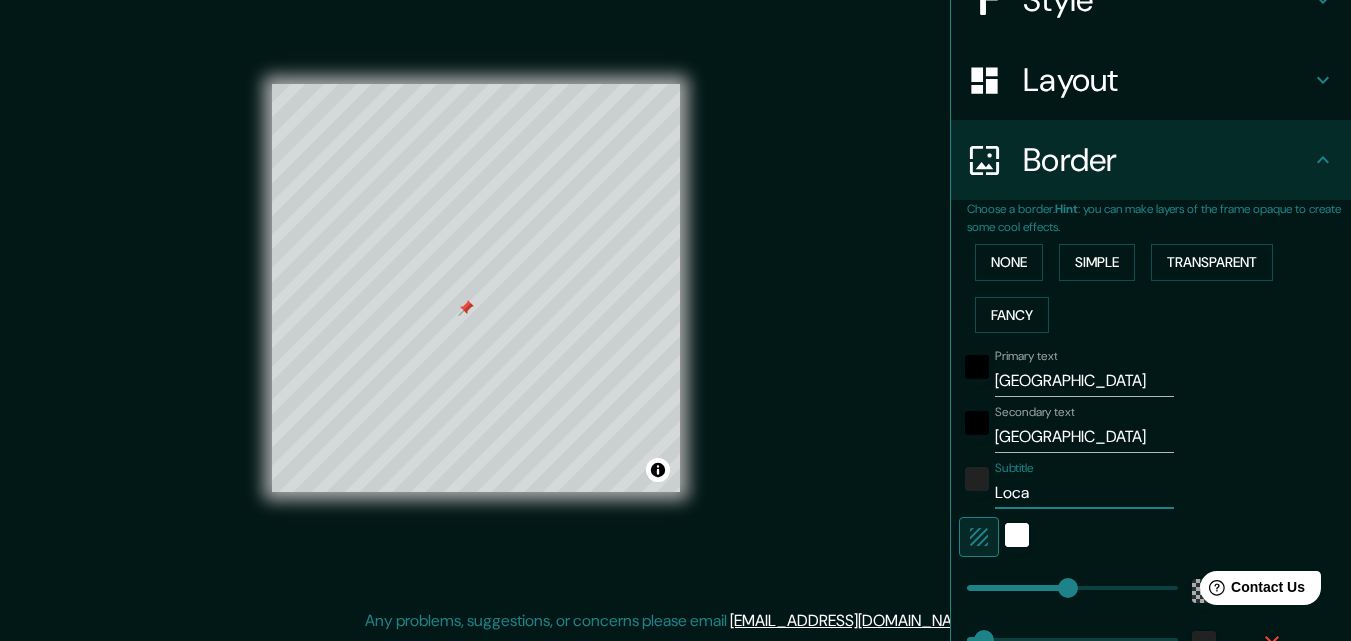 type on "196" 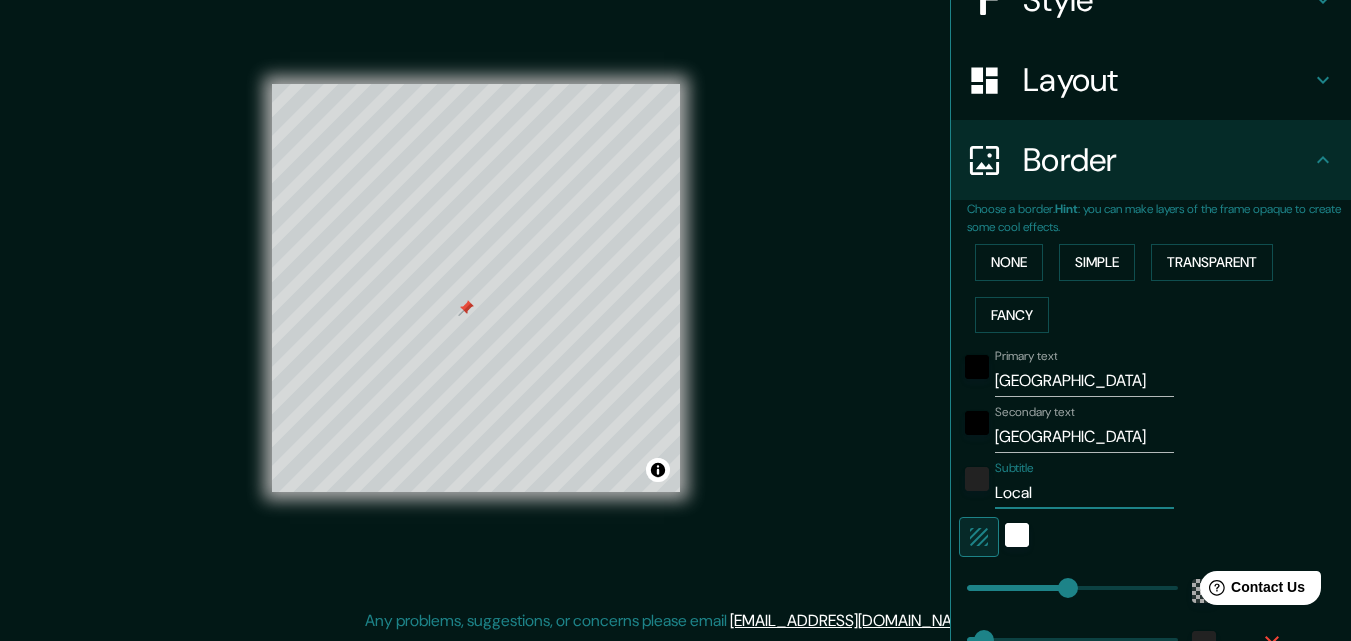 type on "Loca" 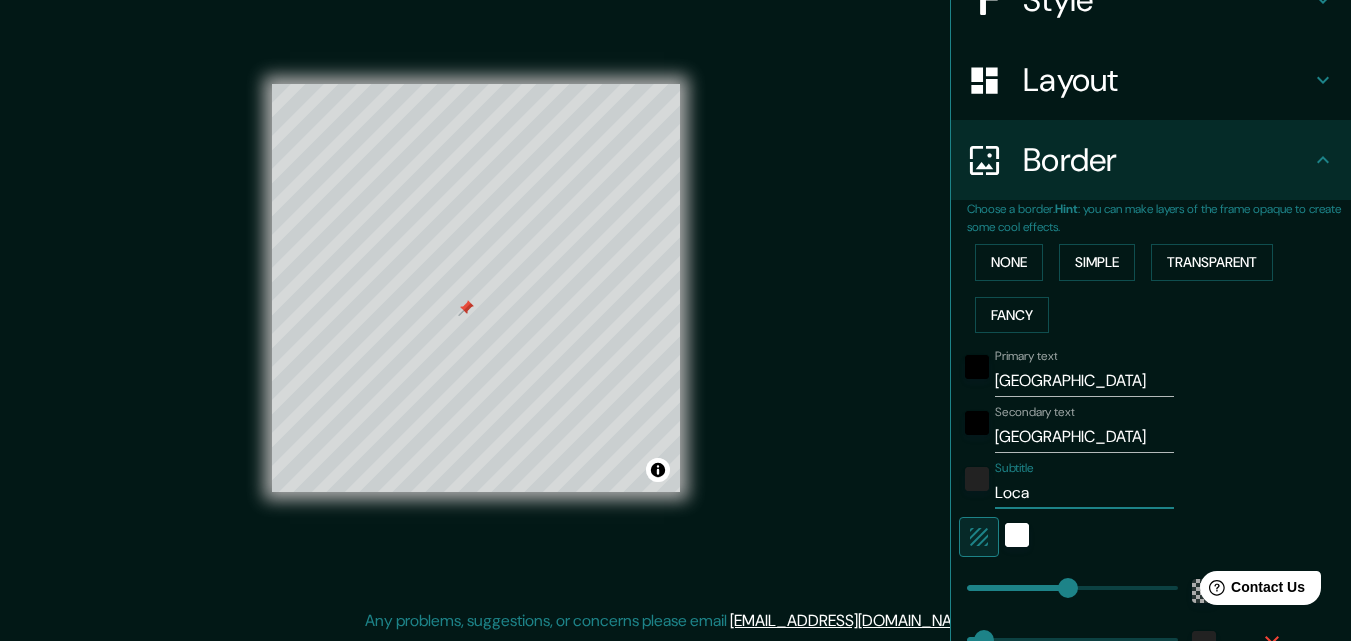 type on "Local" 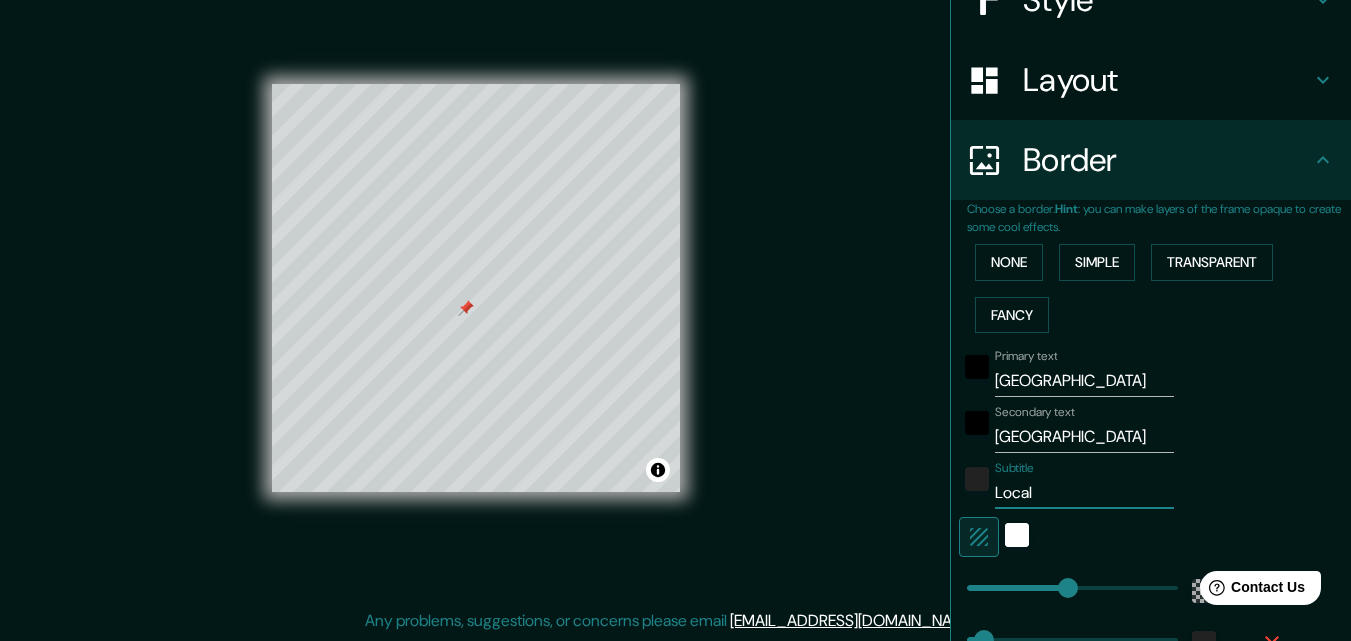 type on "Locali" 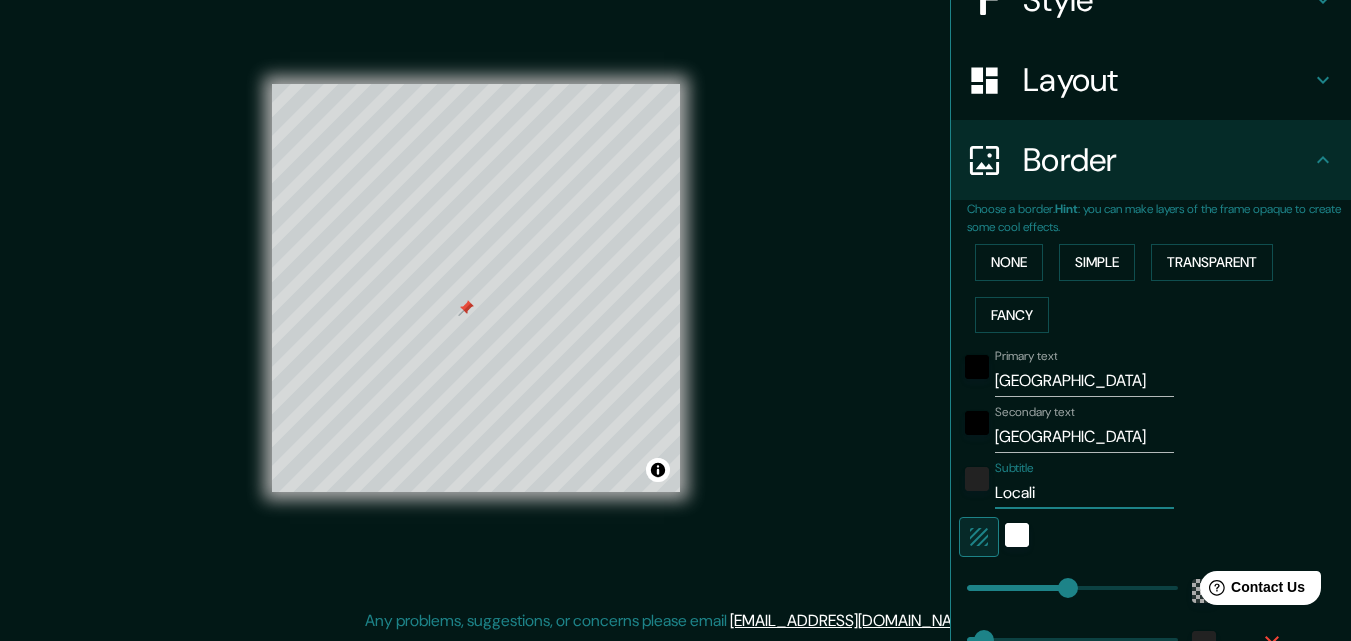 type on "Localiz" 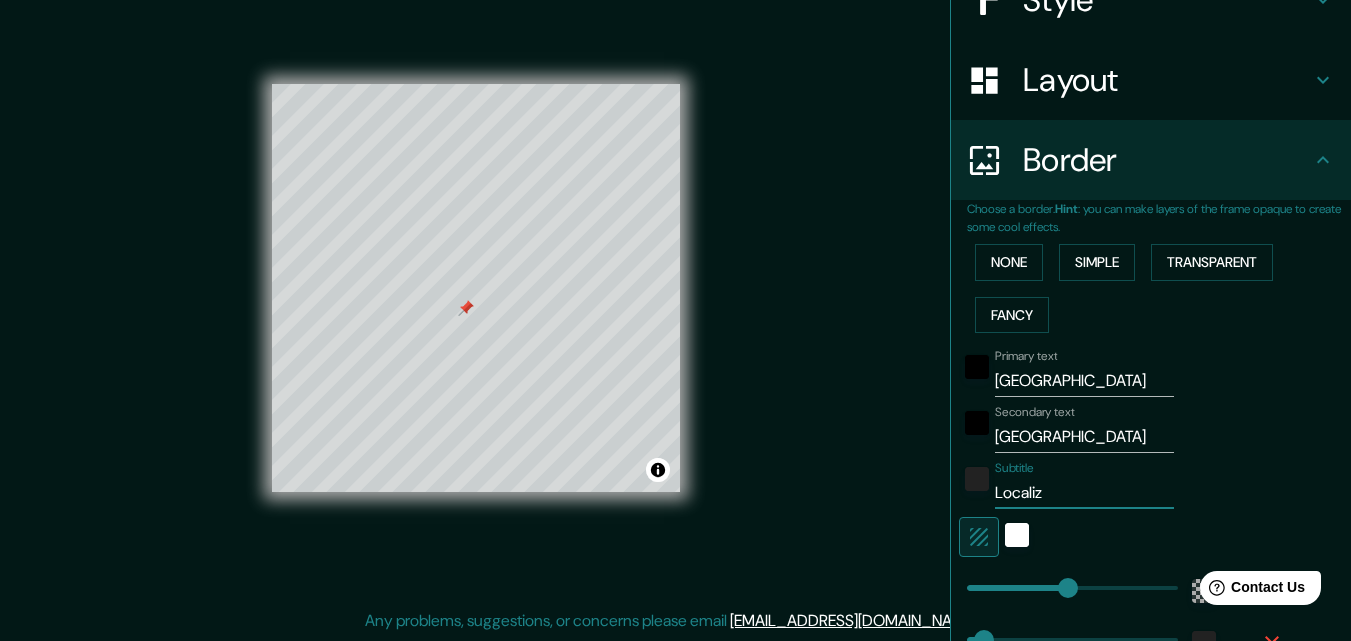 type on "Localiza" 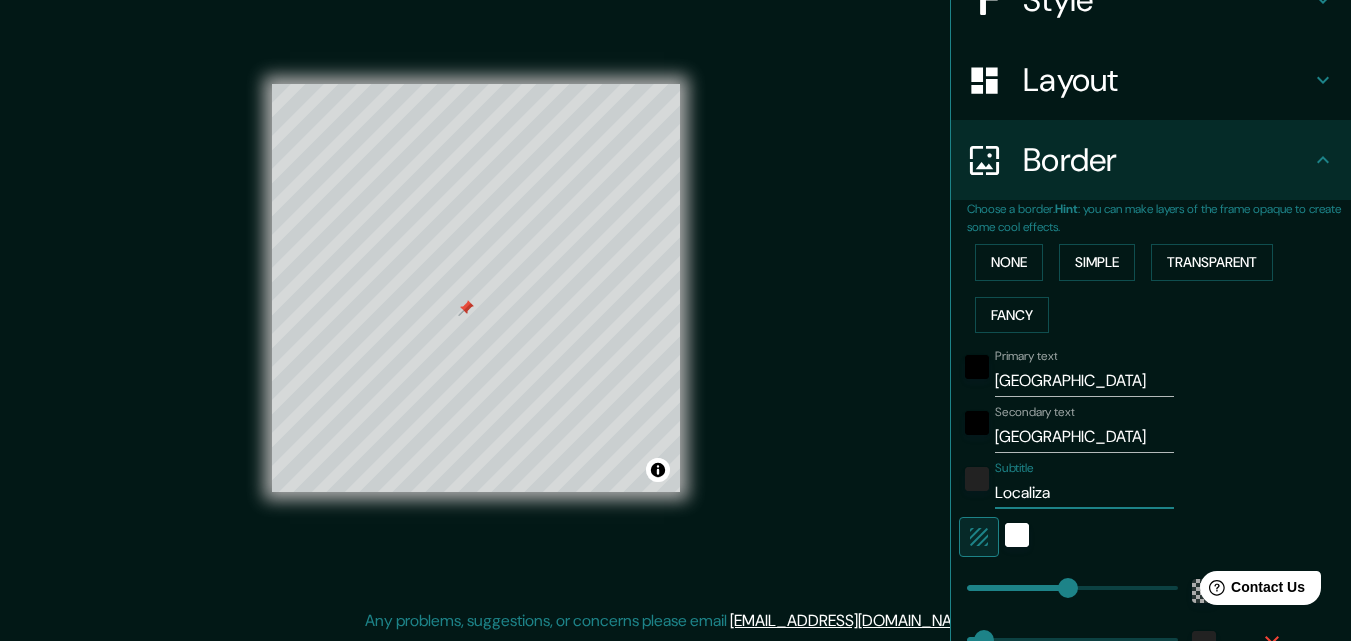 type on "Localizac" 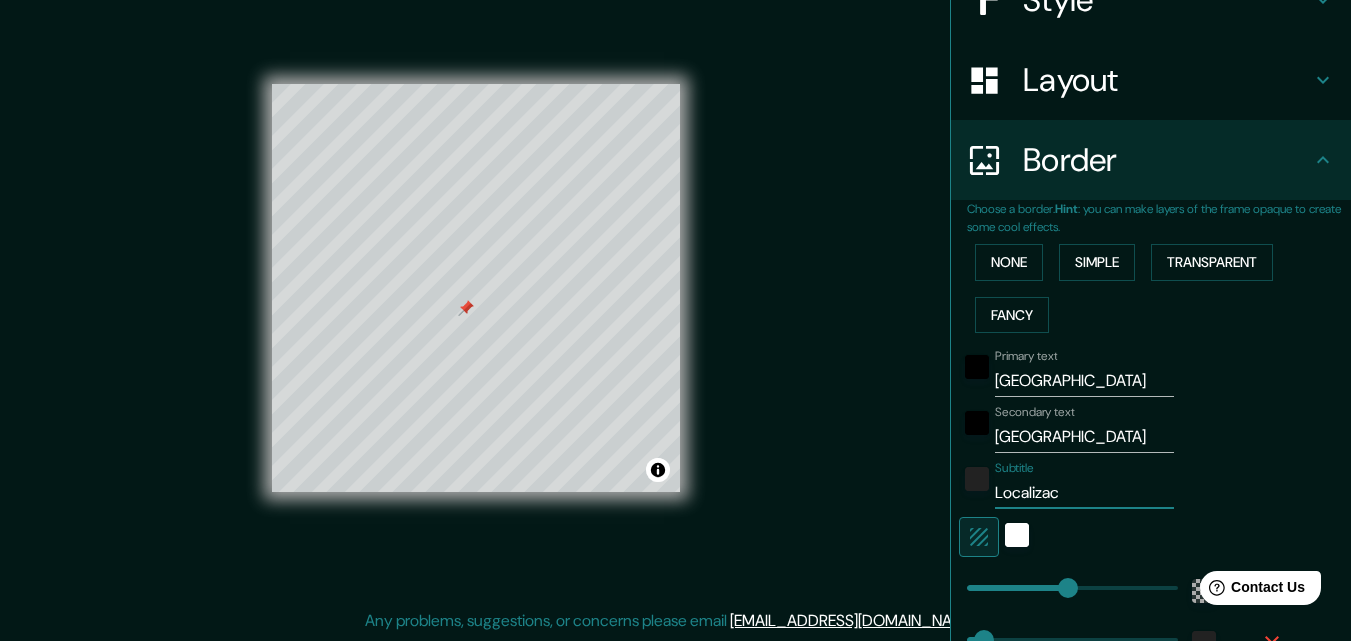 type on "Localizaci" 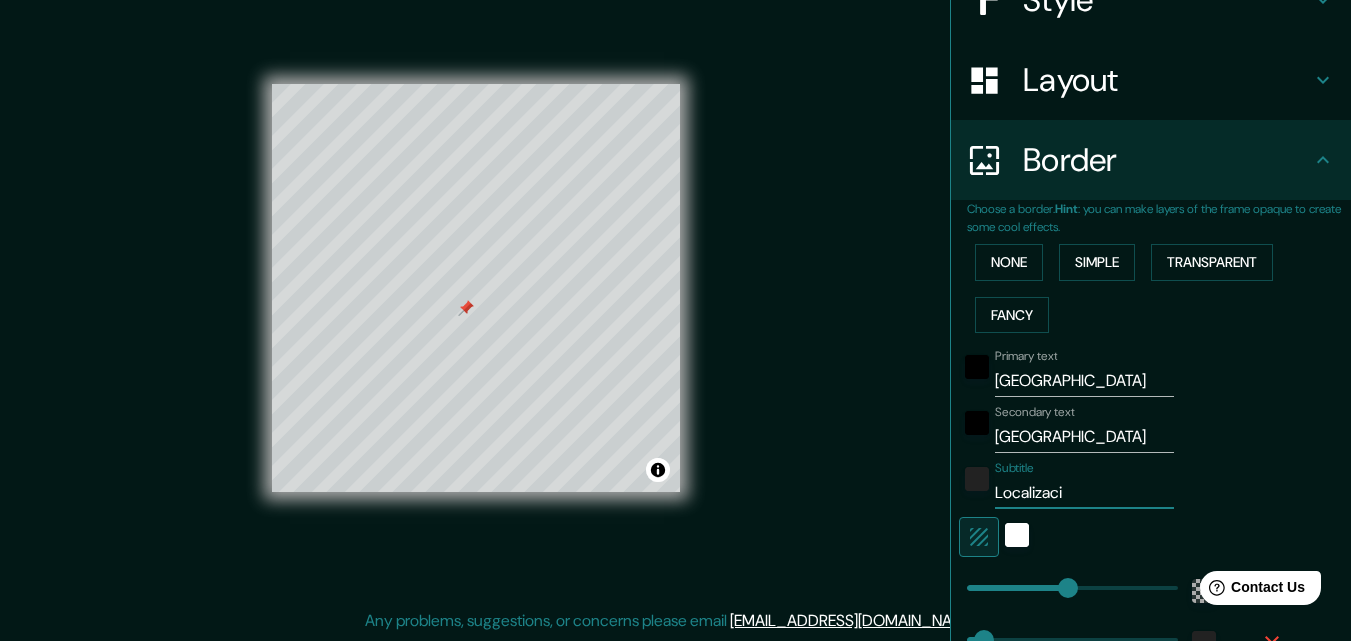 type on "Localizacio" 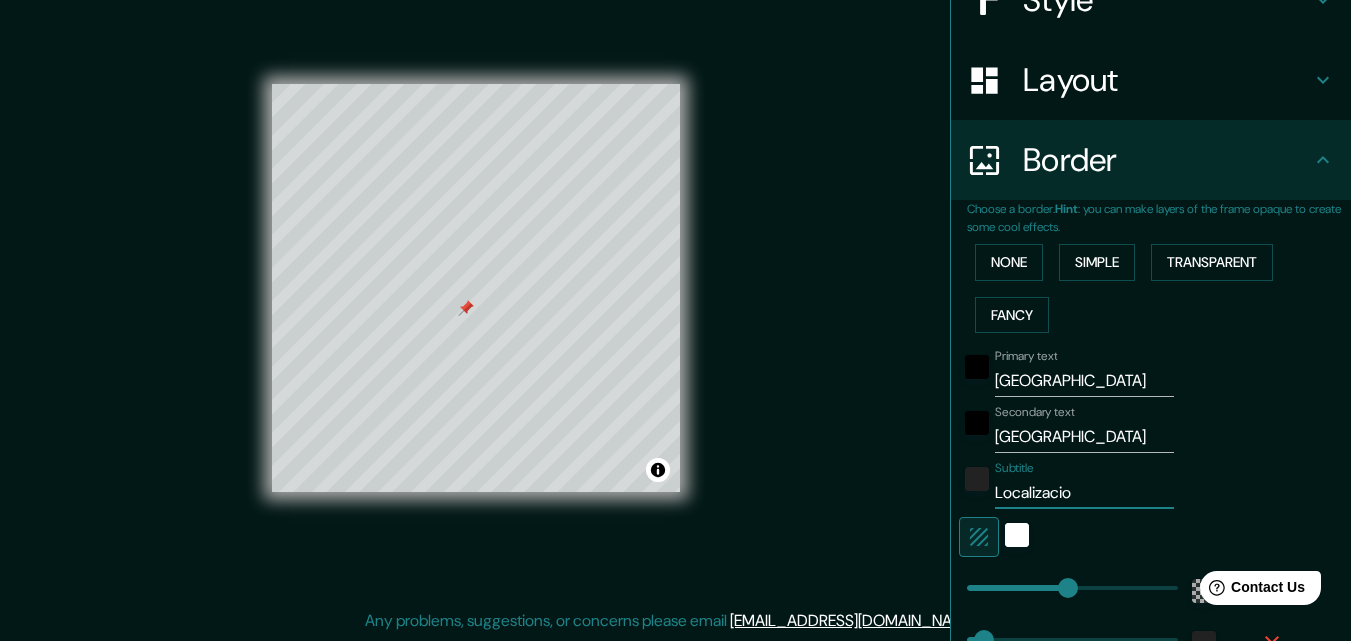 type on "Localizacion" 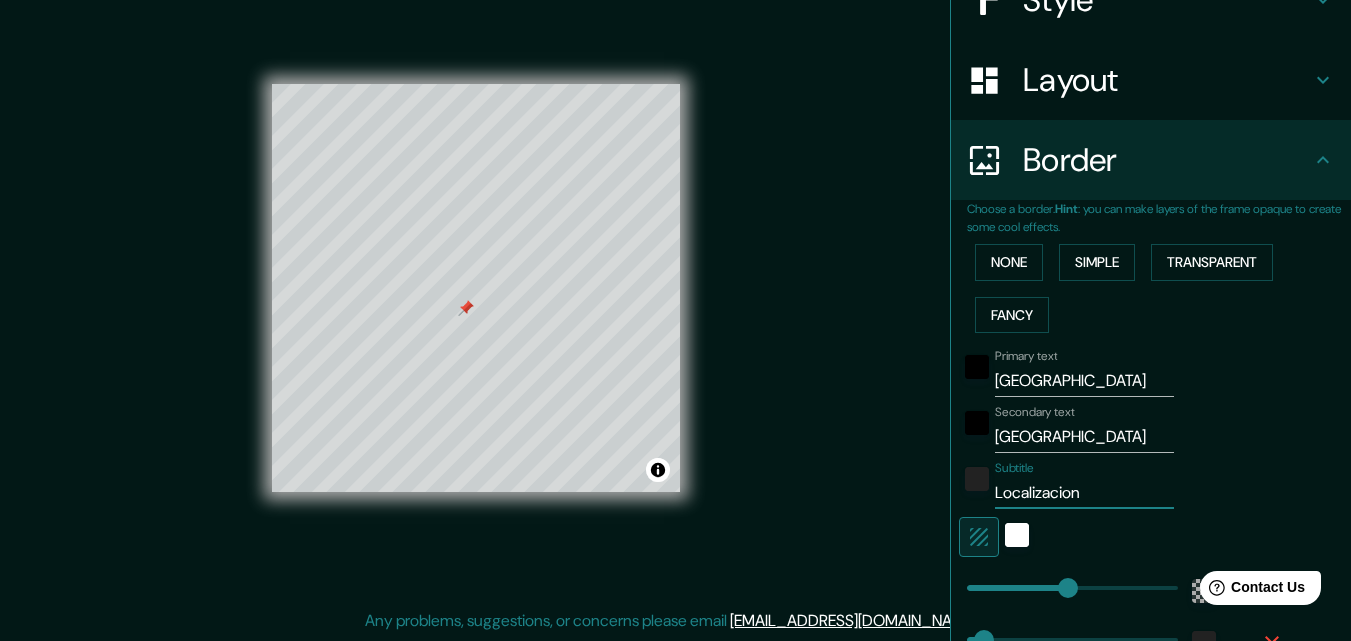 type on "Localizacion" 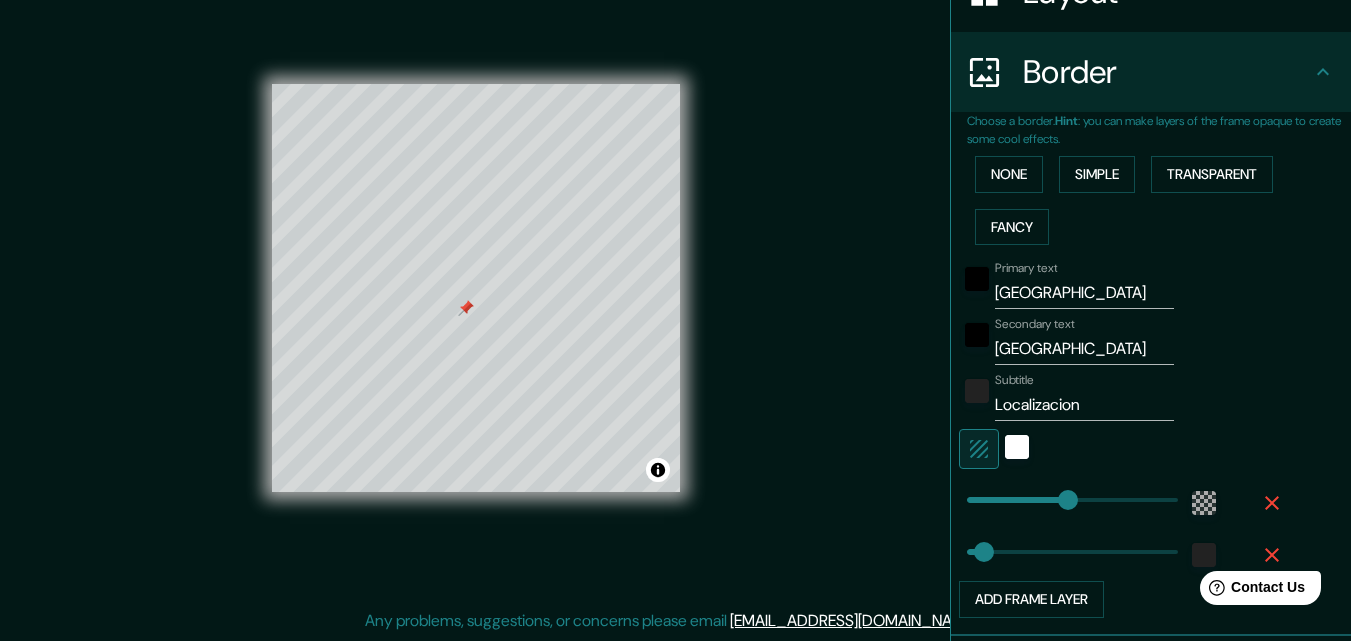 scroll, scrollTop: 366, scrollLeft: 0, axis: vertical 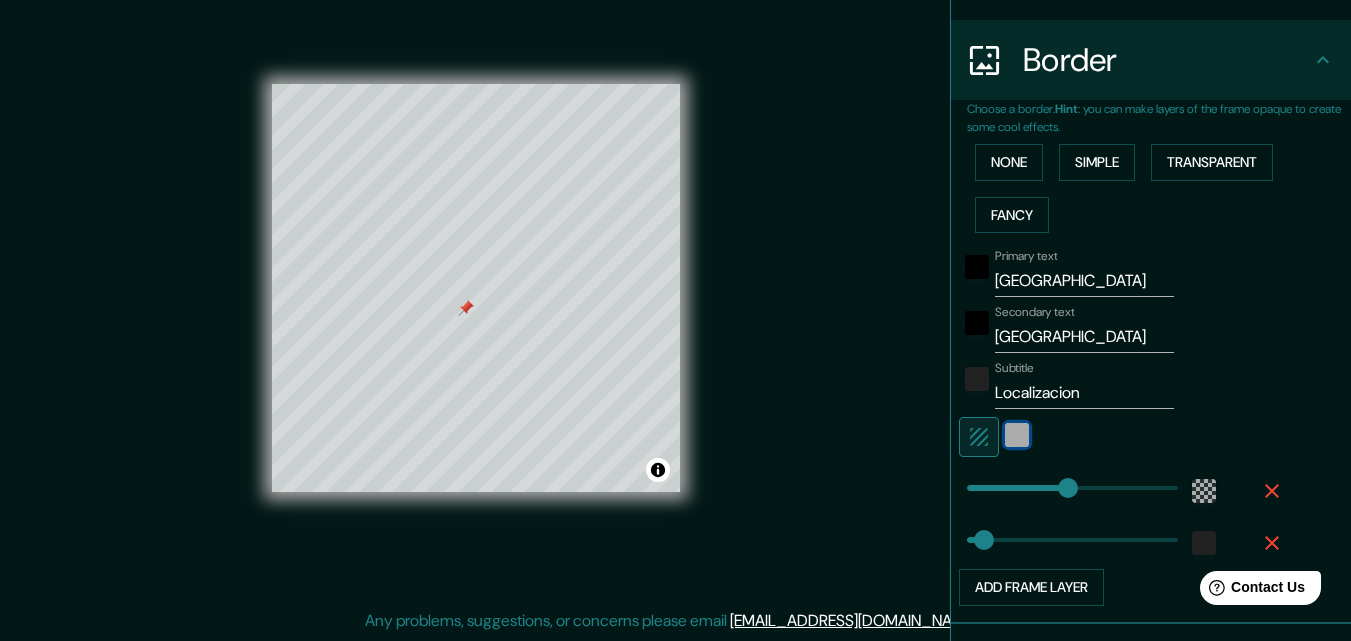 click at bounding box center [1017, 435] 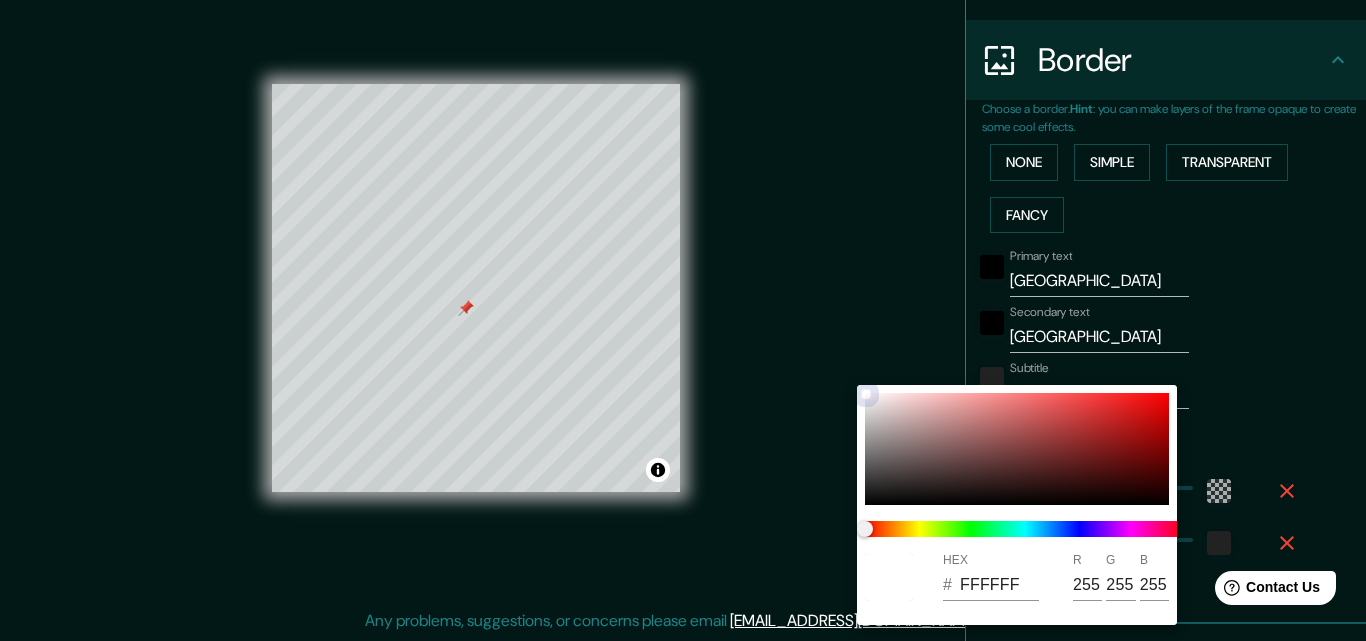 click at bounding box center (1017, 449) 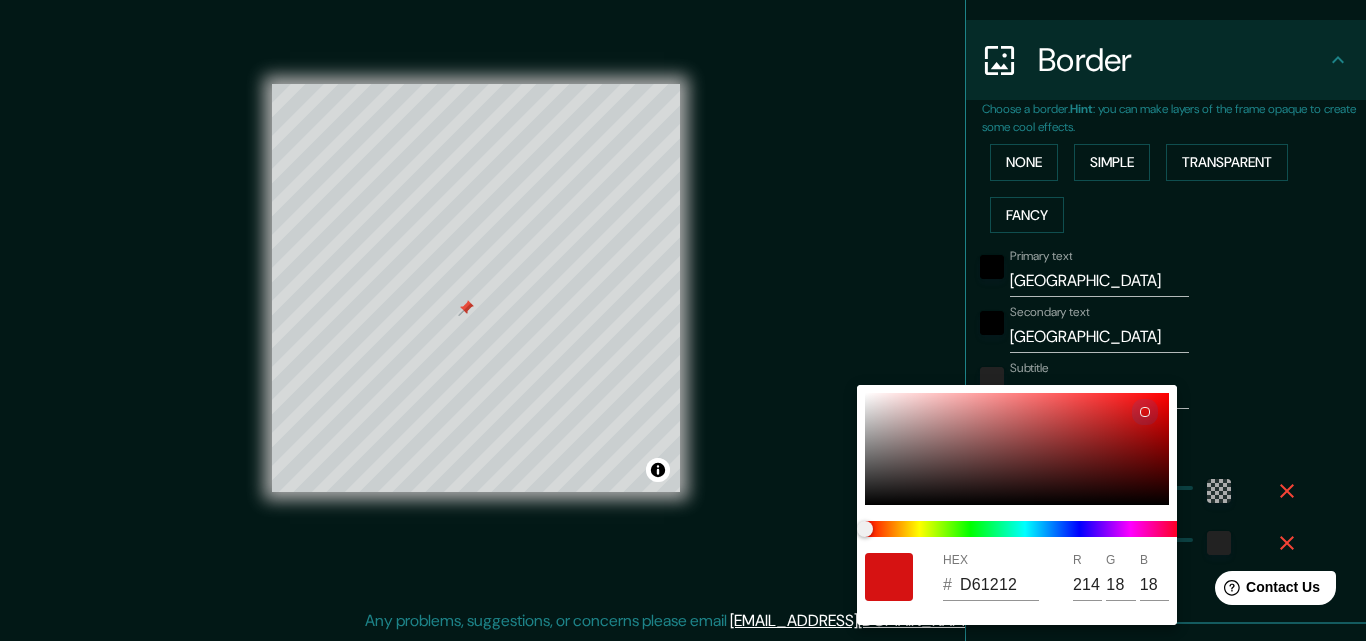 type on "196" 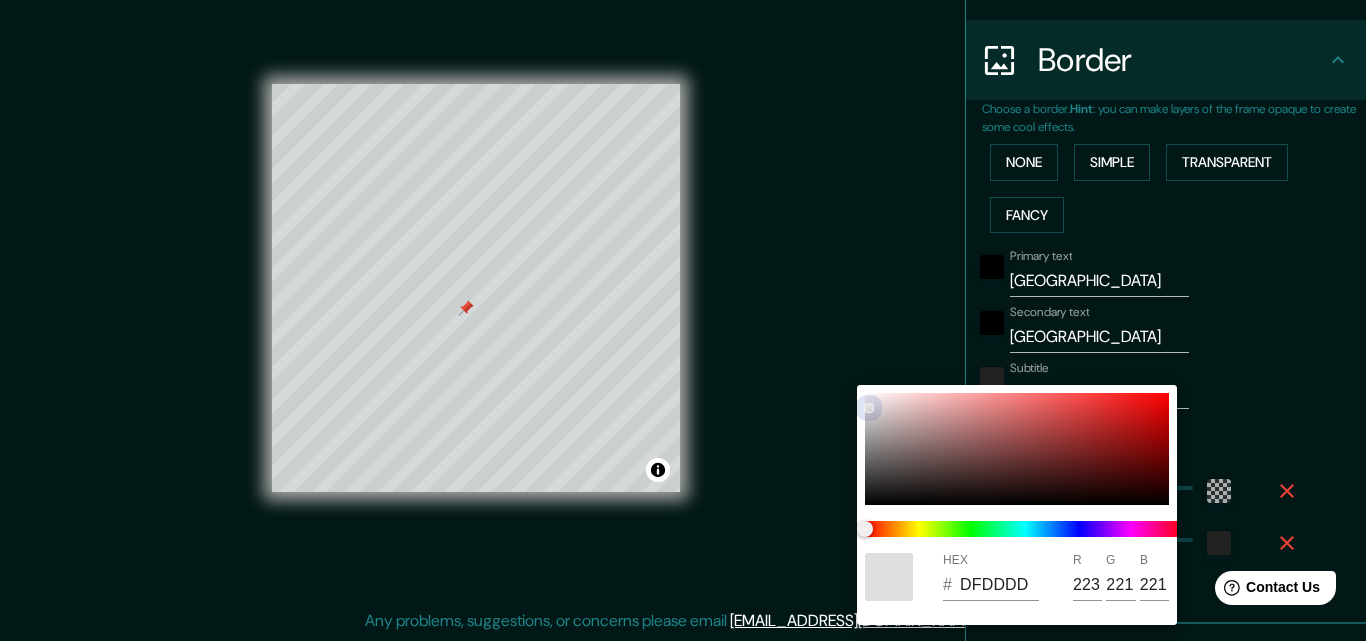 drag, startPoint x: 864, startPoint y: 402, endPoint x: 859, endPoint y: 391, distance: 12.083046 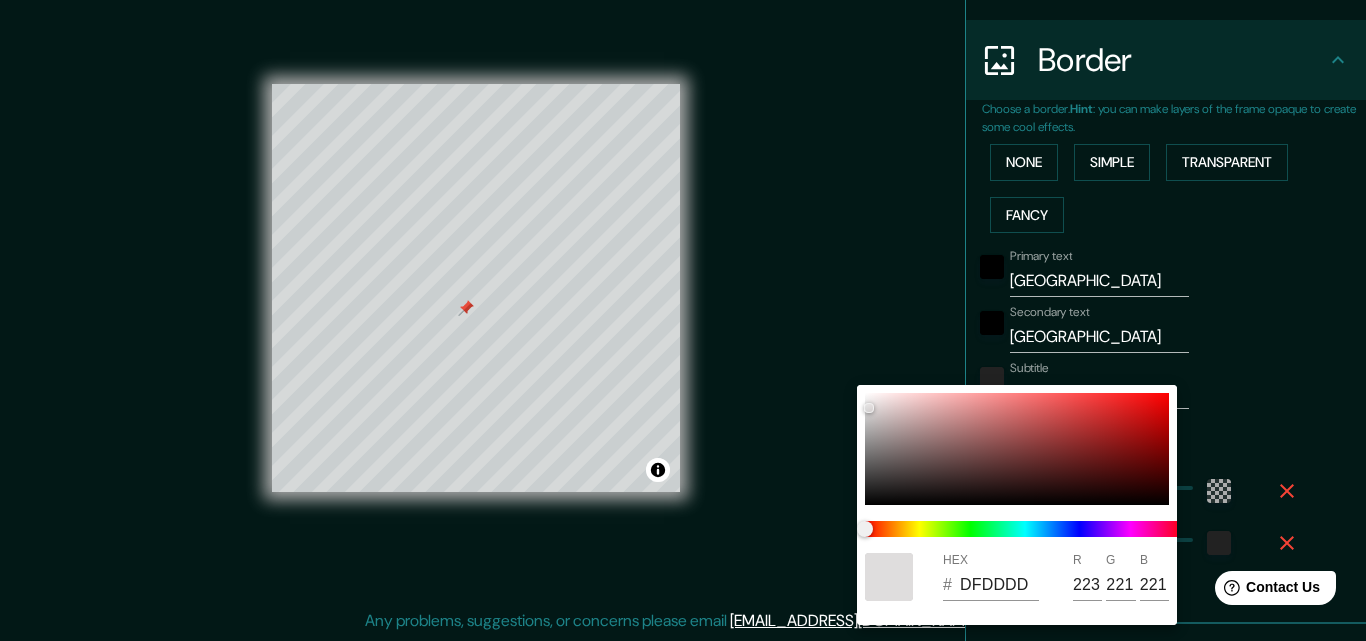 click at bounding box center (683, 320) 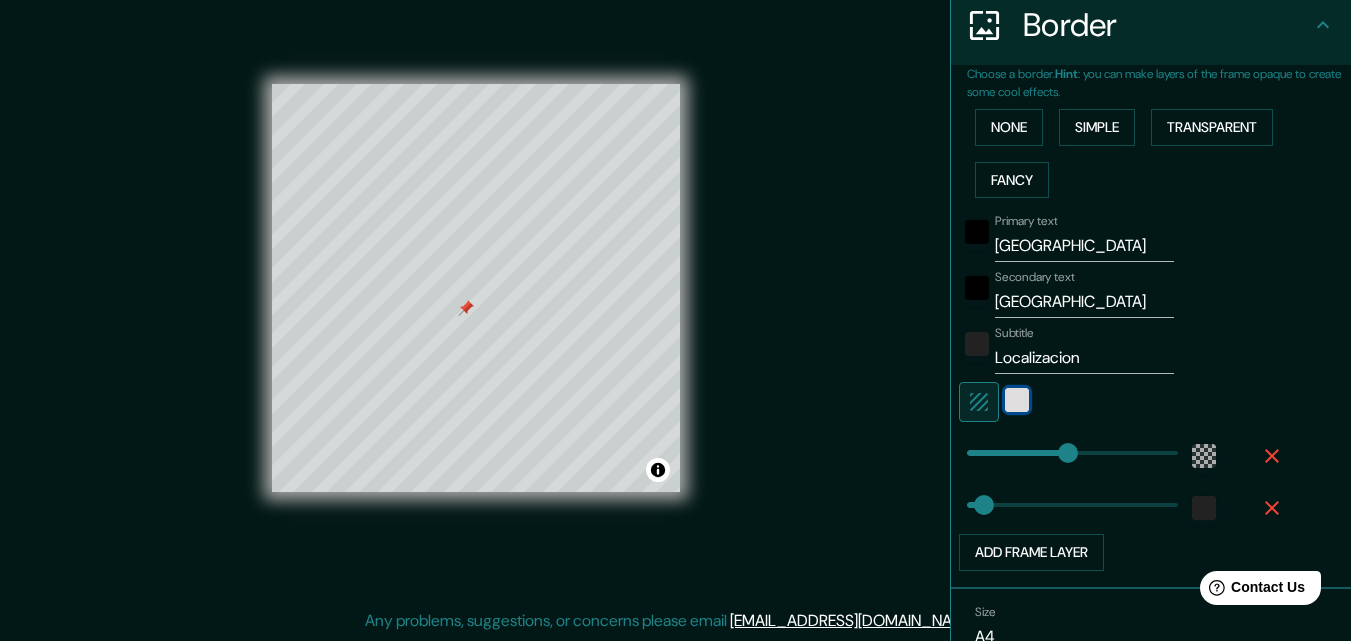 scroll, scrollTop: 400, scrollLeft: 0, axis: vertical 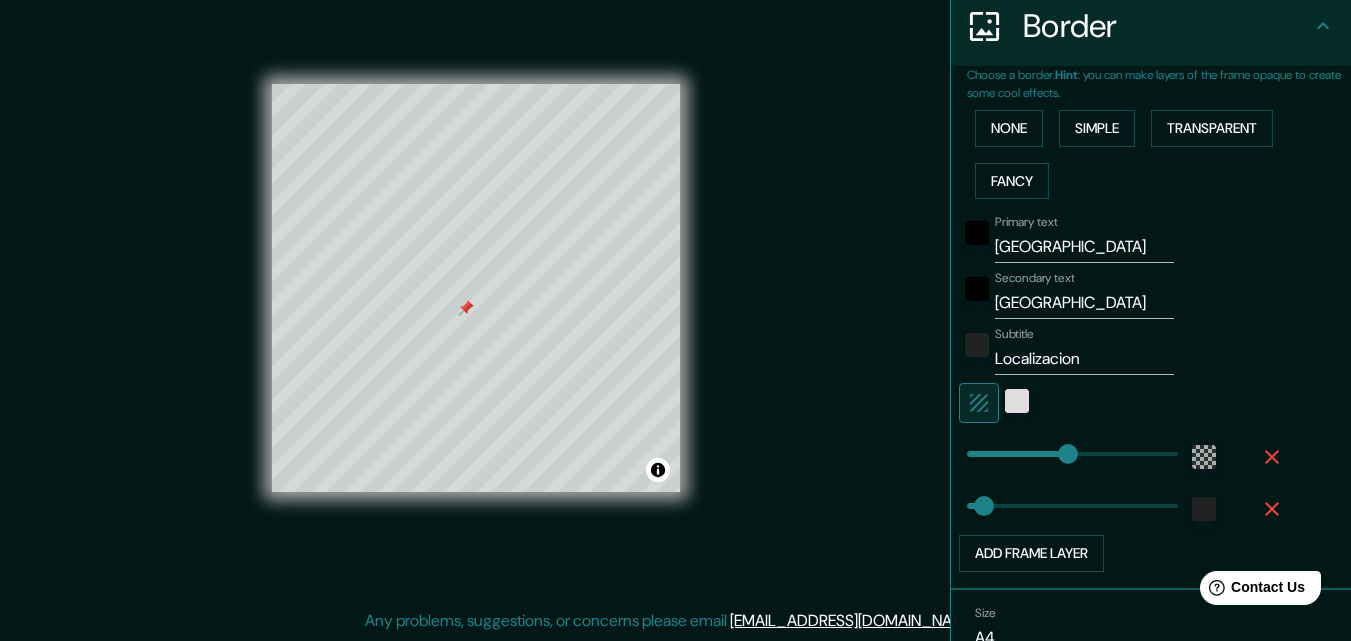 click at bounding box center (1017, 403) 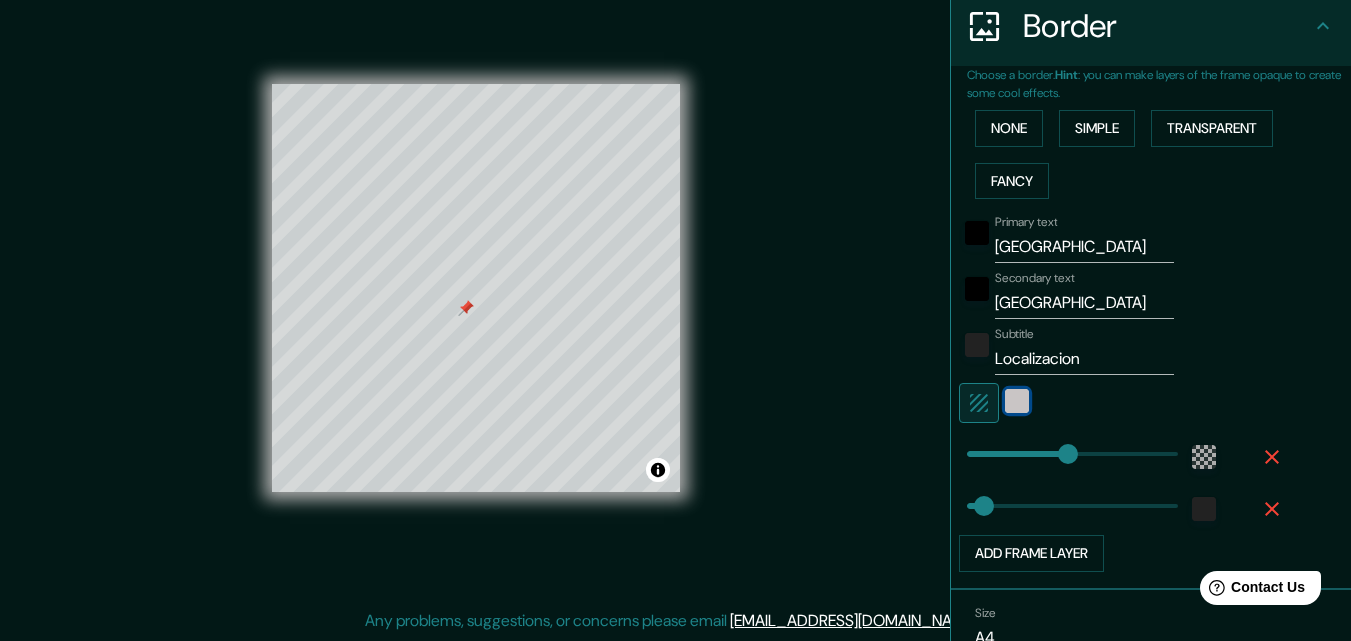 click at bounding box center [1017, 401] 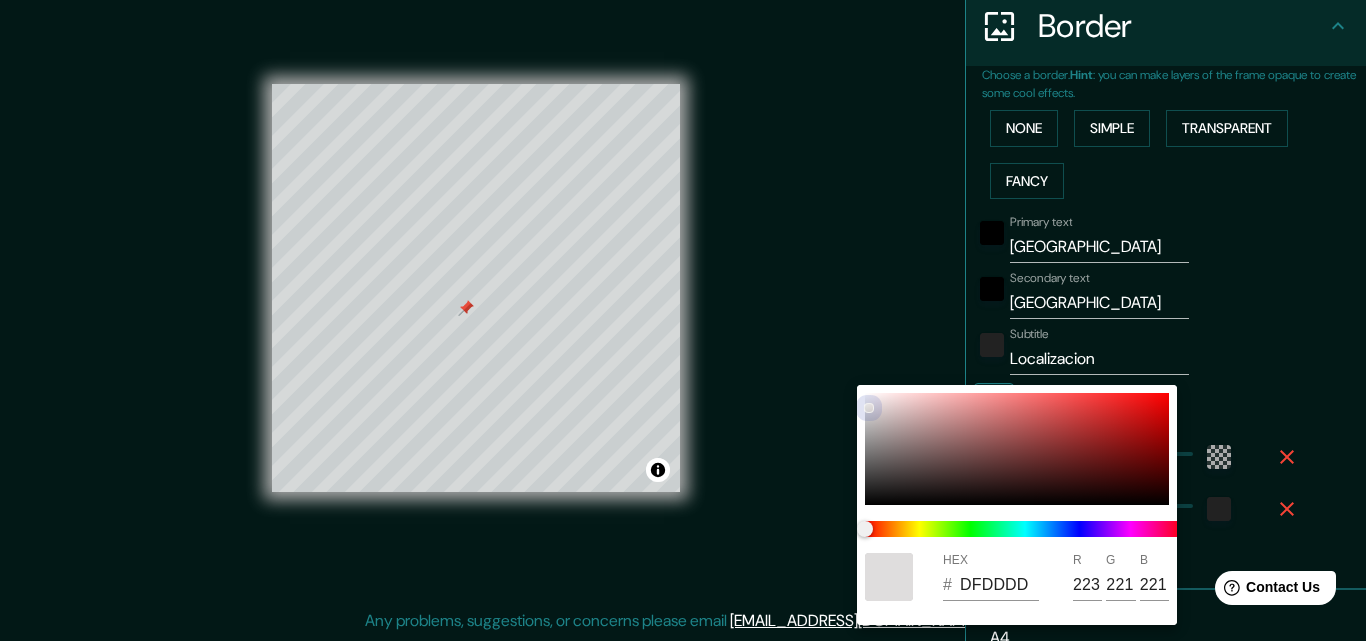 type on "196" 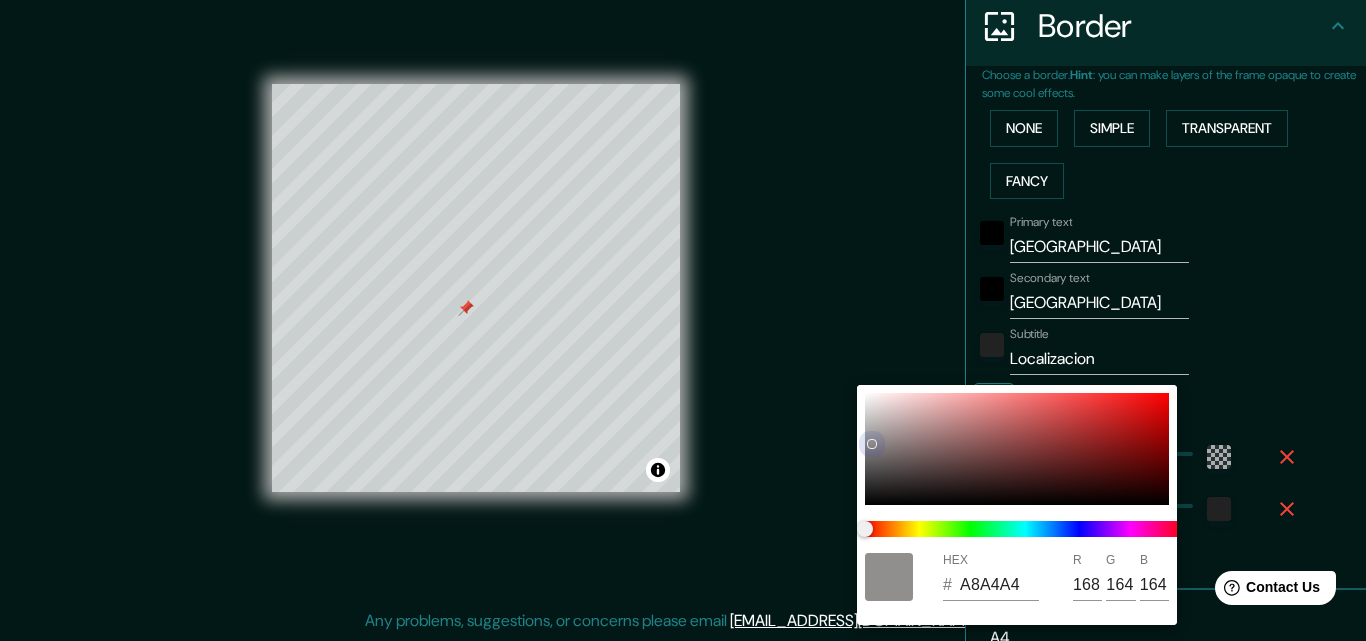 type on "196" 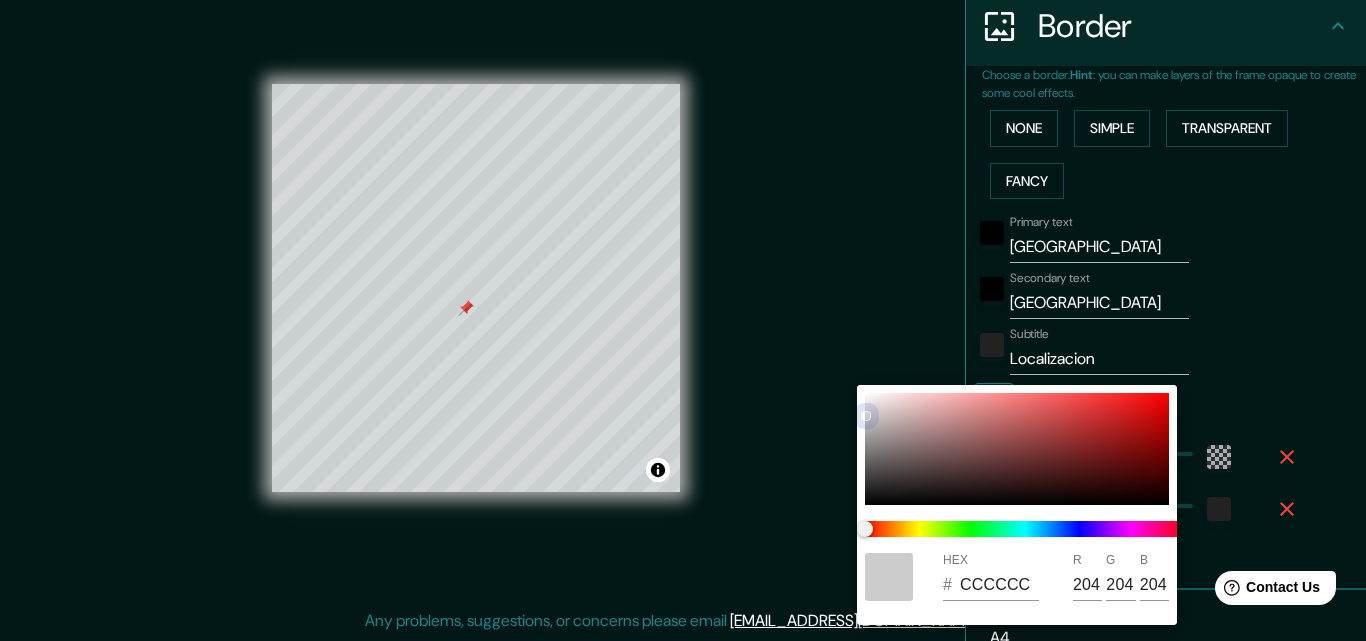 click at bounding box center (1017, 449) 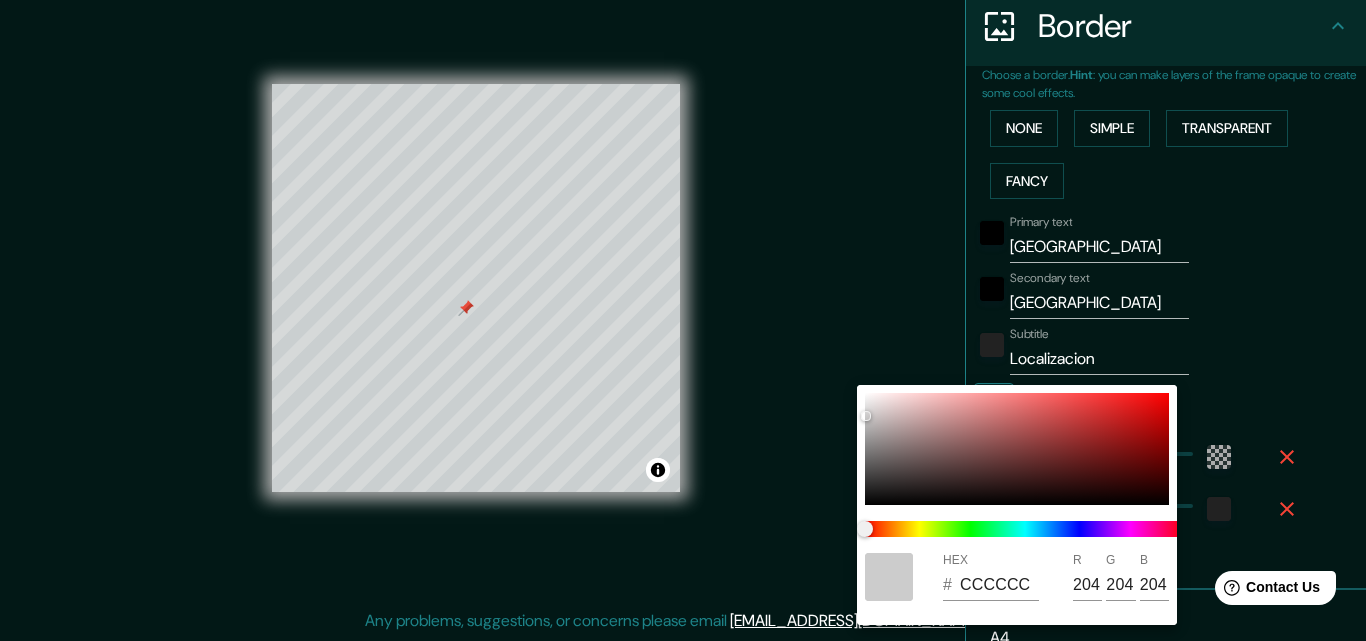 click at bounding box center (683, 320) 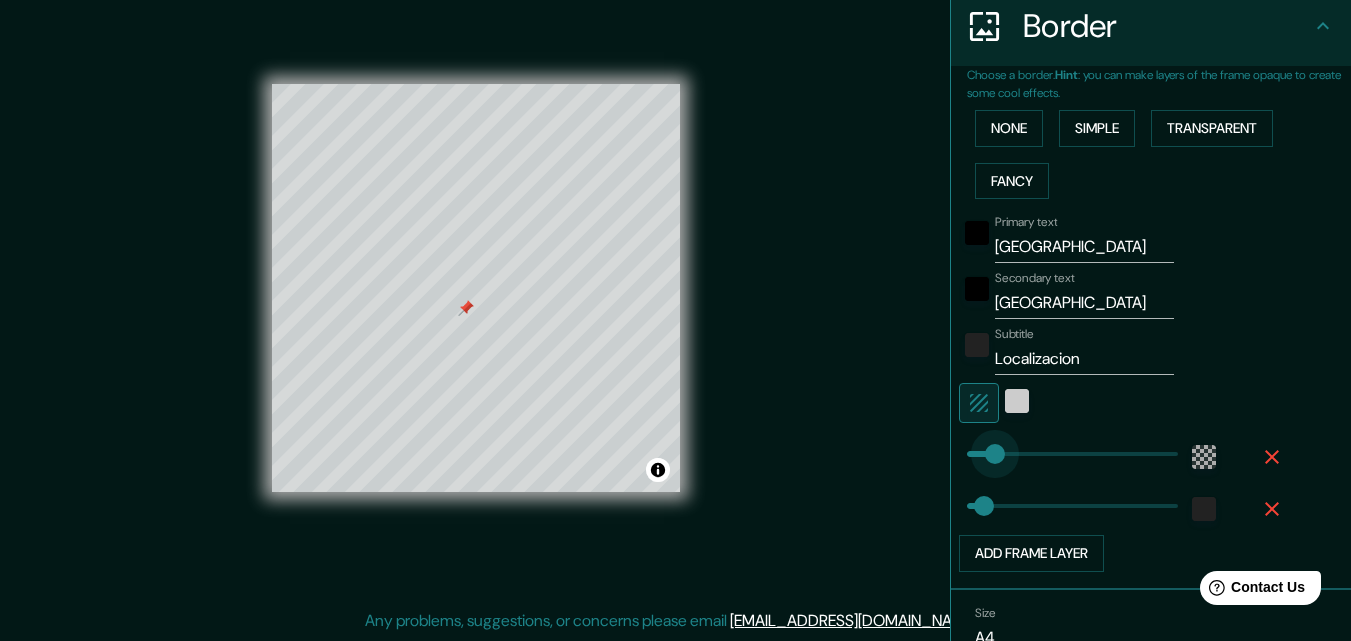 drag, startPoint x: 1148, startPoint y: 455, endPoint x: 979, endPoint y: 459, distance: 169.04733 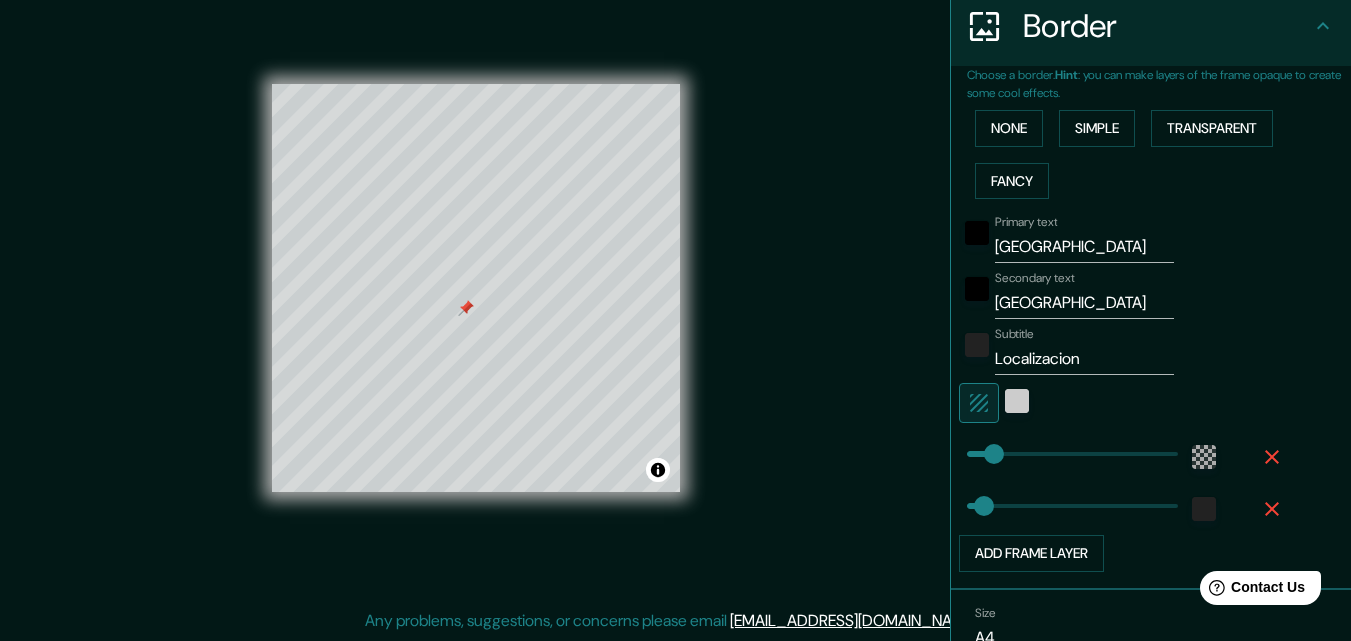 drag, startPoint x: 986, startPoint y: 459, endPoint x: 1005, endPoint y: 463, distance: 19.416489 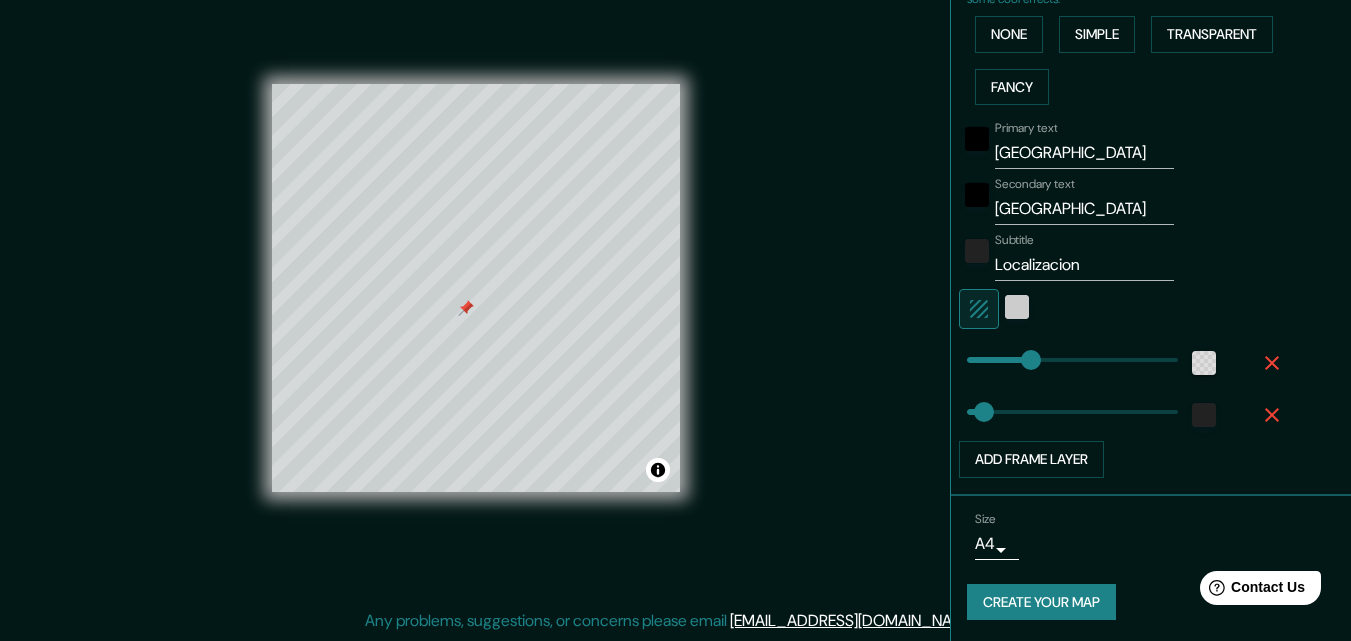 scroll, scrollTop: 497, scrollLeft: 0, axis: vertical 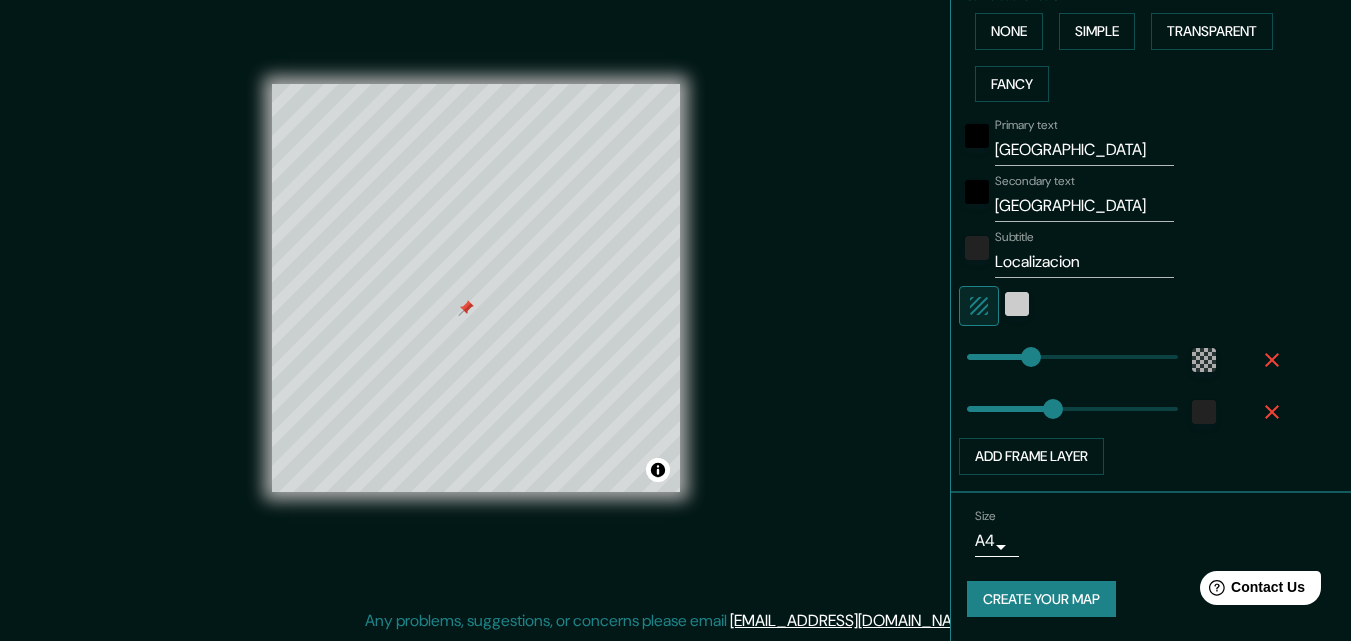 click at bounding box center (1053, 409) 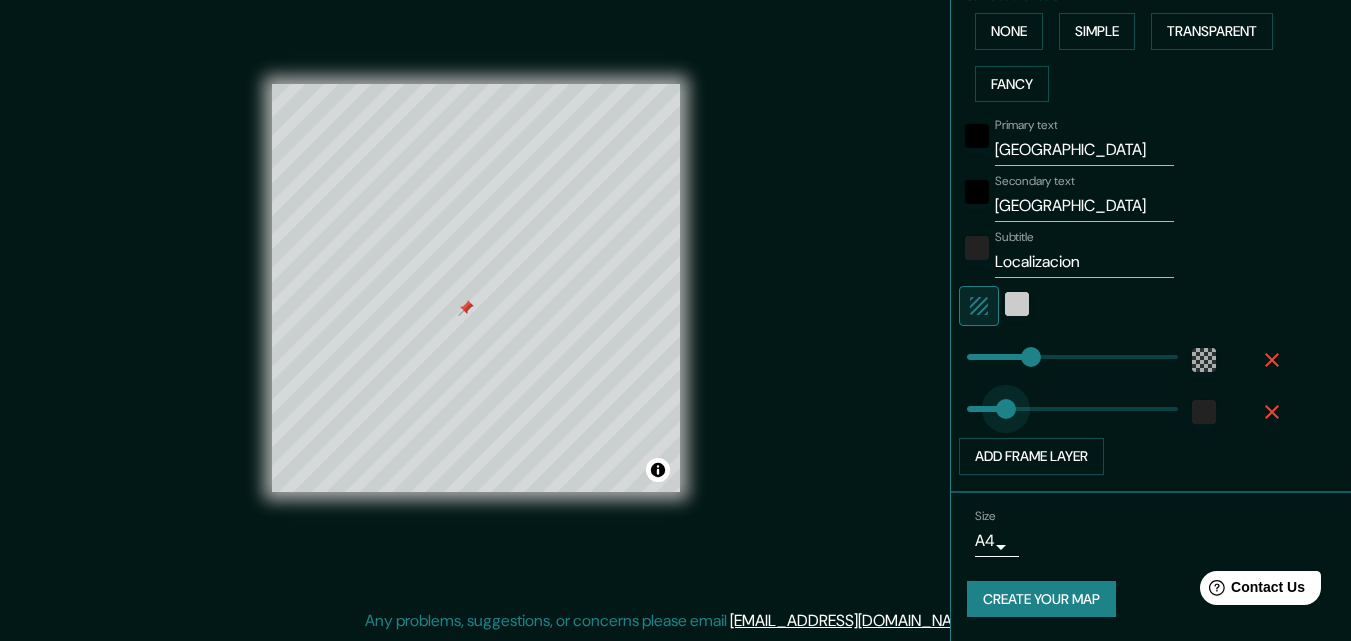 drag, startPoint x: 1021, startPoint y: 413, endPoint x: 991, endPoint y: 413, distance: 30 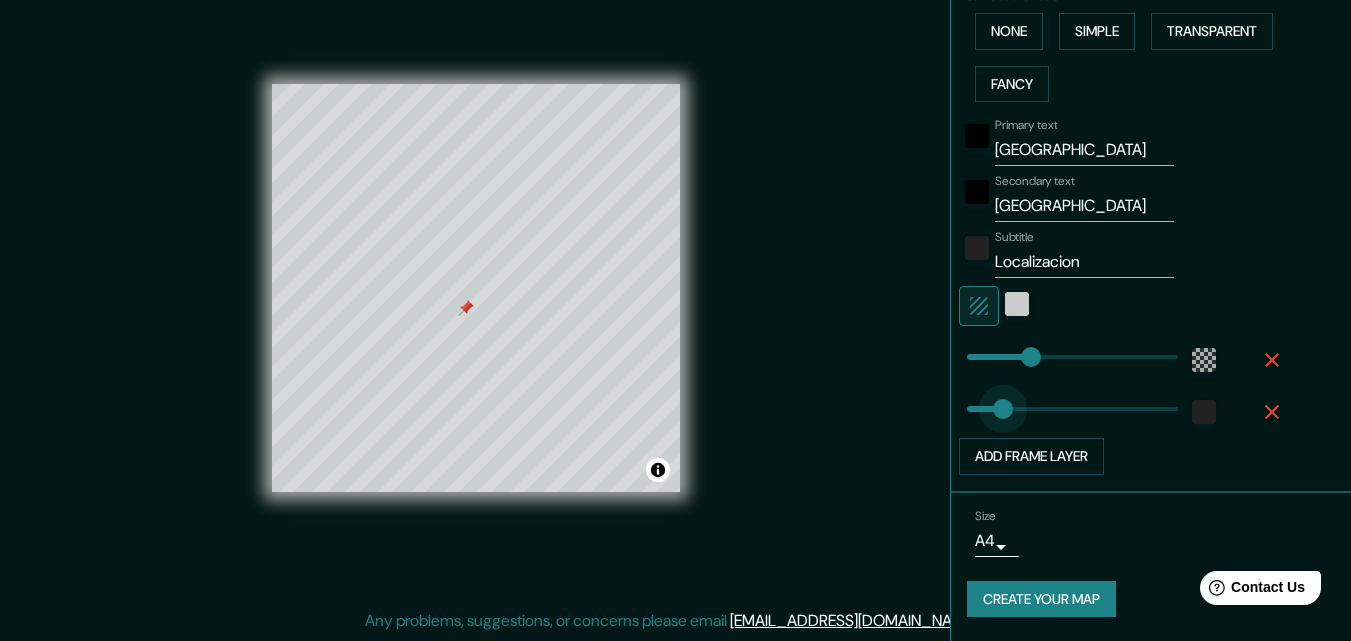 click at bounding box center (1003, 409) 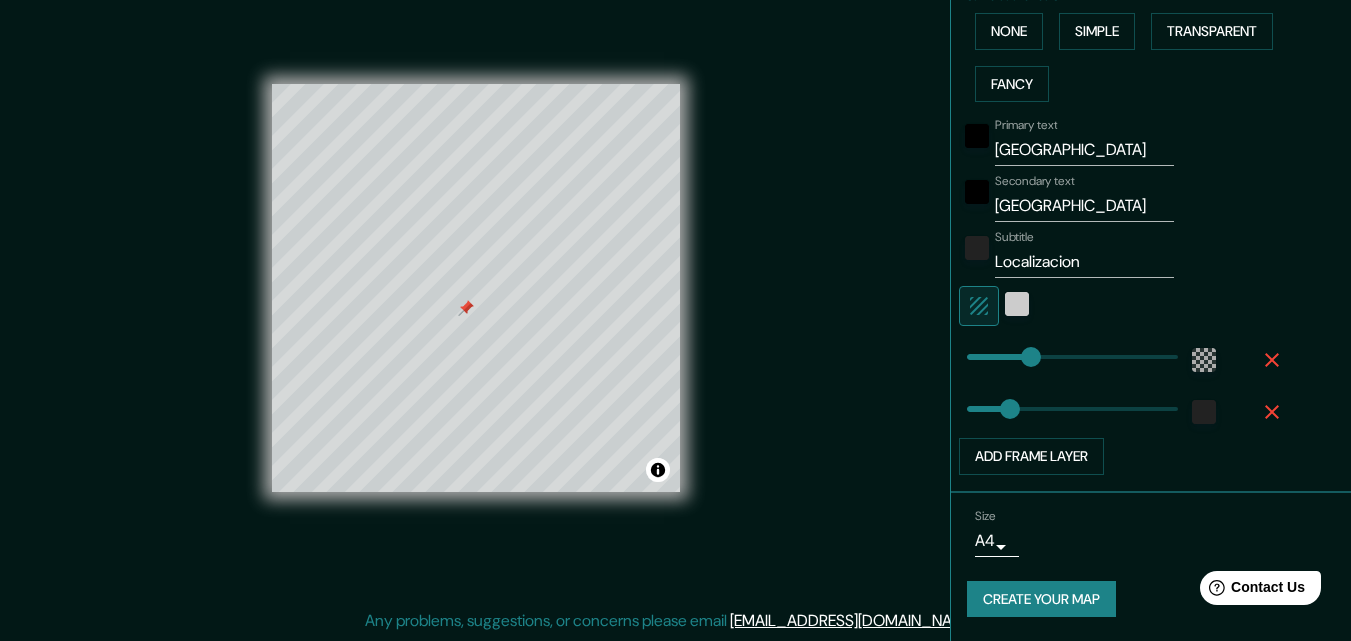 click on "Primary text Dinamarca Secondary text Copenhague Subtitle Localizacion Add frame layer" at bounding box center (1159, 292) 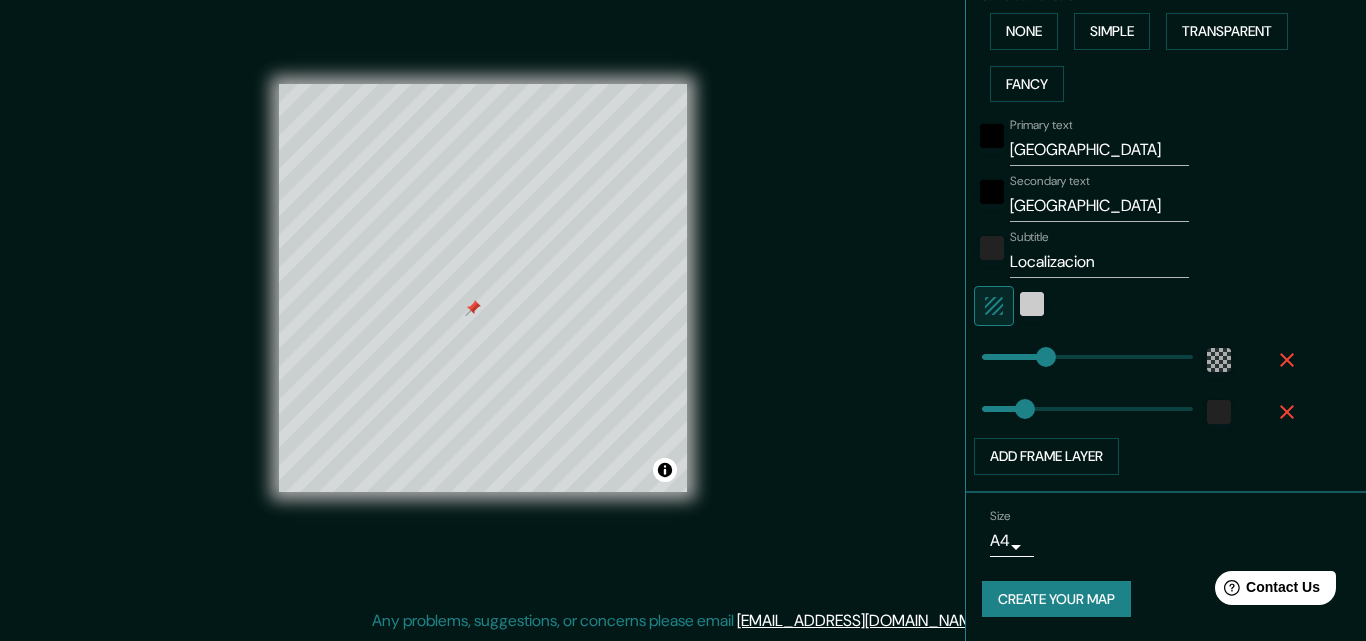 click on "Mappin Location Dinamarca Pins Style Layout Border Choose a border.  Hint : you can make layers of the frame opaque to create some cool effects. None Simple Transparent Fancy Primary text Dinamarca Secondary text Copenhague Subtitle Localizacion Add frame layer Size A4 single Create your map © Mapbox   © OpenStreetMap   Improve this map Any problems, suggestions, or concerns please email    help@mappin.pro . . ." at bounding box center (683, 288) 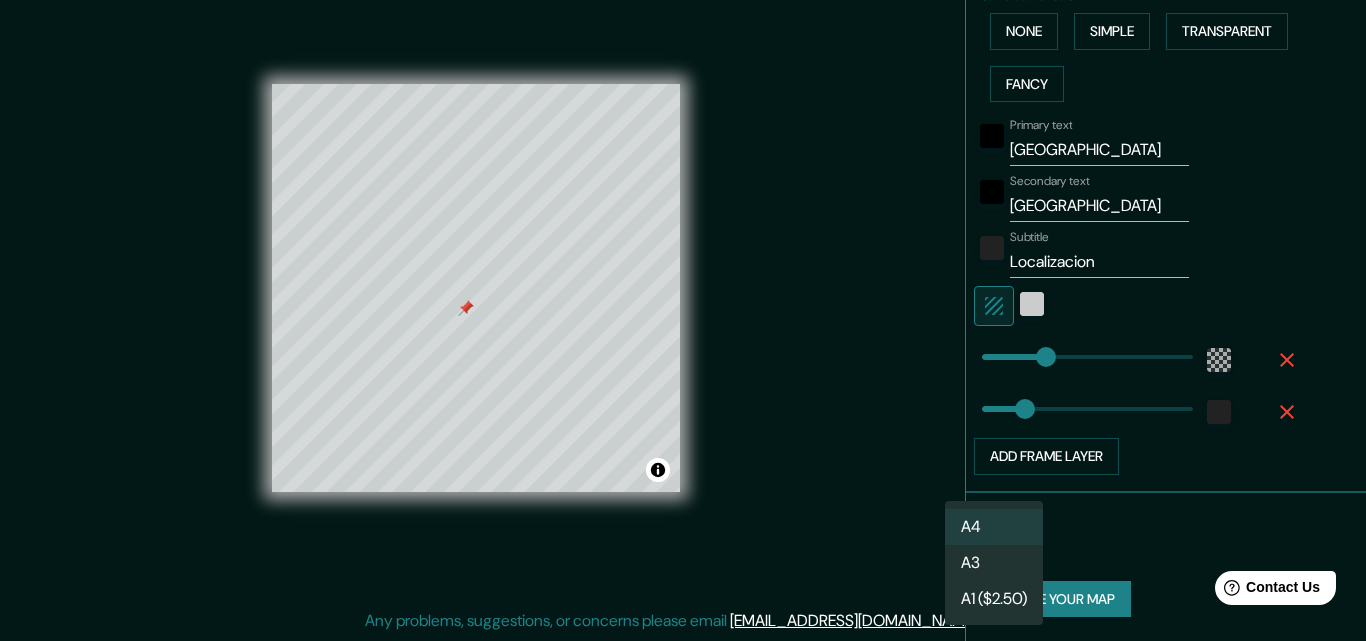 click on "A4" at bounding box center [994, 527] 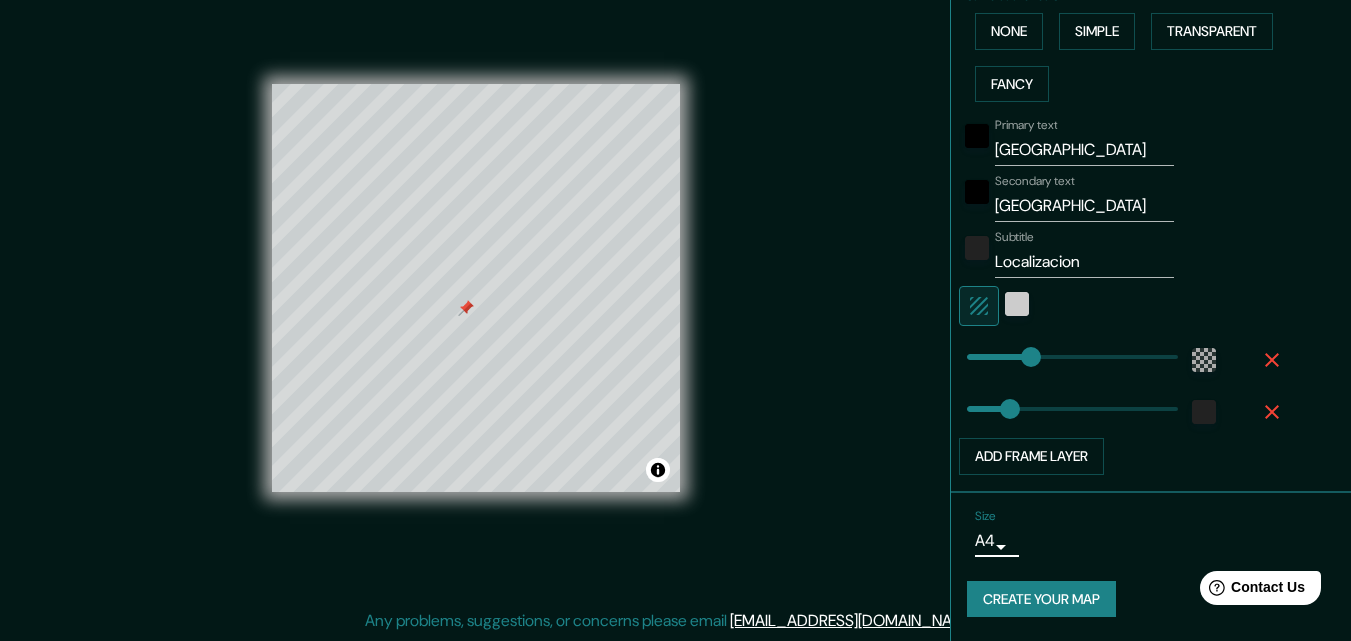 click on "Size A4 single" at bounding box center [1151, 533] 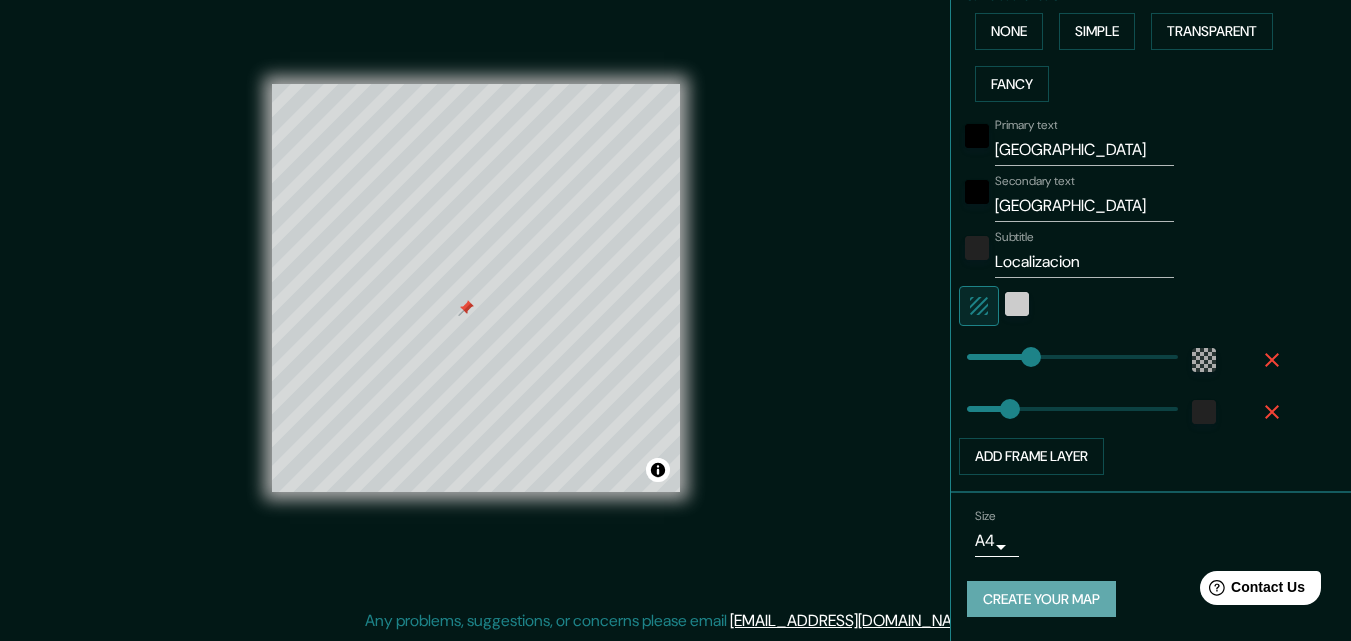 click on "Create your map" at bounding box center [1041, 599] 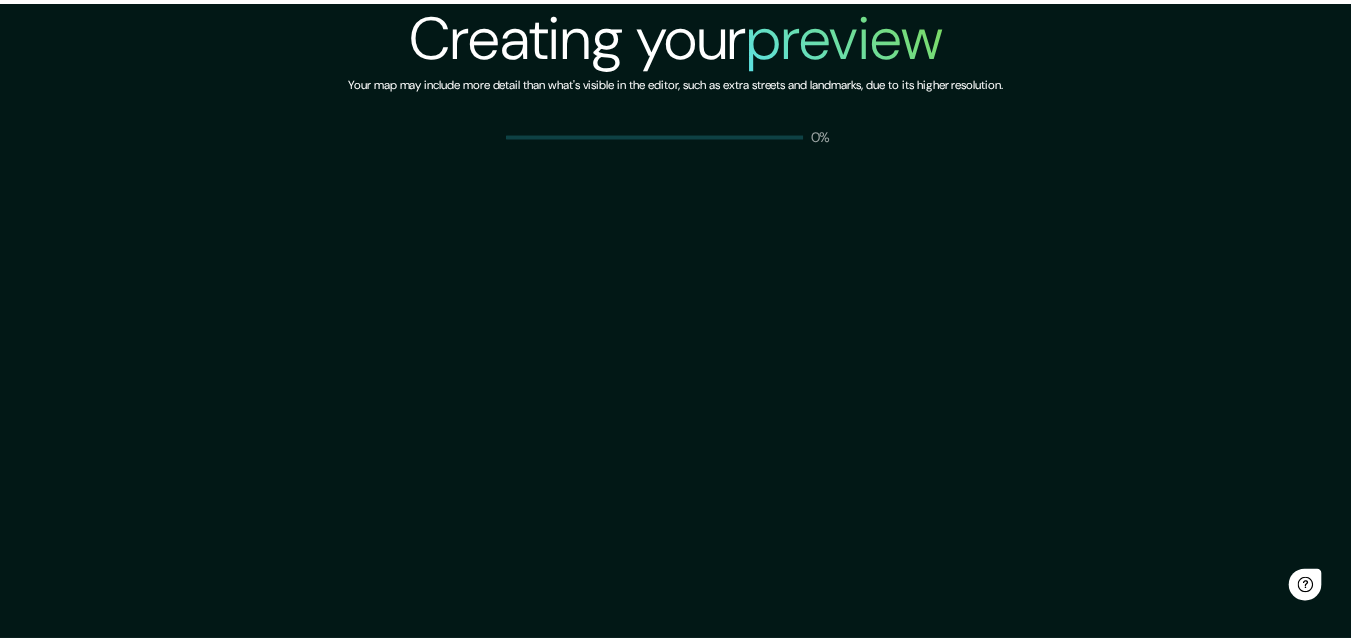 scroll, scrollTop: 0, scrollLeft: 0, axis: both 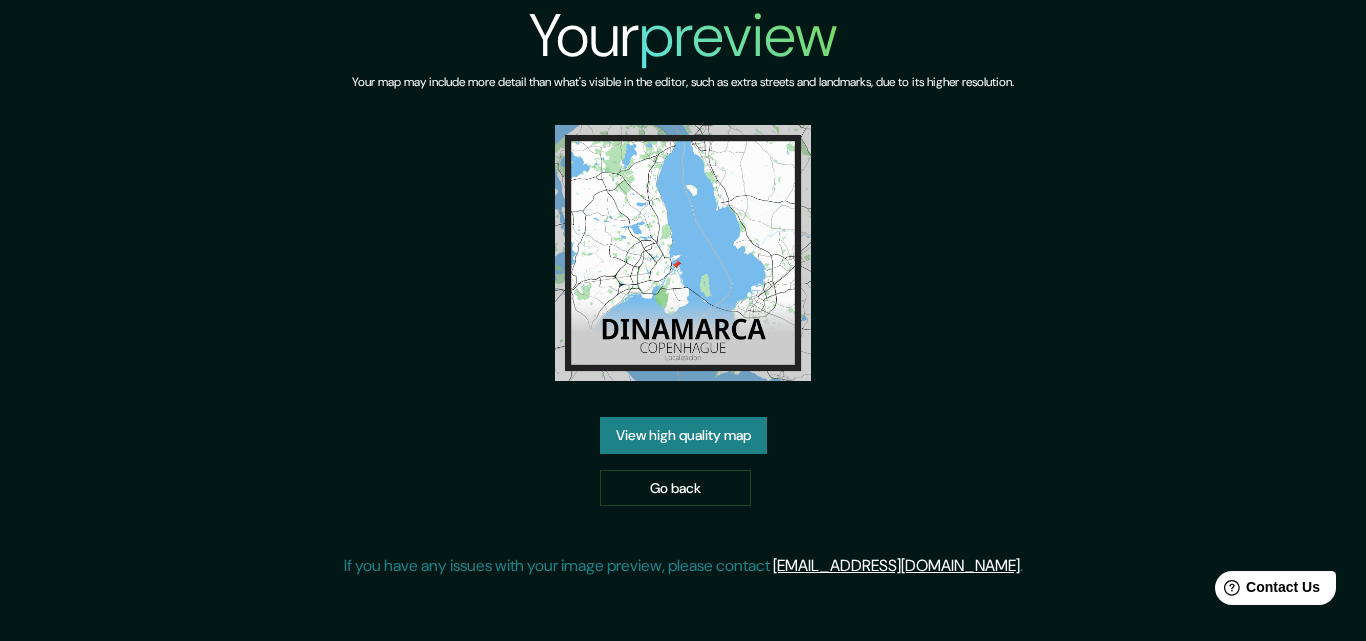 click on "View high quality map" at bounding box center (683, 435) 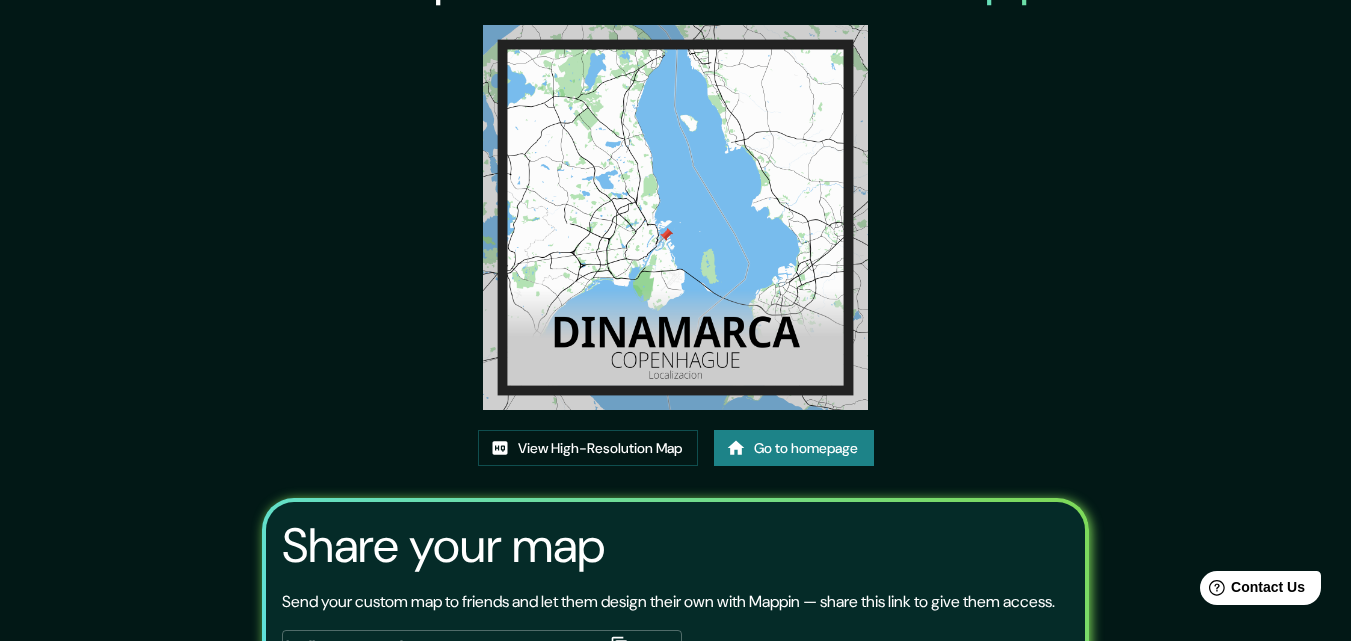 scroll, scrollTop: 67, scrollLeft: 0, axis: vertical 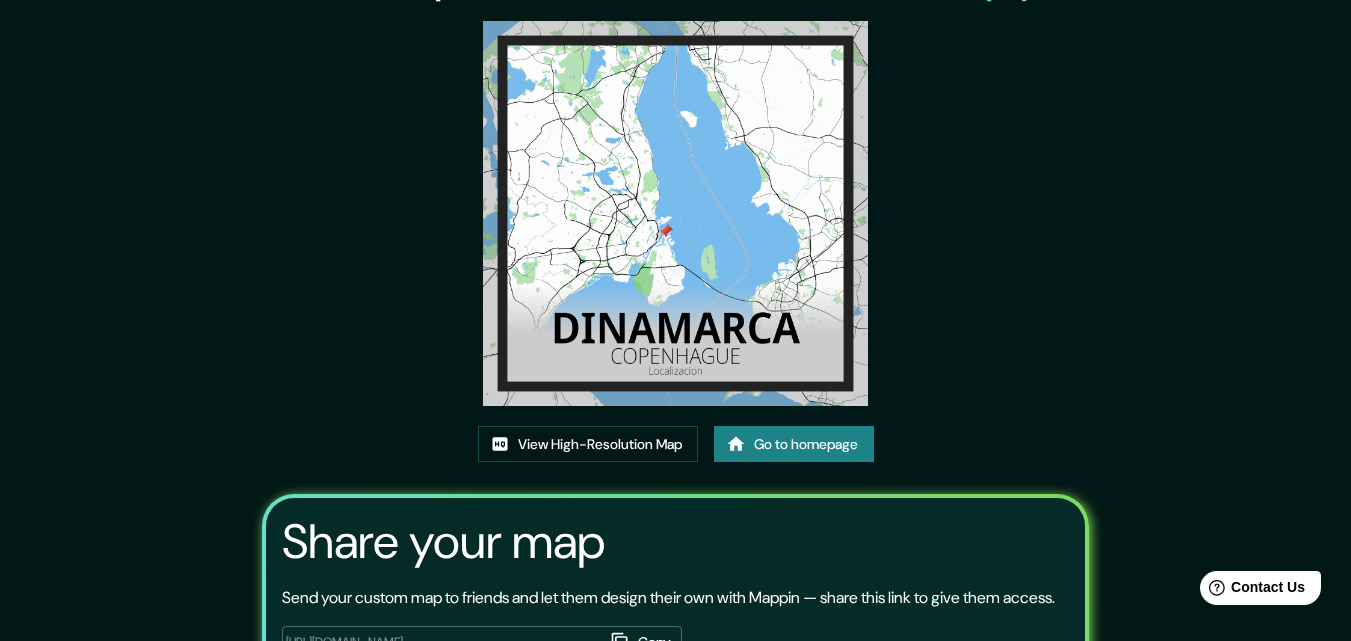 click at bounding box center (675, 213) 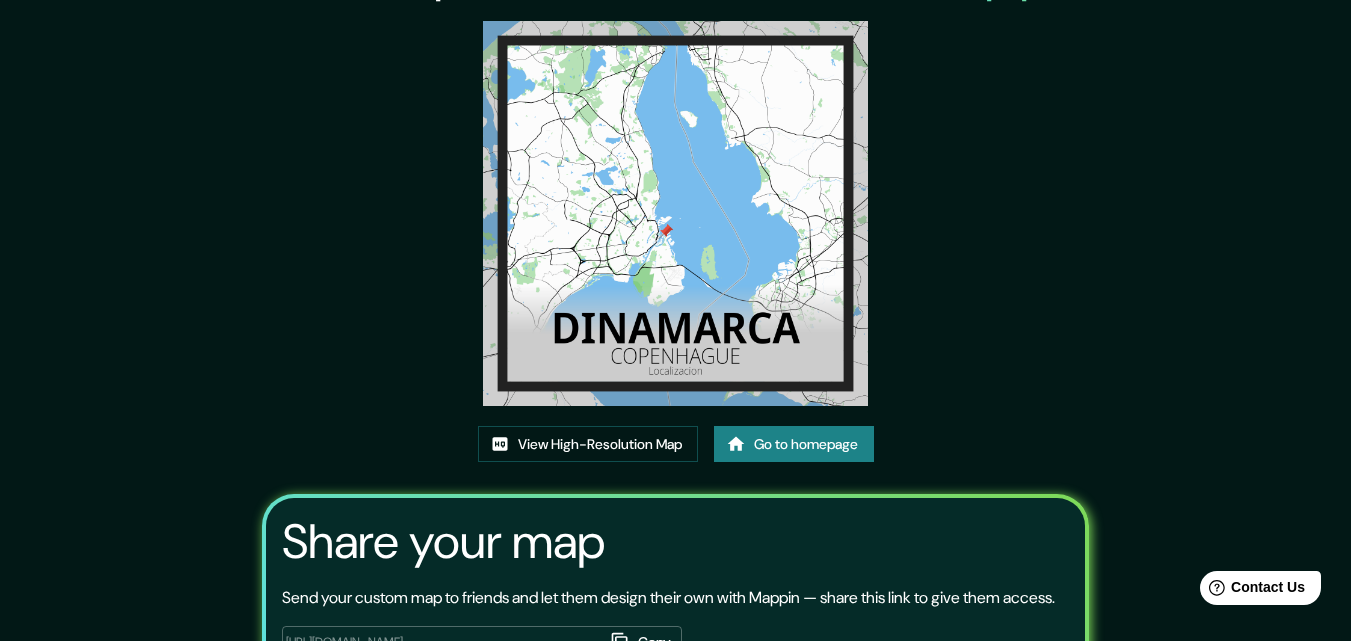 click on "This map was created with  Mappin View High-Resolution Map Go to homepage Share your map Send your custom map to friends and let them design their own with Mappin — share this link to give them access. https://app.mappin.pro/map/7c29250b50731c89f108ddad9fee61725018879e?utm_source=link&utm_campaign=v1&utm_medium=share Copy ​ Maps link valid for 60 days. If you have any problems getting your image preview, please contact    help@mappin.pro ." at bounding box center [675, 363] 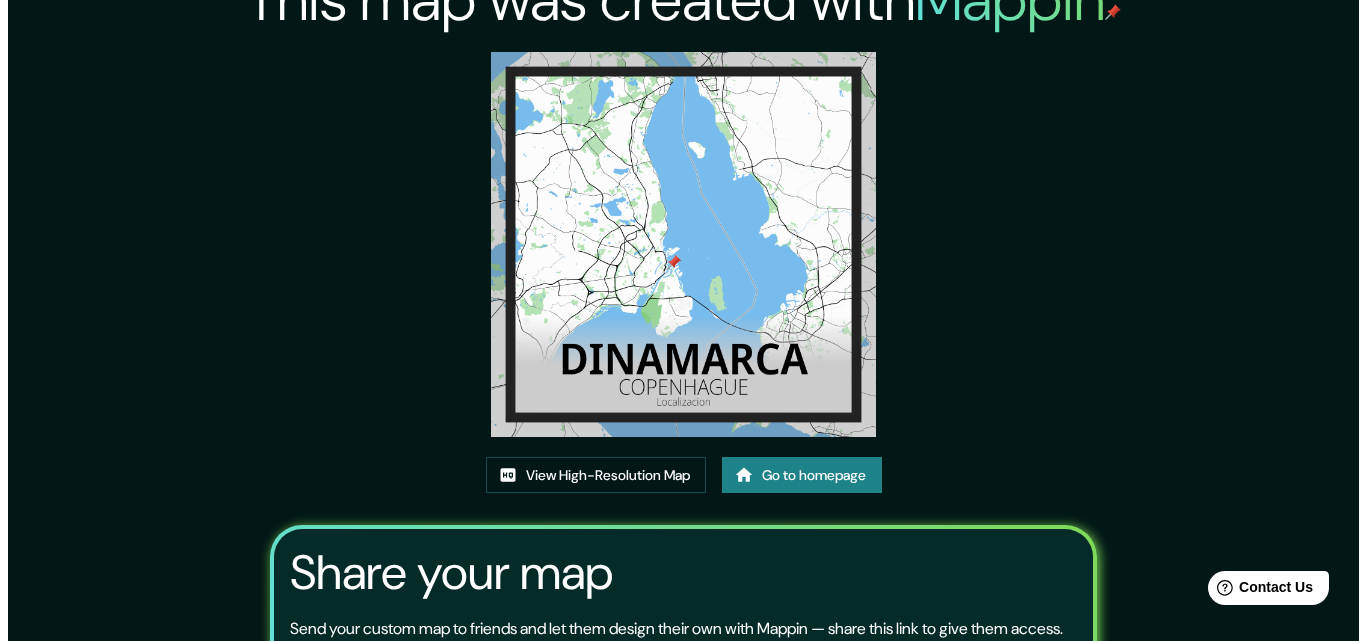 scroll, scrollTop: 0, scrollLeft: 0, axis: both 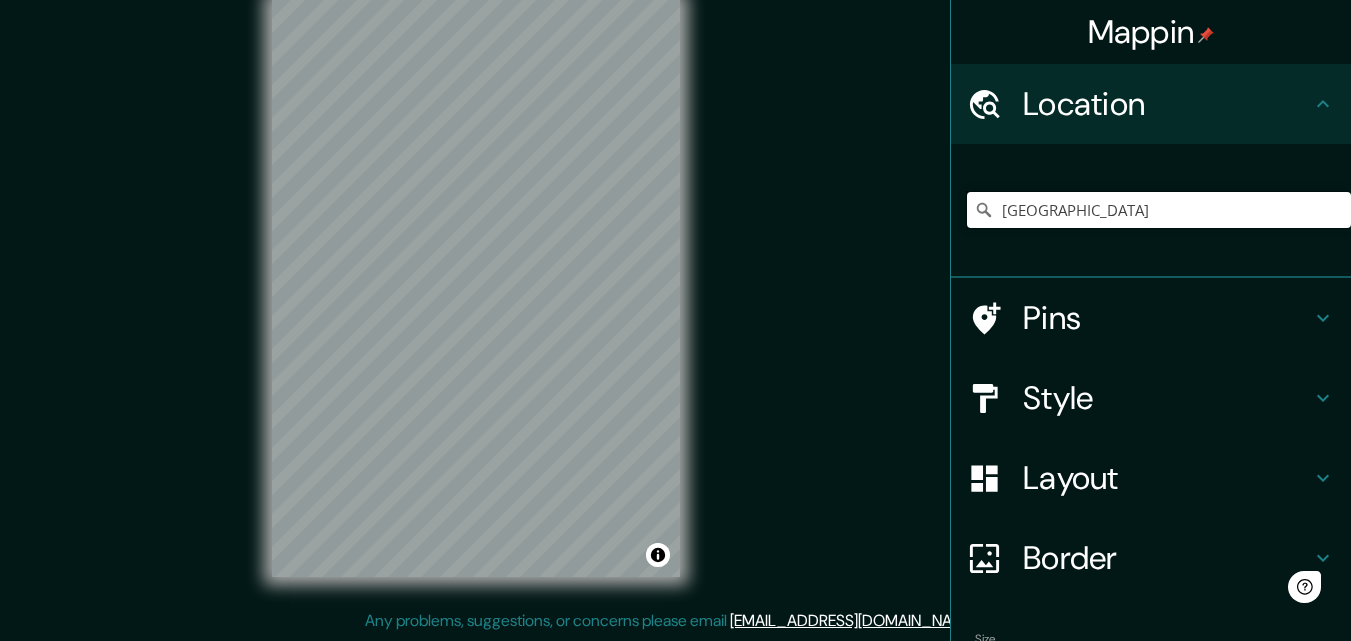 click on "Dinamarca" at bounding box center [1159, 210] 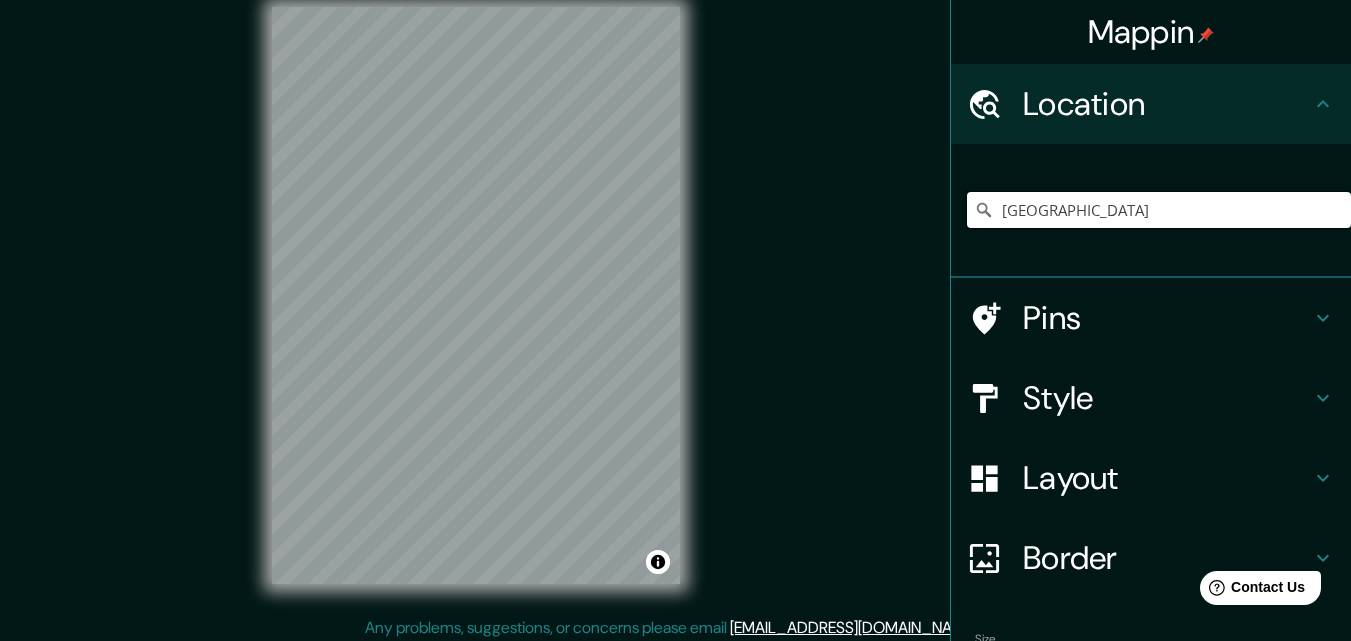 scroll, scrollTop: 0, scrollLeft: 0, axis: both 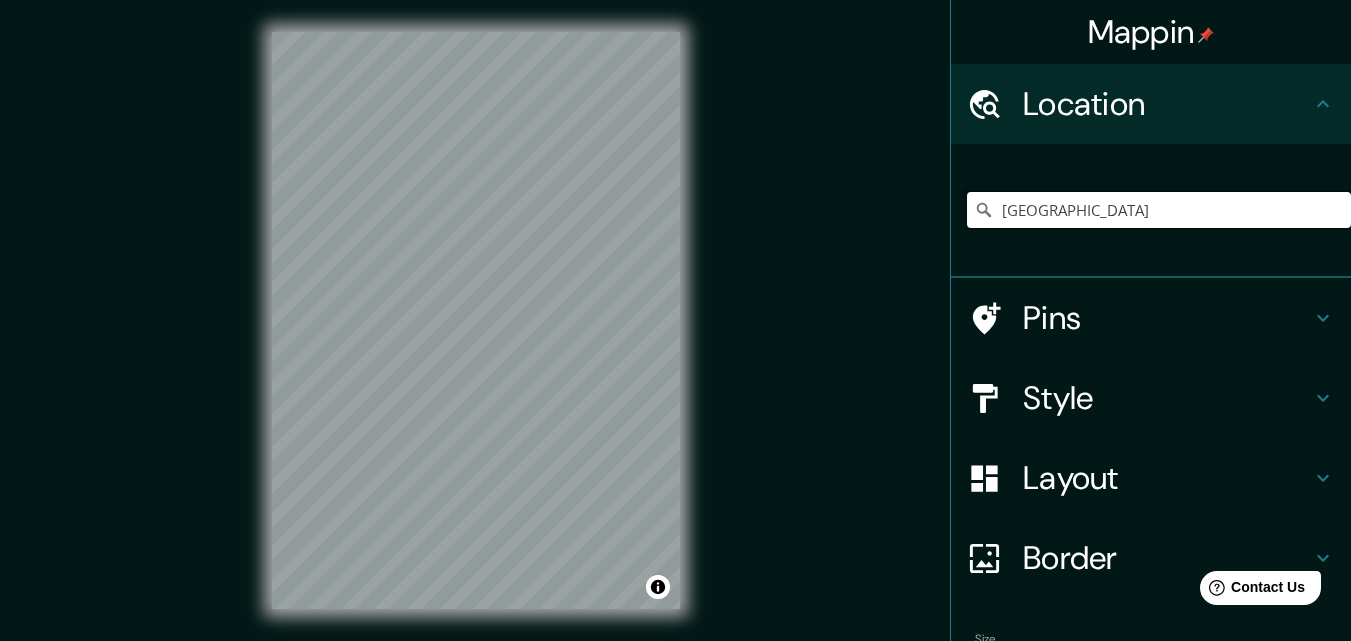 click on "Dinamarca" at bounding box center [1159, 210] 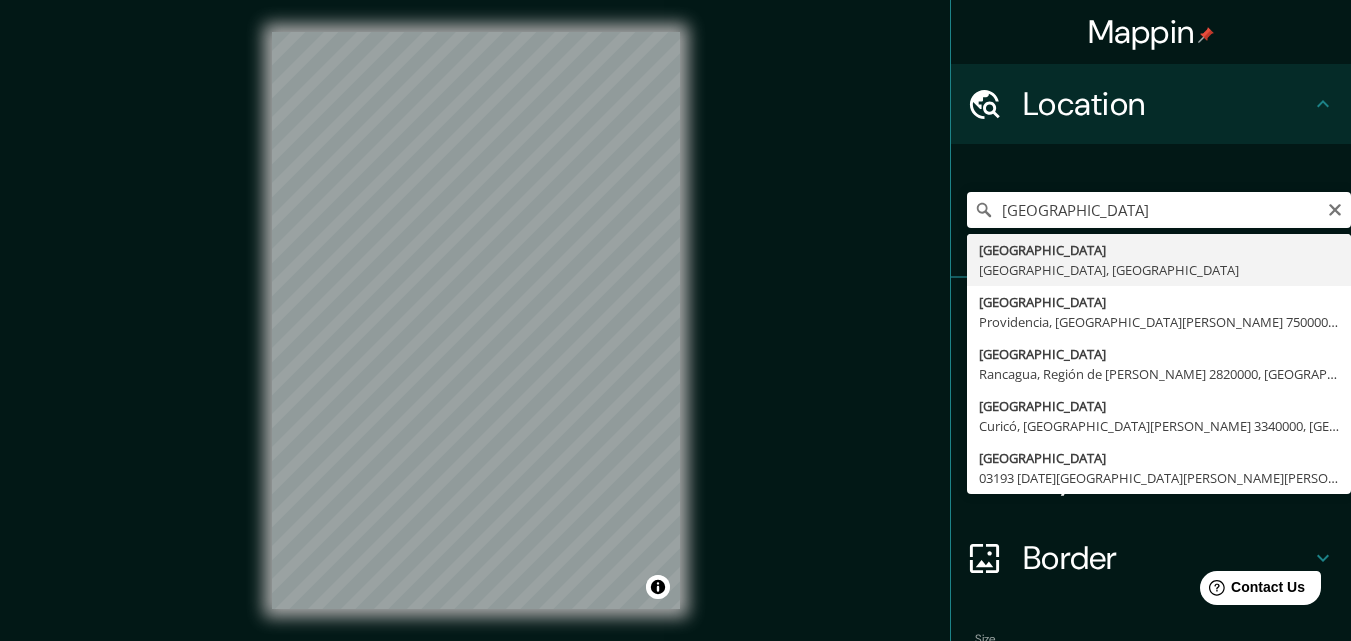type on "Copenhague, Región Capital, Dinamarca" 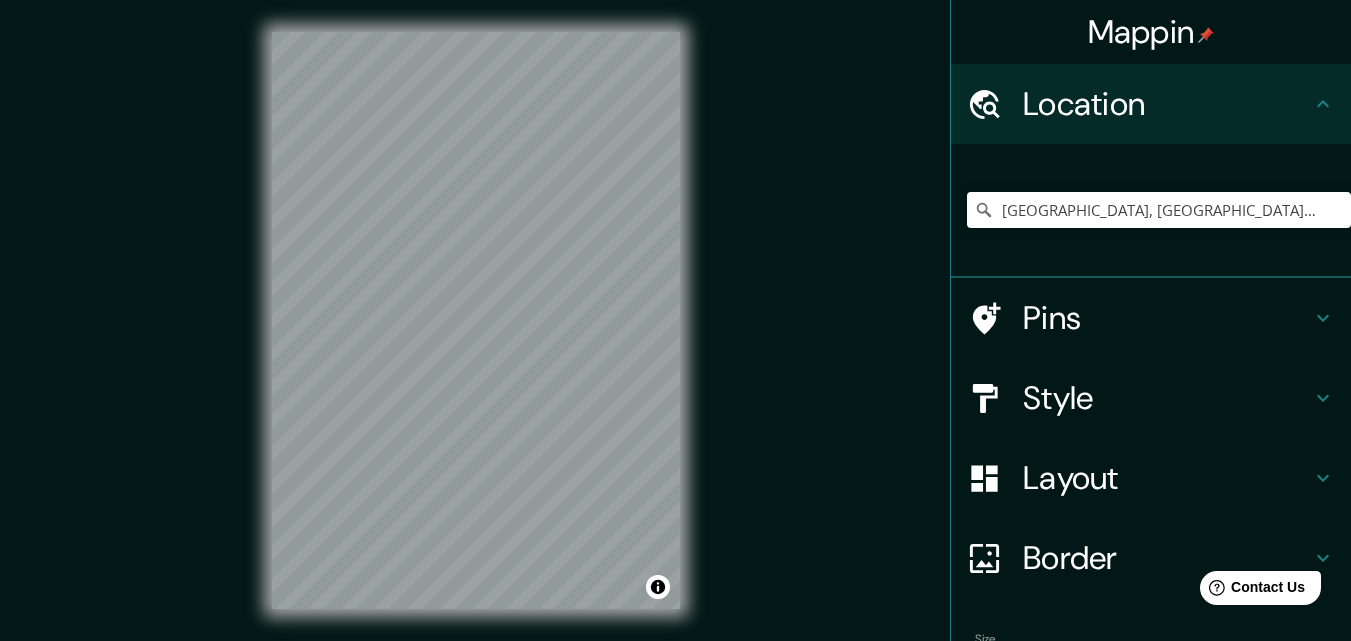 click on "Pins" at bounding box center (1151, 318) 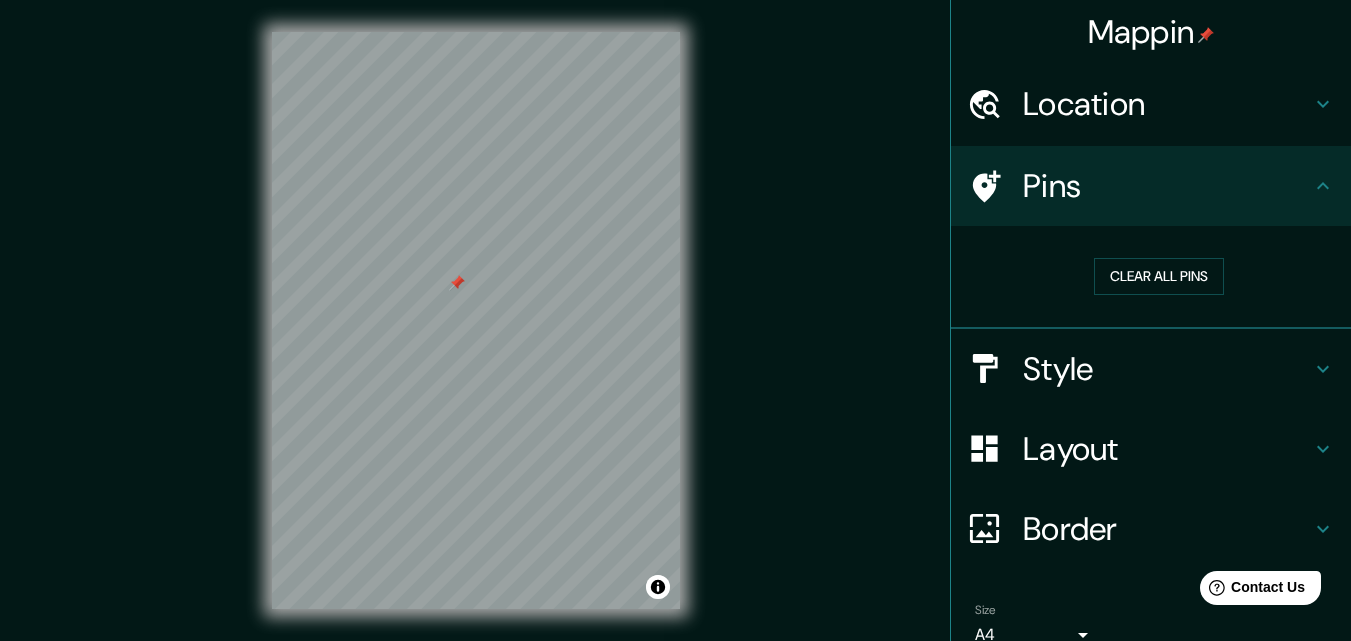 click at bounding box center (457, 283) 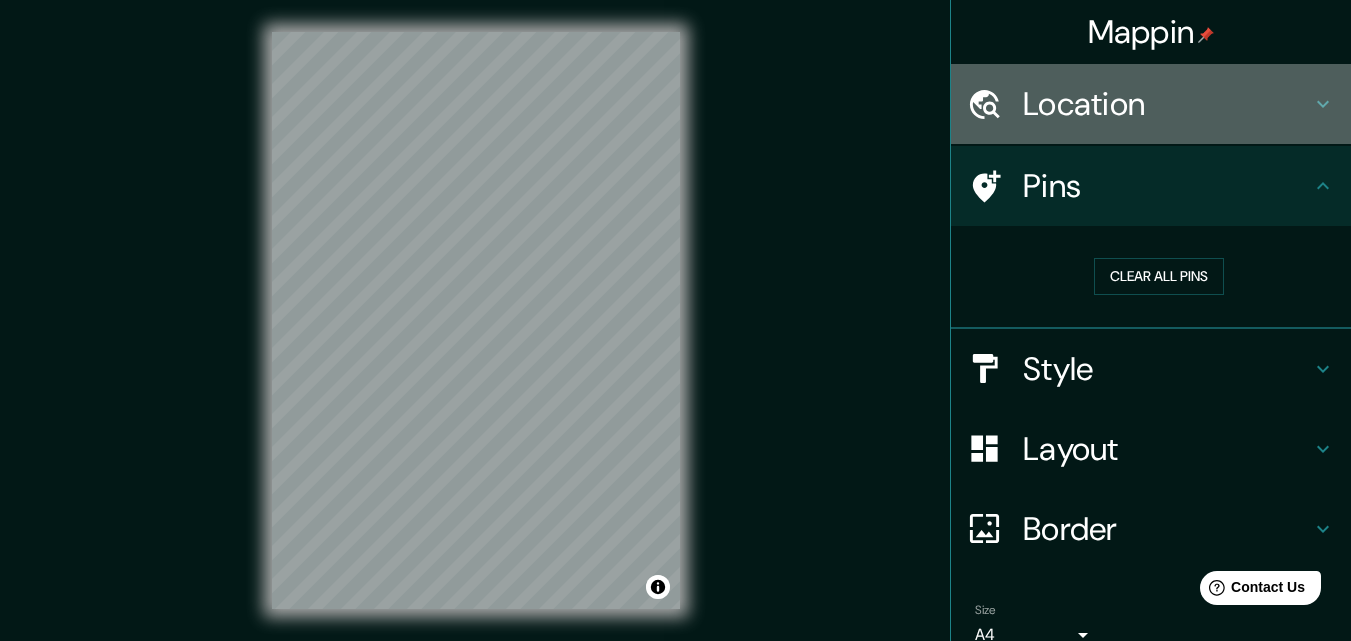 click on "Location" at bounding box center [1167, 104] 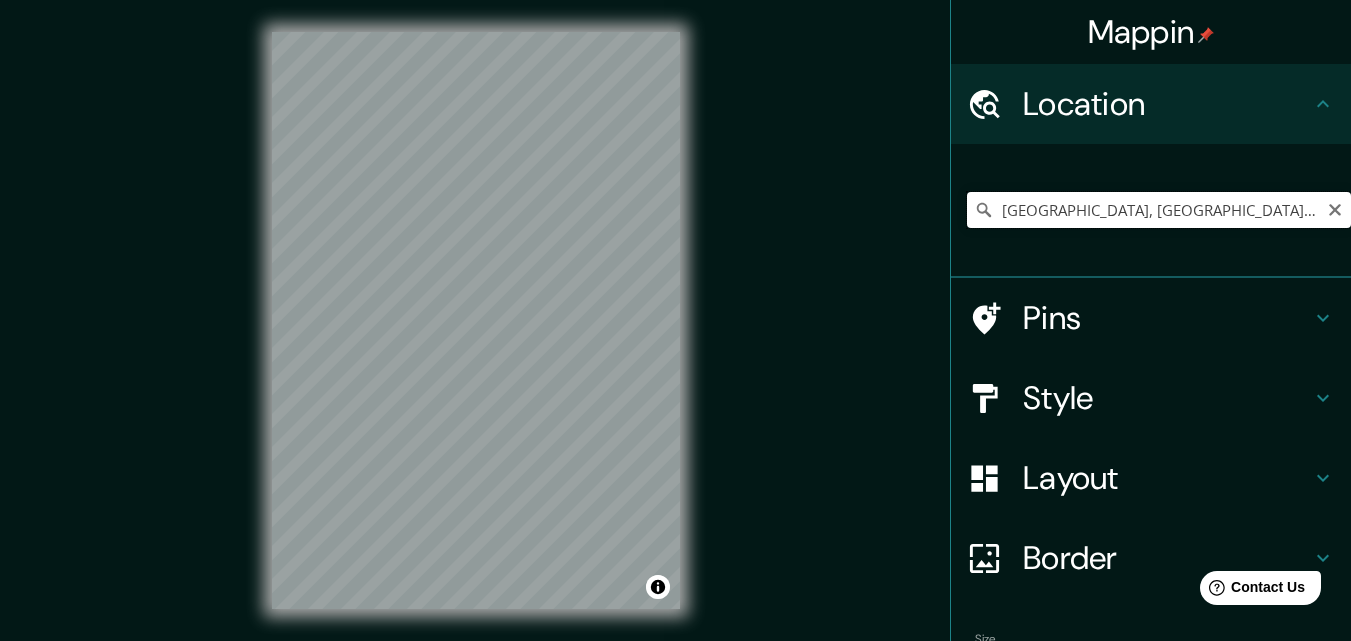 click on "Copenhague, Región Capital, Dinamarca" at bounding box center (1159, 210) 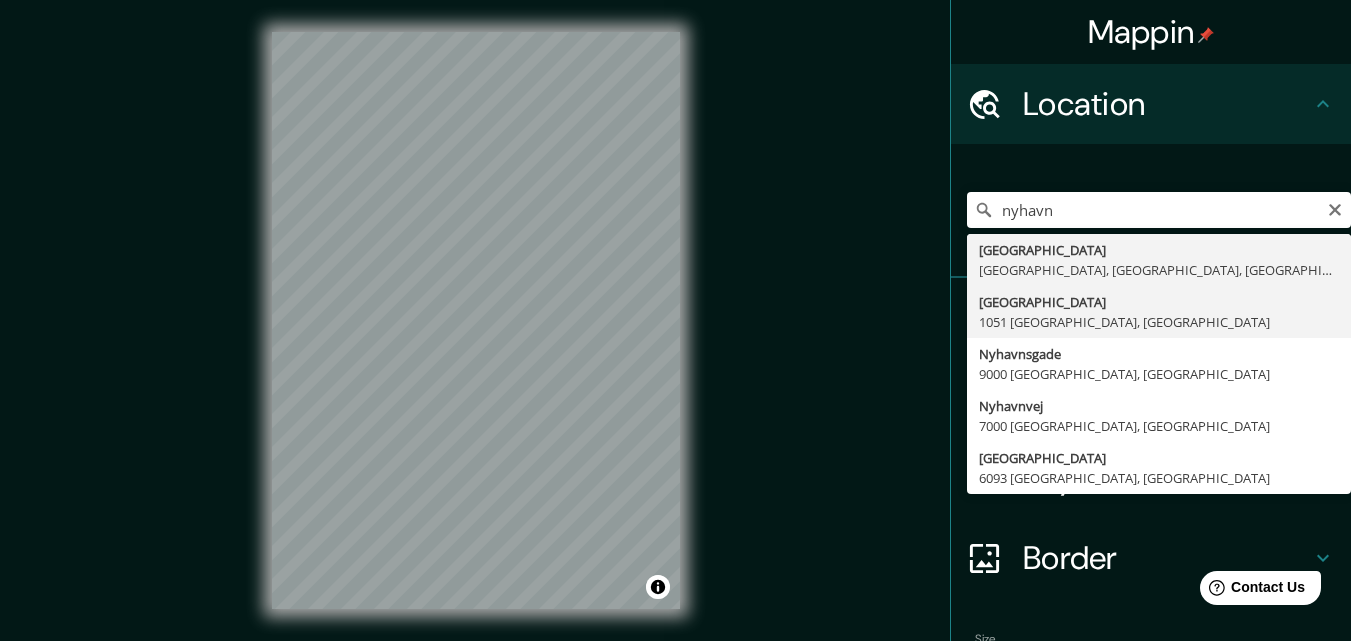 type on "Nyhavn, 1051 Copenhague, Dinamarca" 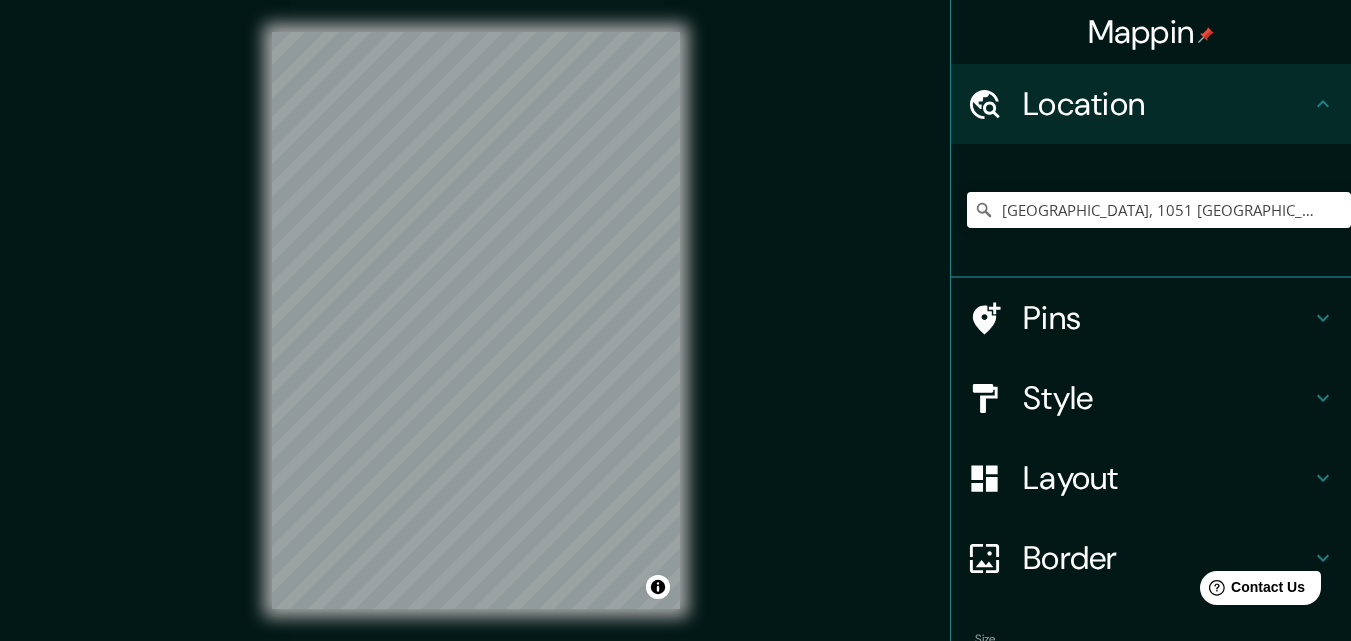 click on "Pins" at bounding box center (1167, 318) 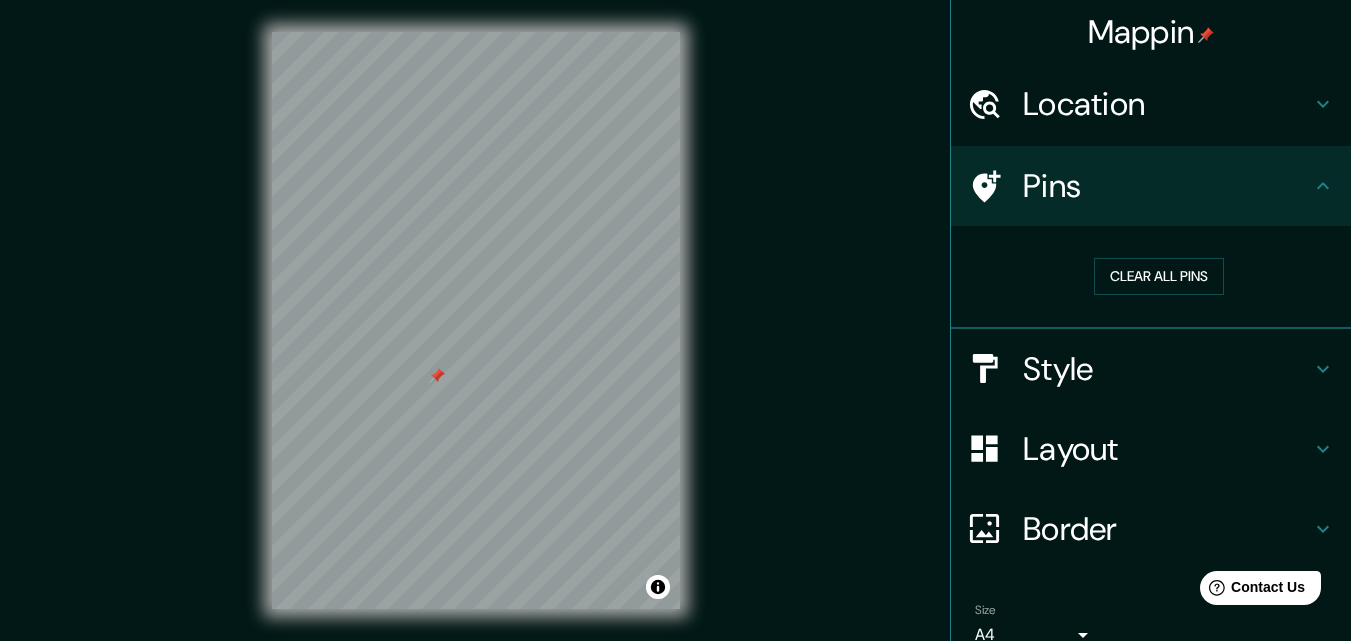 click on "Style" at bounding box center (1151, 369) 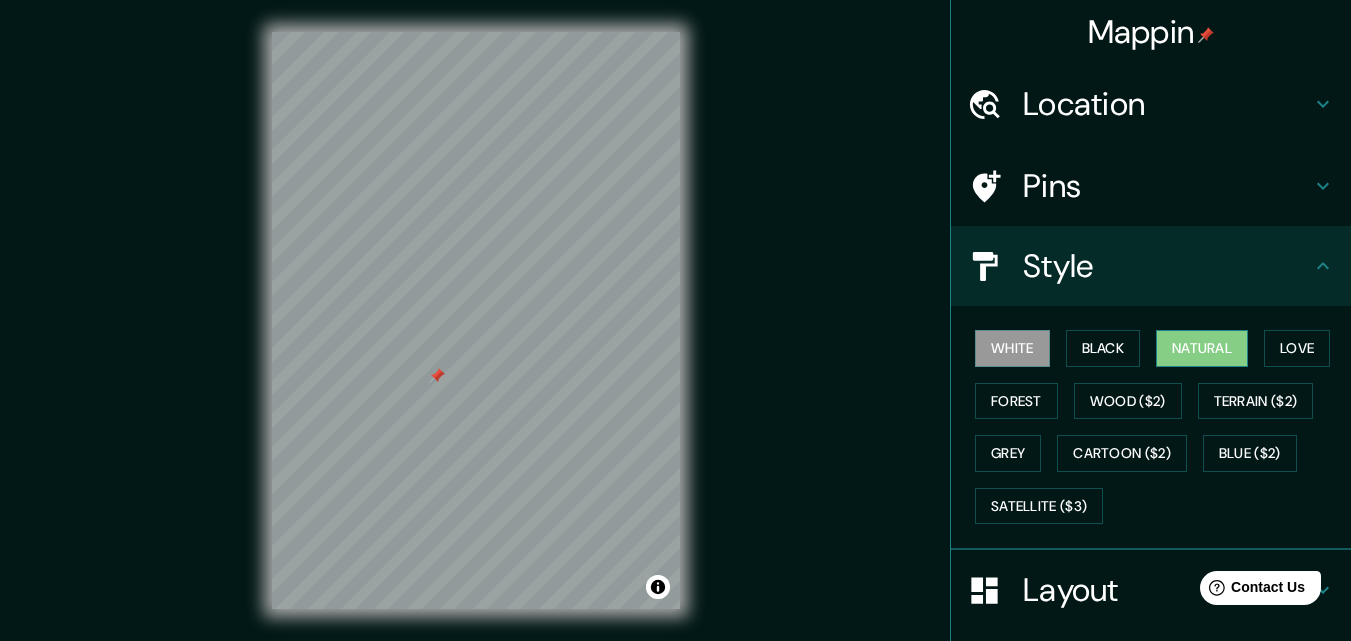 click on "Natural" at bounding box center [1202, 348] 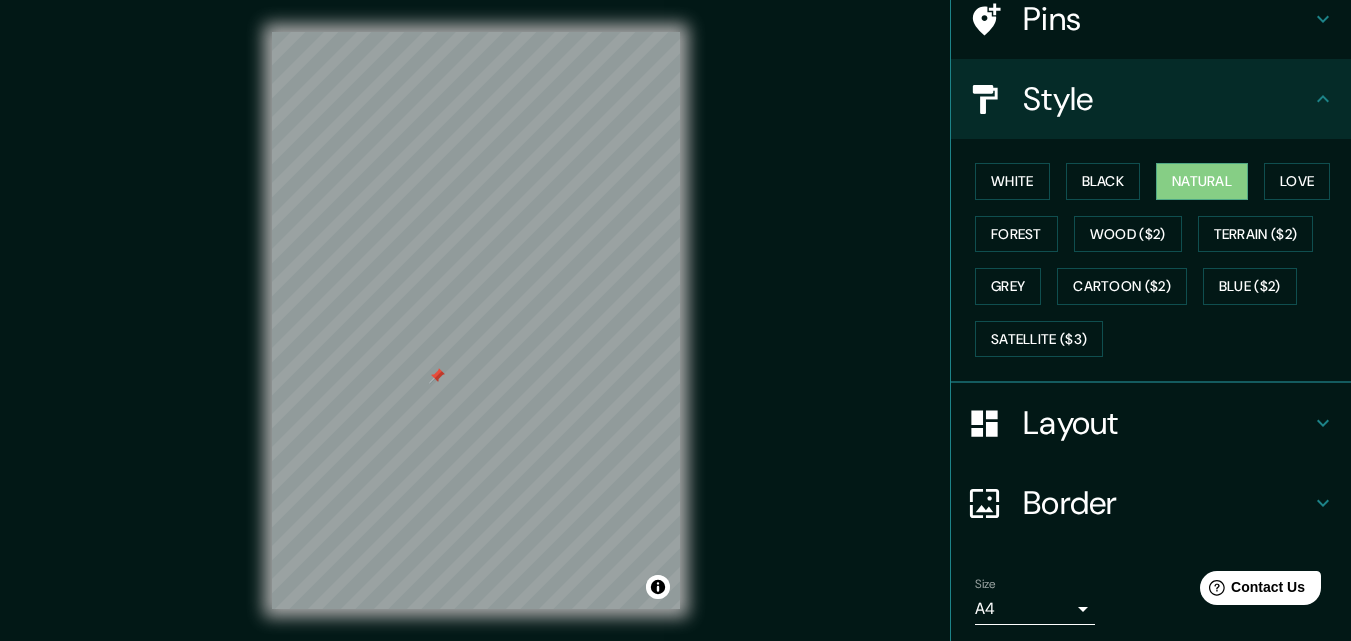 click on "Layout" at bounding box center (1167, 423) 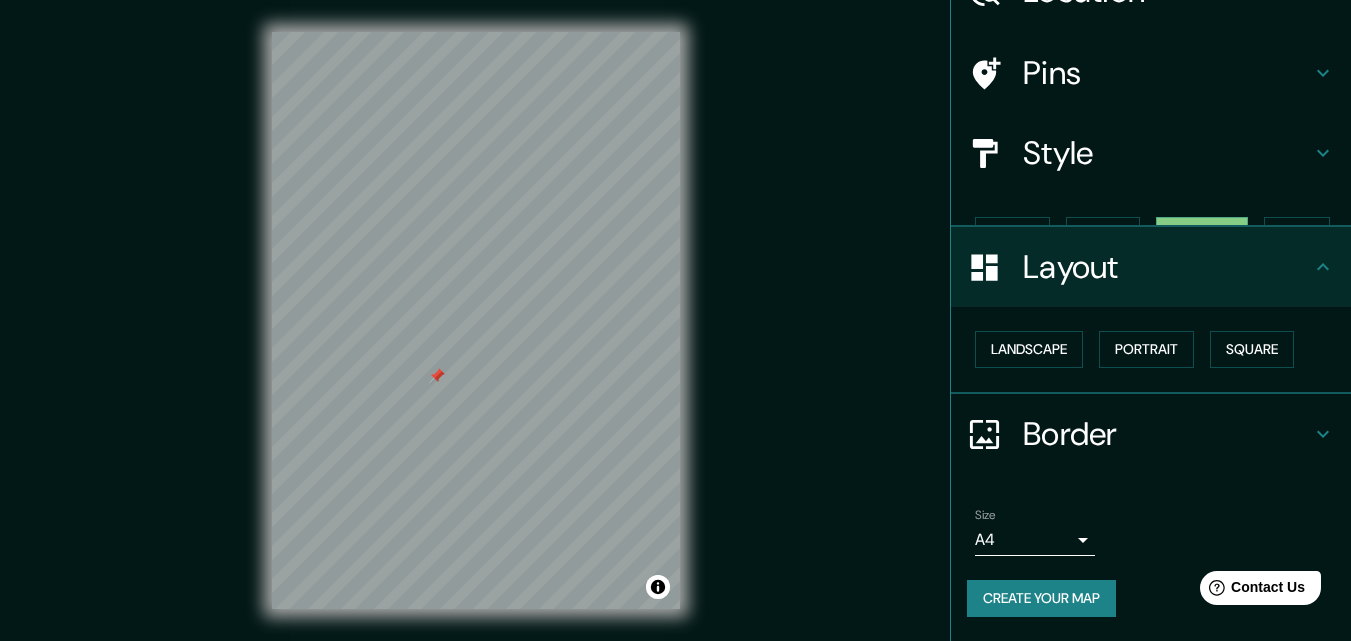 scroll, scrollTop: 78, scrollLeft: 0, axis: vertical 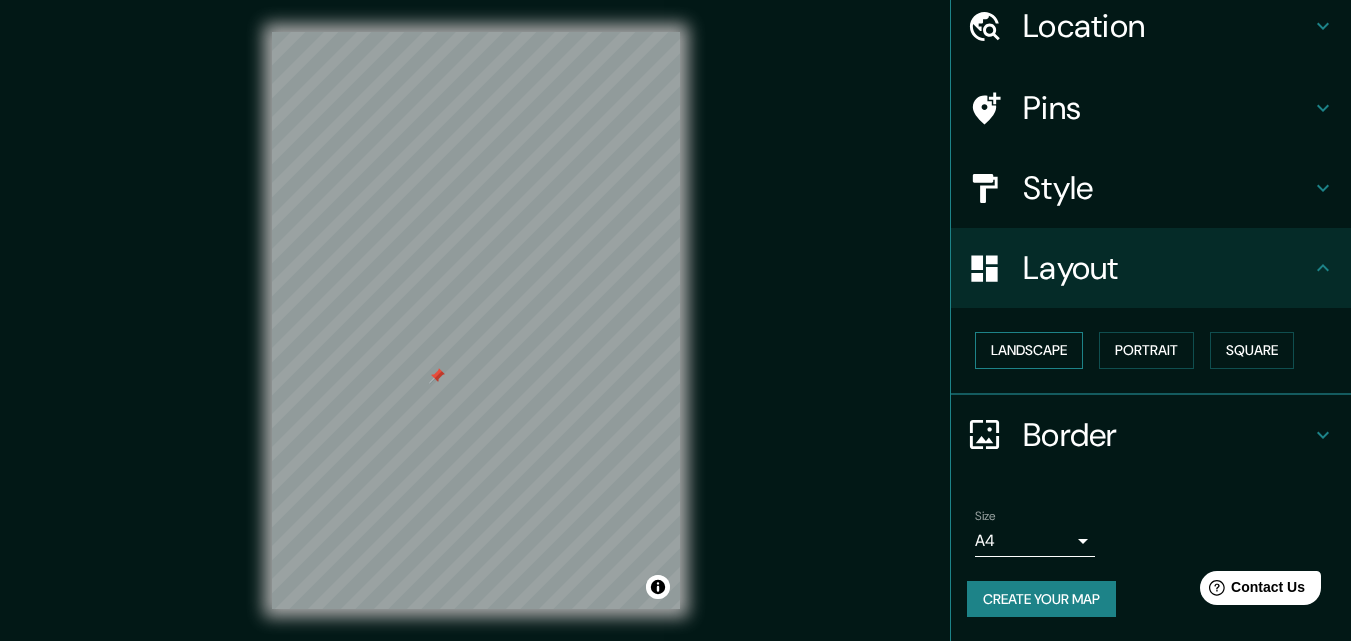 click on "Landscape" at bounding box center (1029, 350) 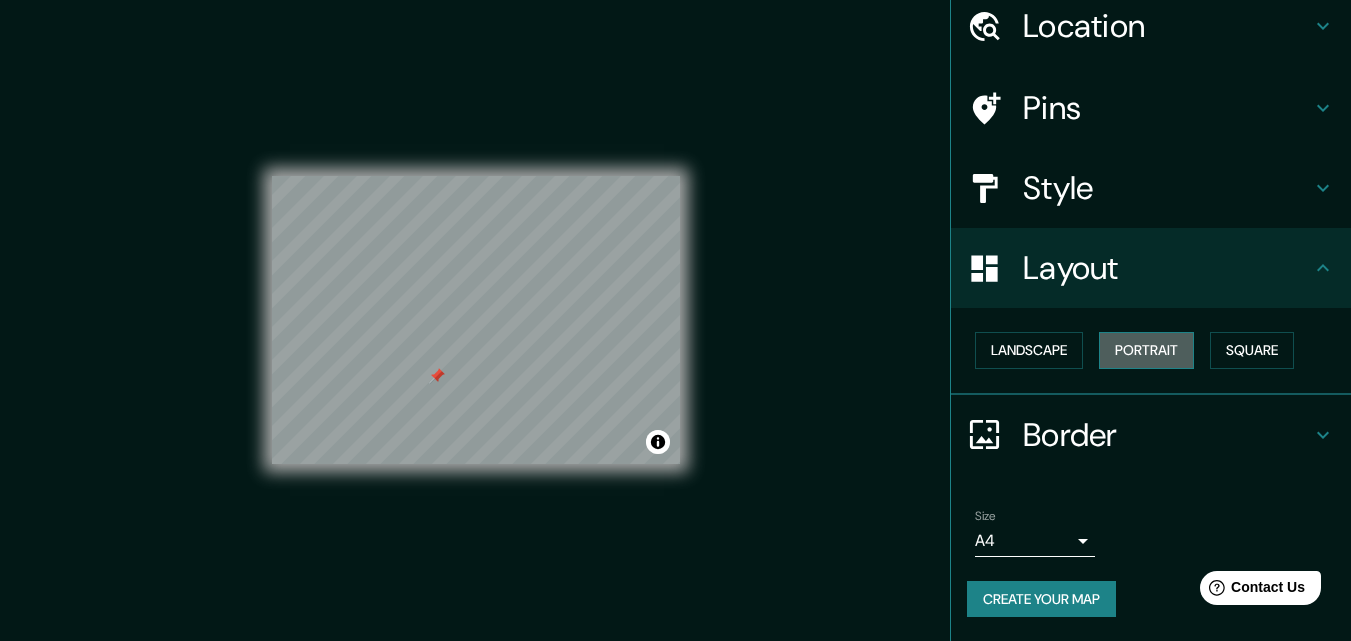 click on "Portrait" at bounding box center (1146, 350) 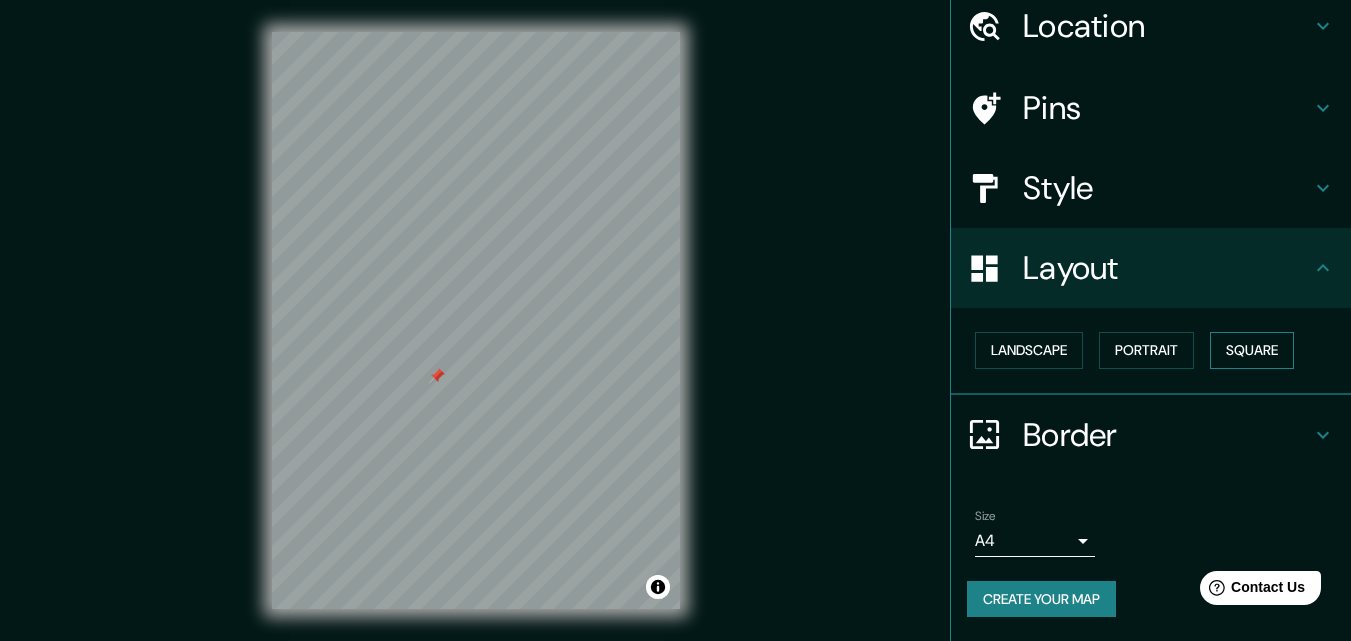 click on "Square" at bounding box center [1252, 350] 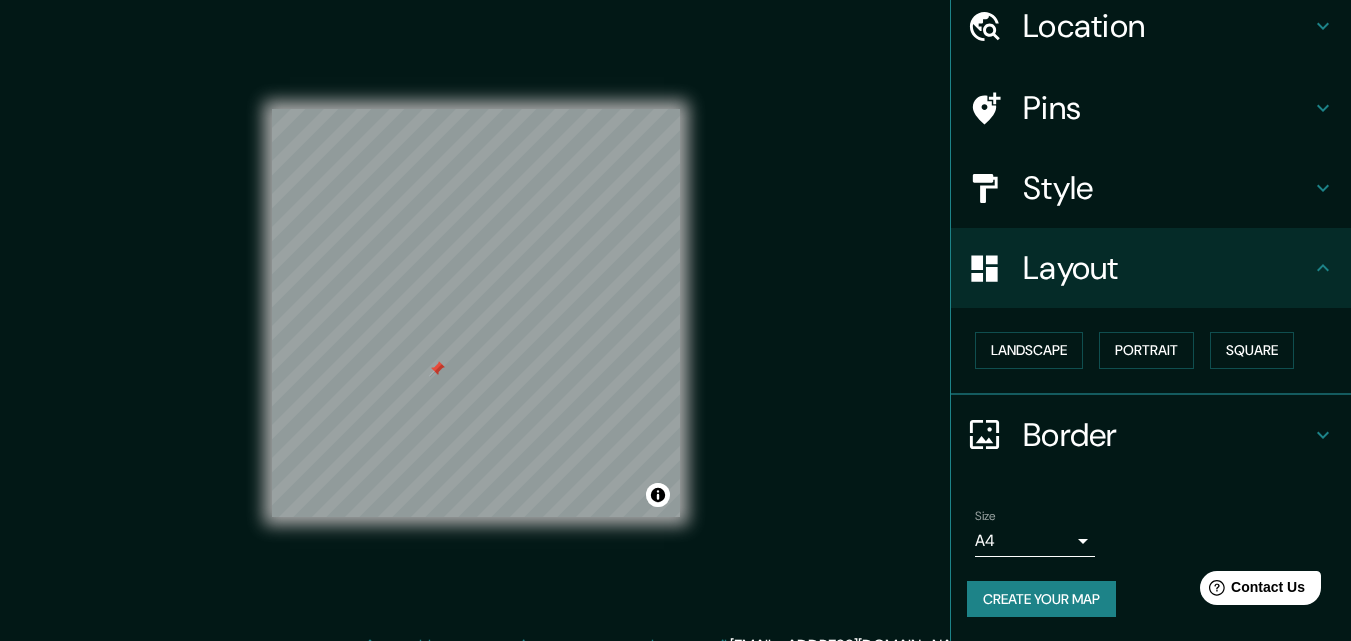 scroll, scrollTop: 0, scrollLeft: 0, axis: both 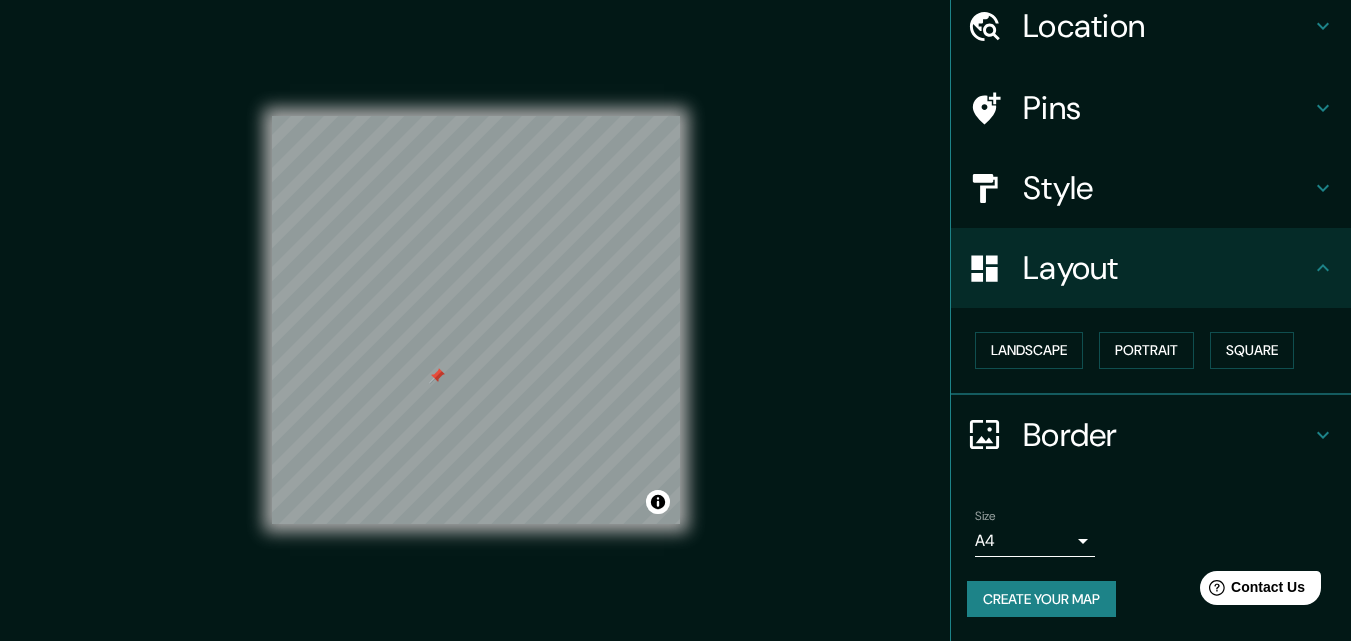 click on "Border" at bounding box center [1167, 435] 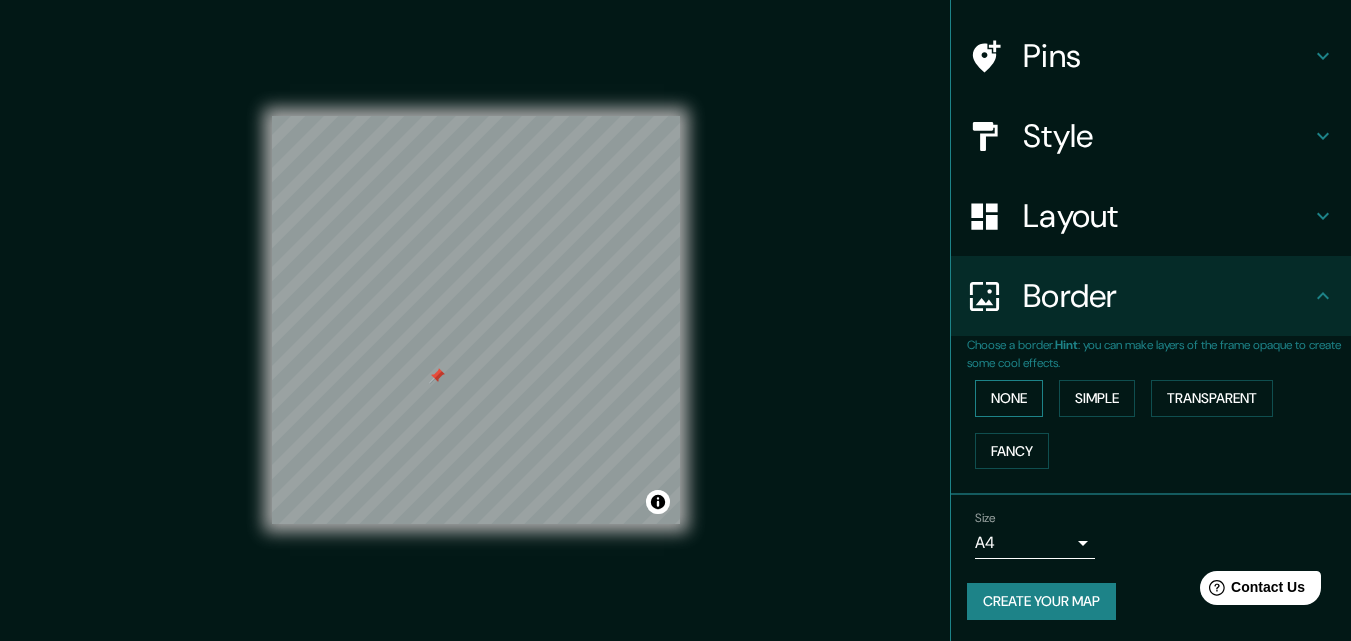scroll, scrollTop: 133, scrollLeft: 0, axis: vertical 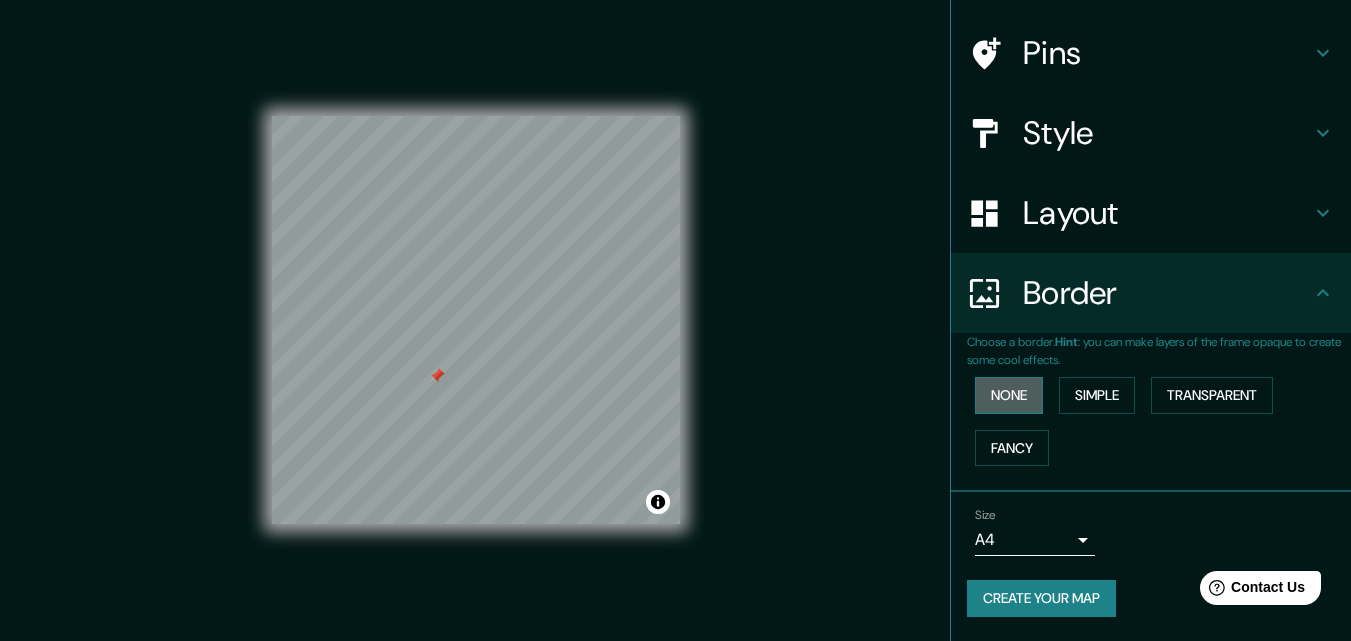 click on "None" at bounding box center (1009, 395) 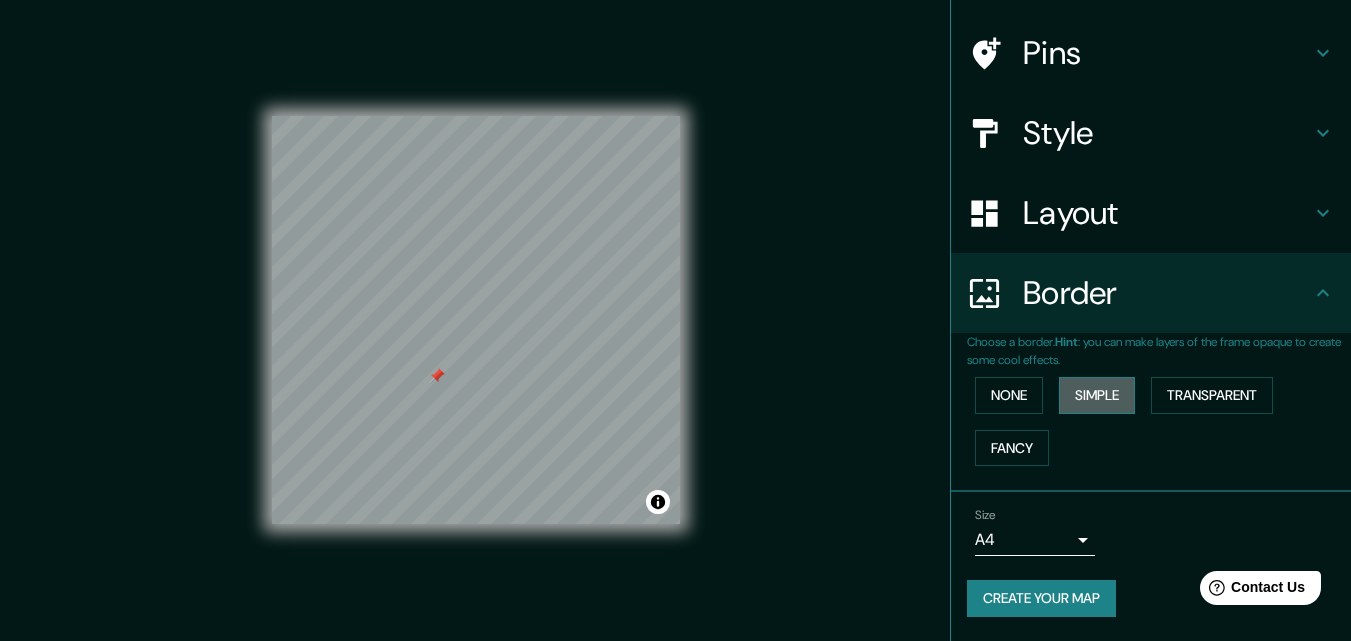click on "Simple" at bounding box center (1097, 395) 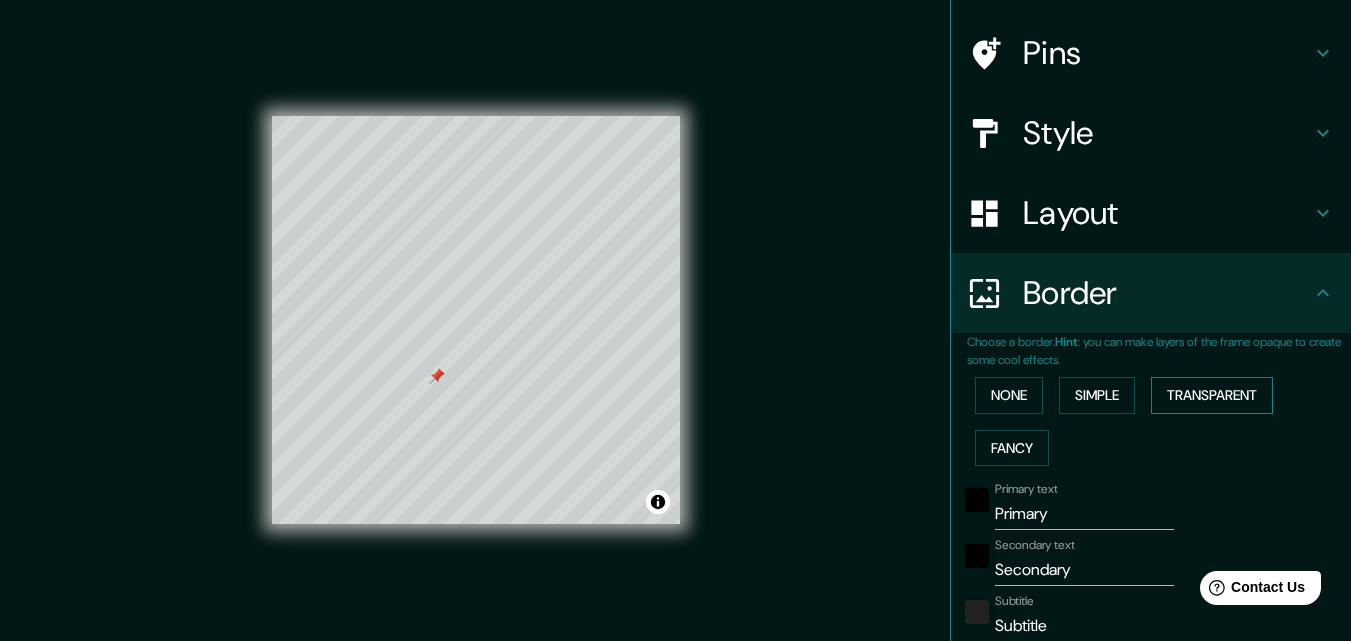 click on "Transparent" at bounding box center [1212, 395] 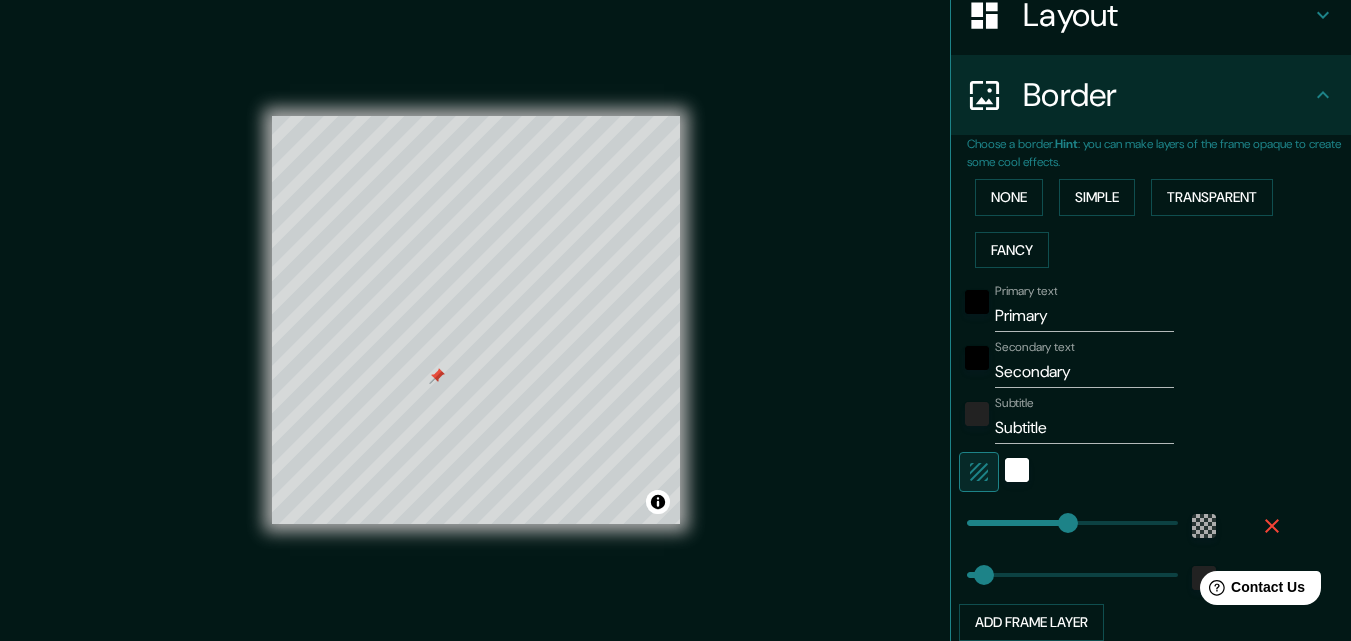 scroll, scrollTop: 333, scrollLeft: 0, axis: vertical 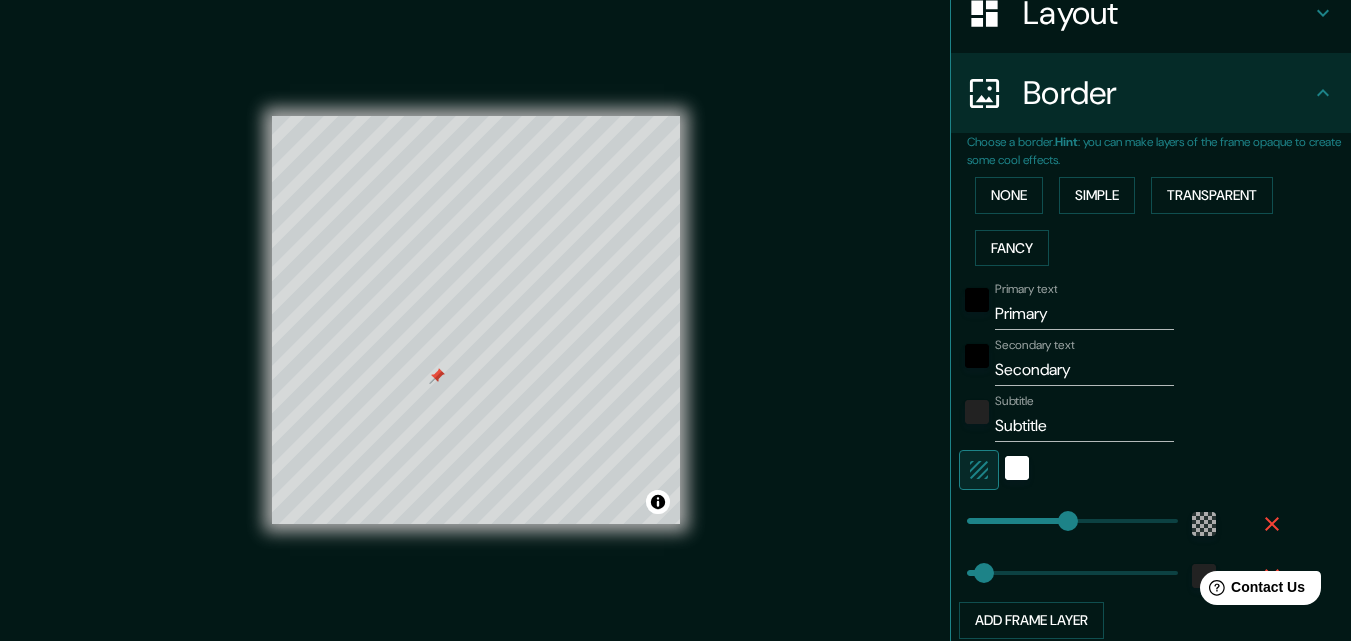 click on "Primary" at bounding box center [1084, 314] 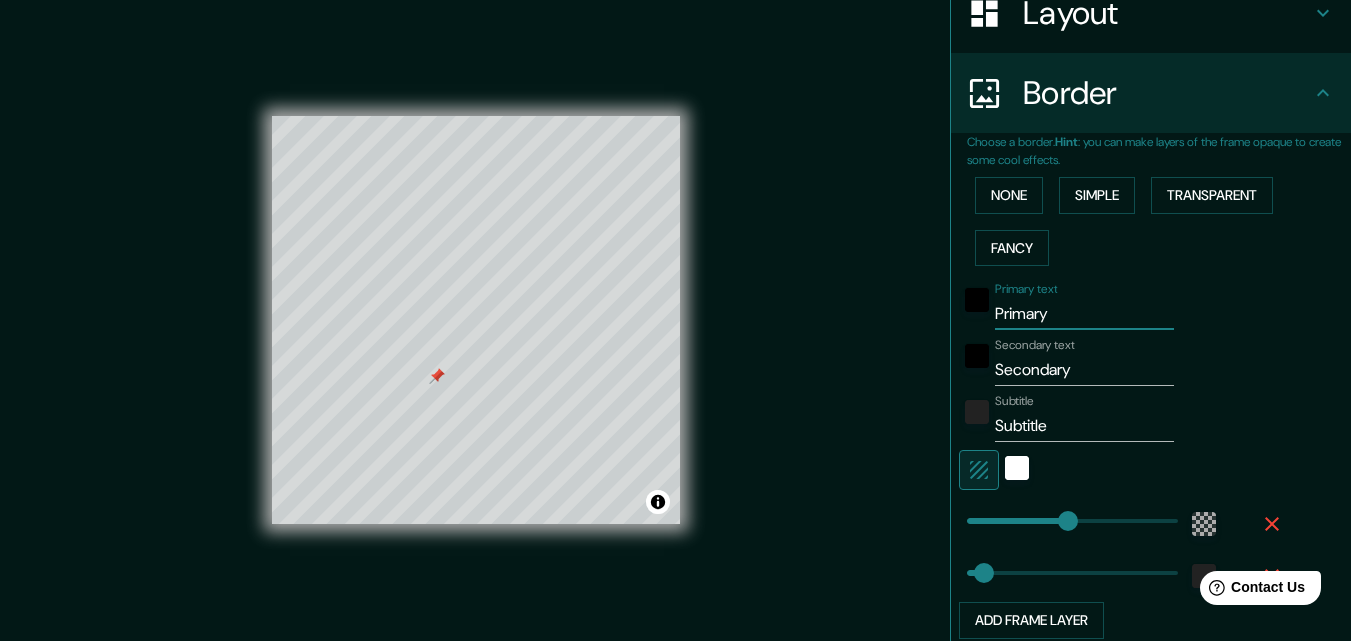 type on "Primar" 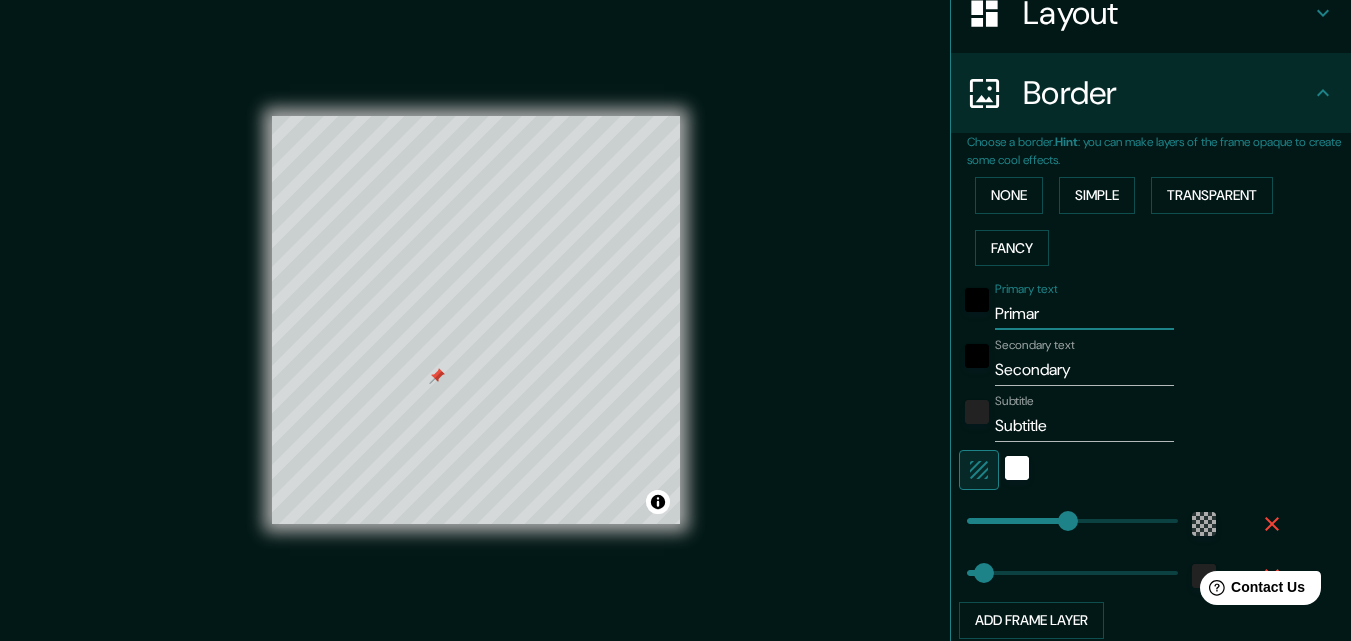 type on "Prima" 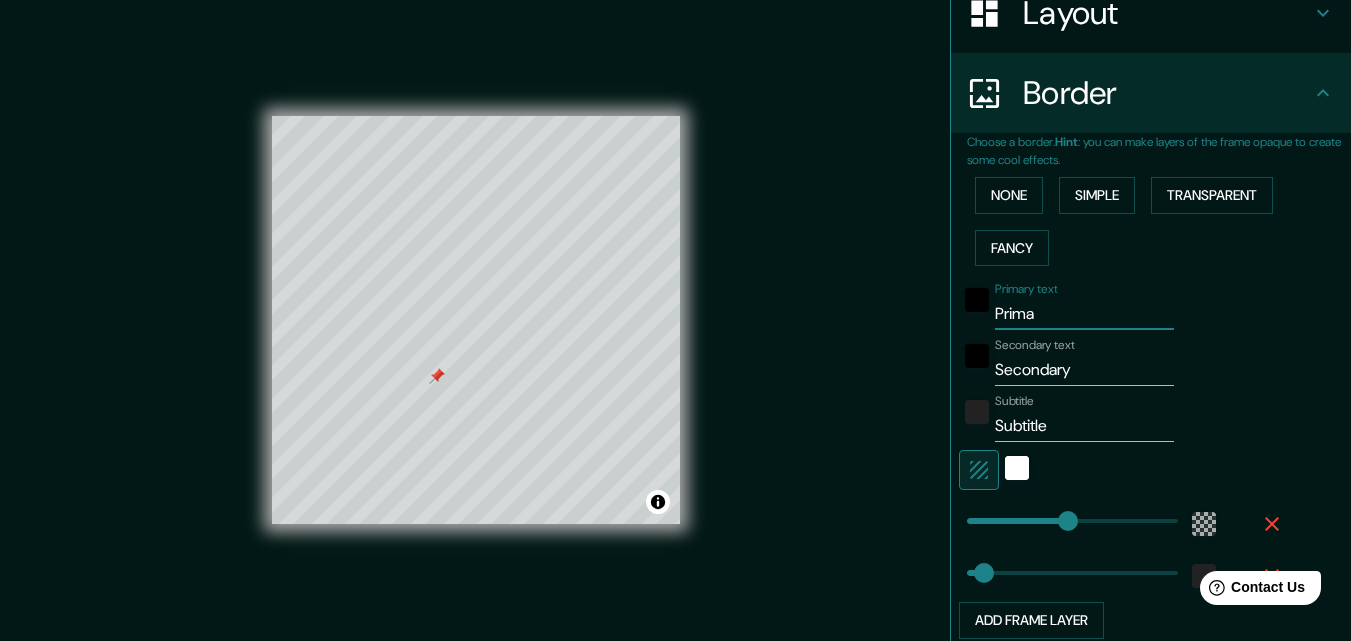 type on "Prim" 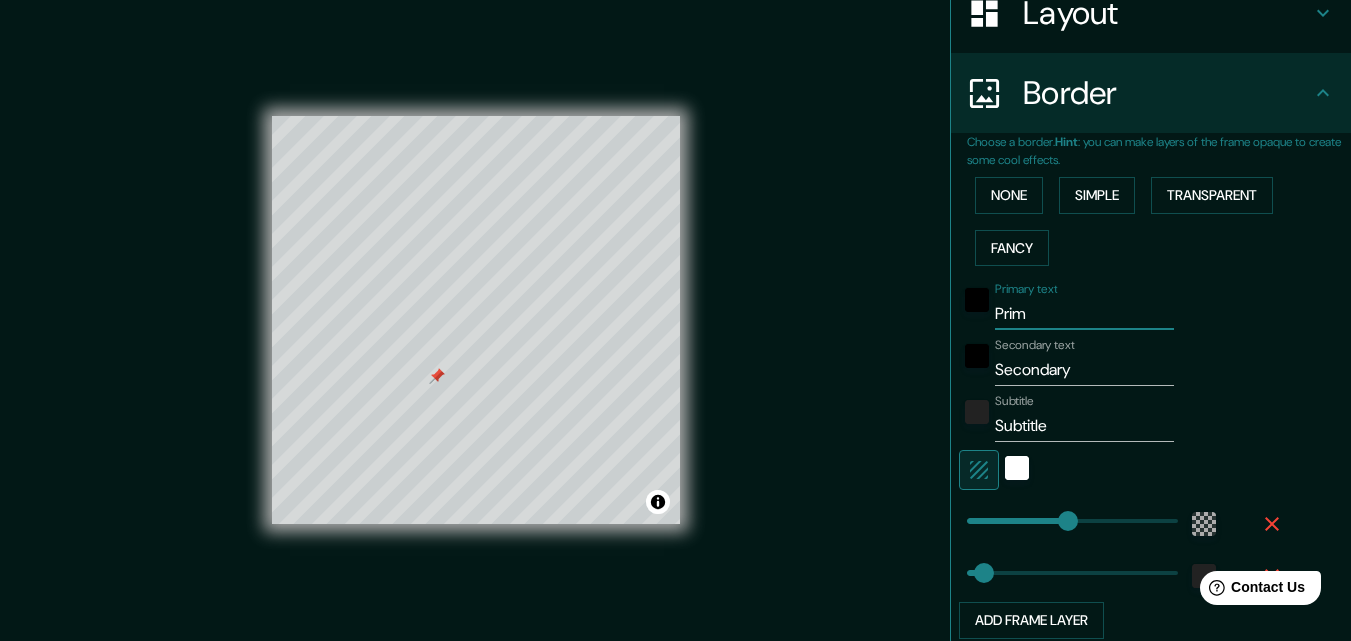 type on "196" 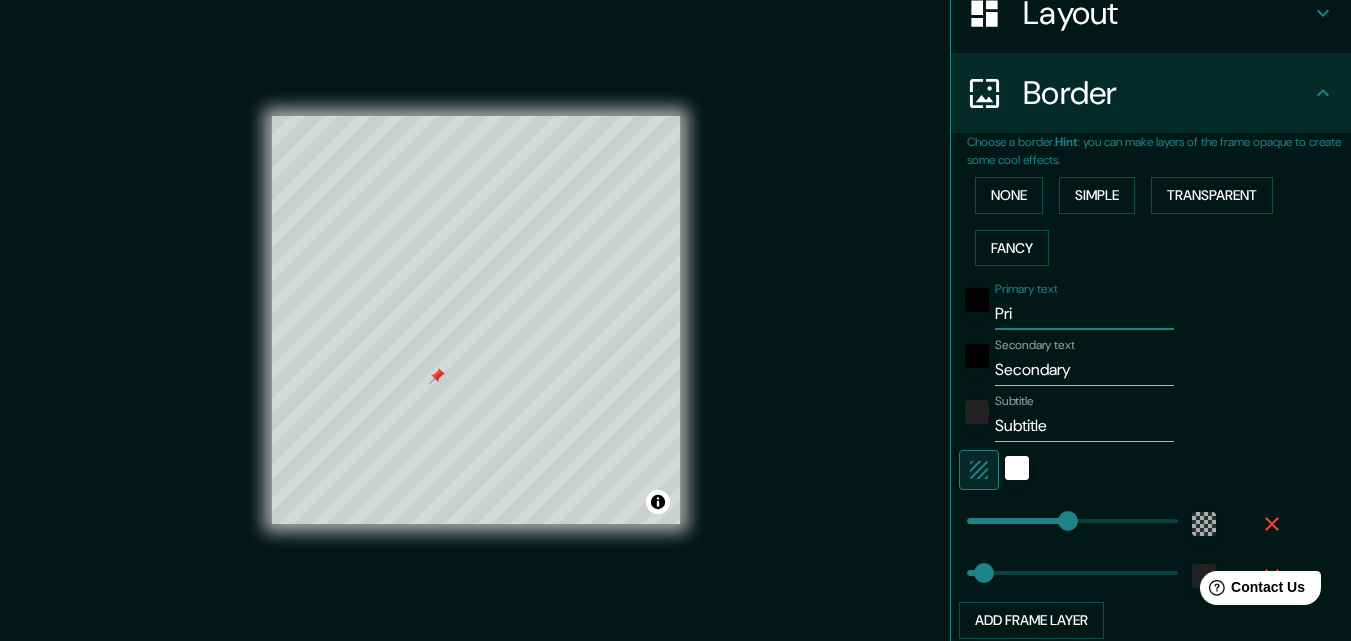 type on "Pr" 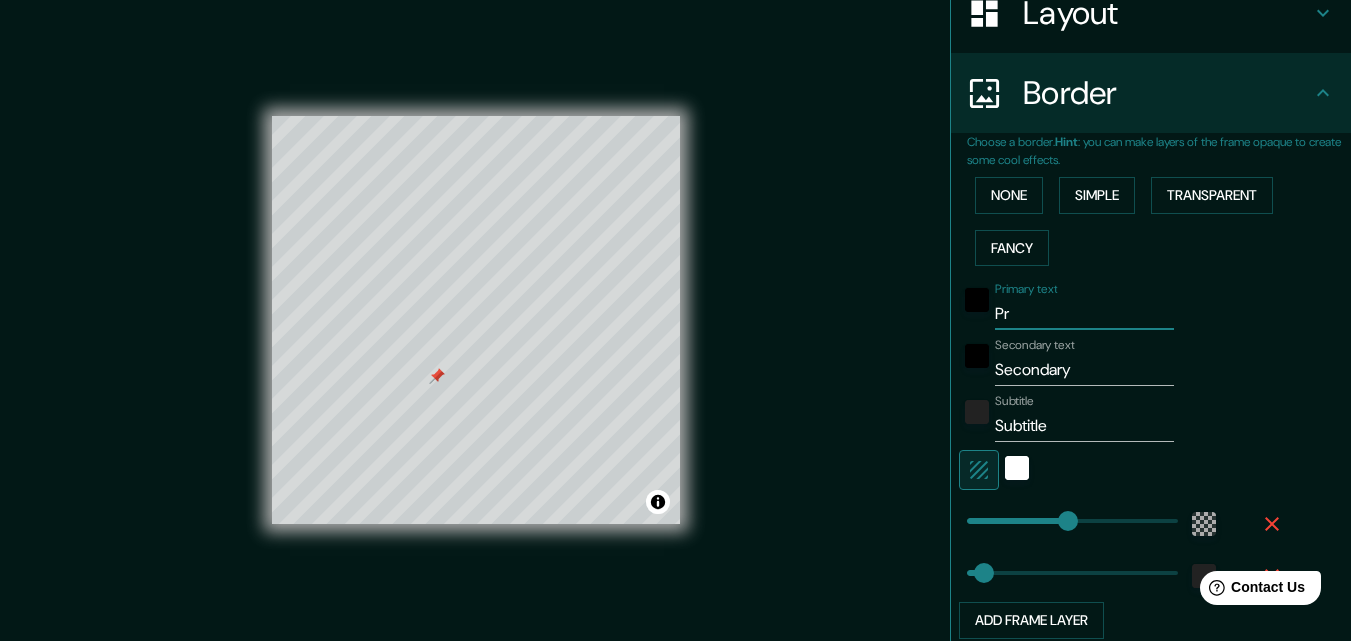 type on "P" 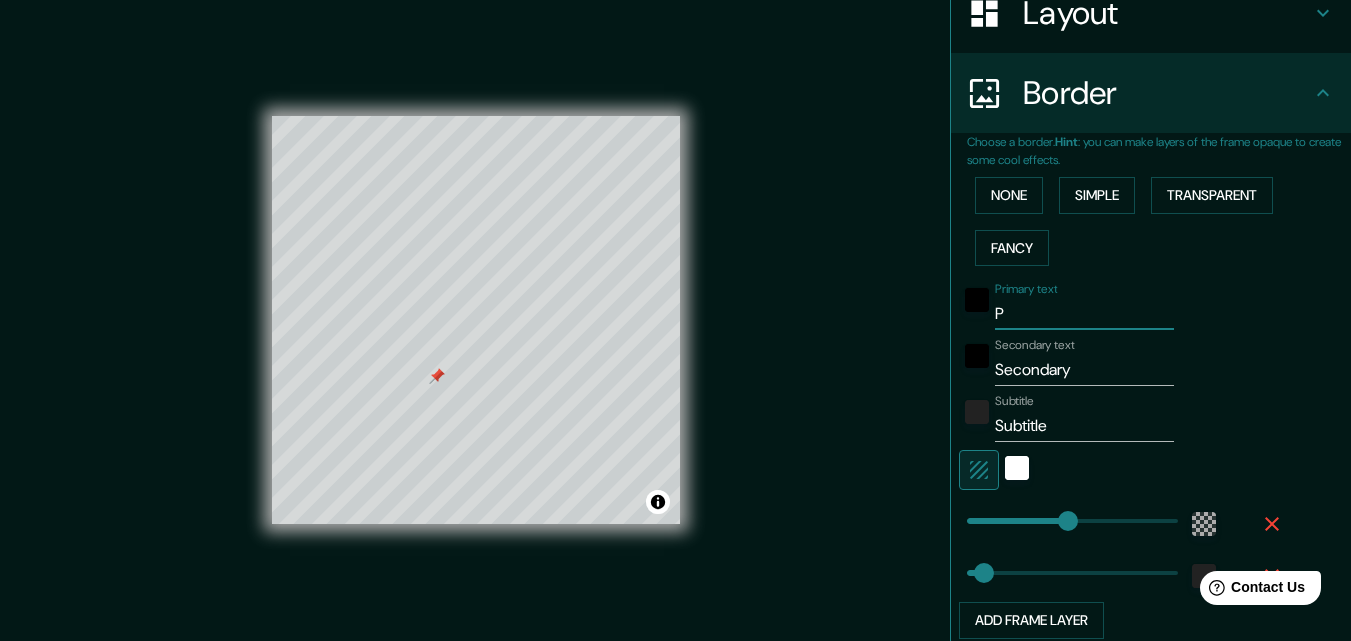 type 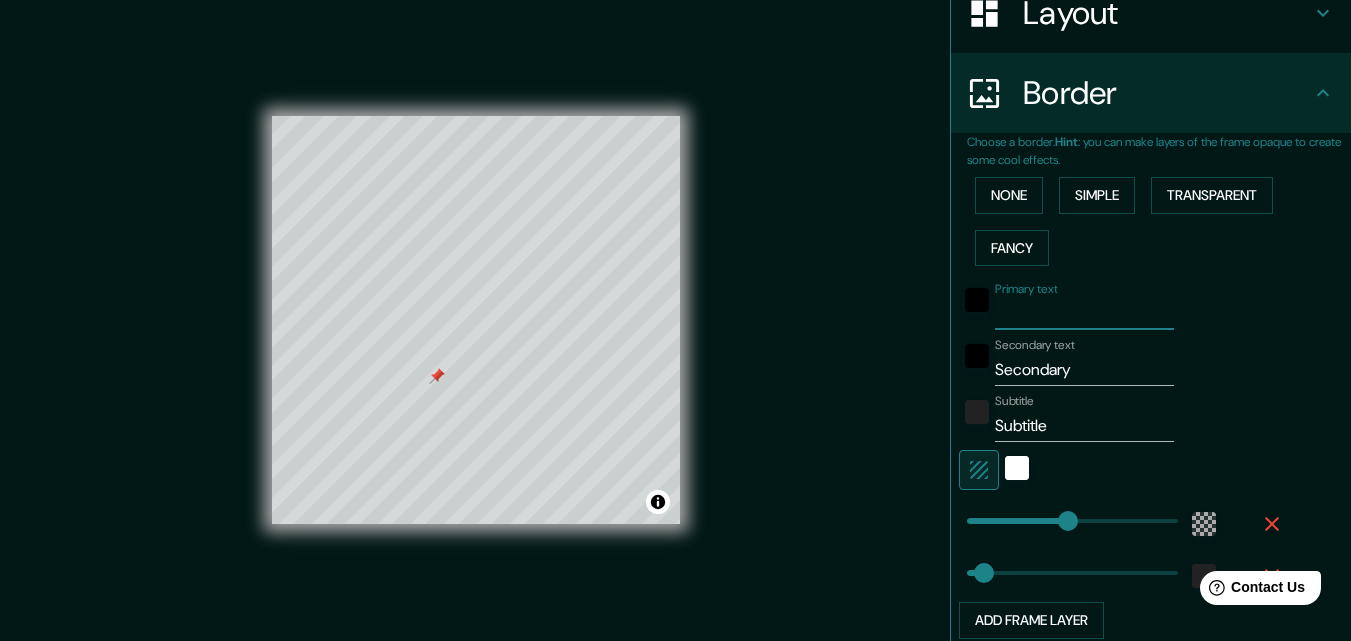 type on "N" 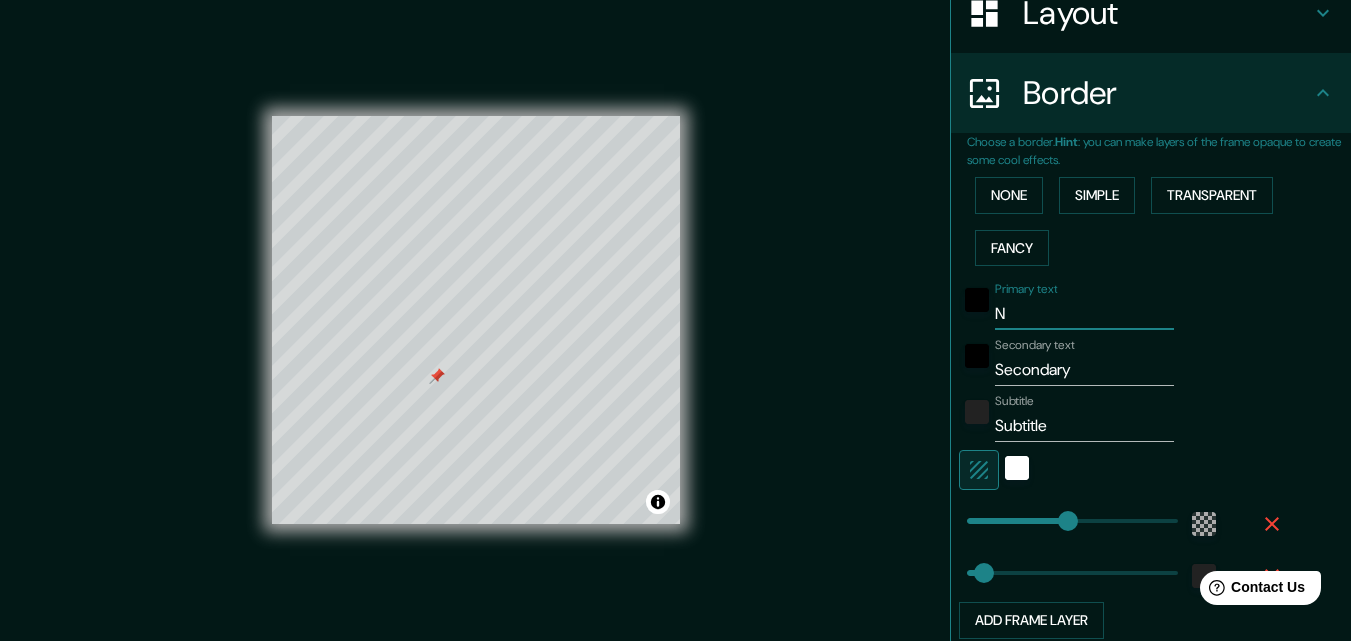 type on "Ny" 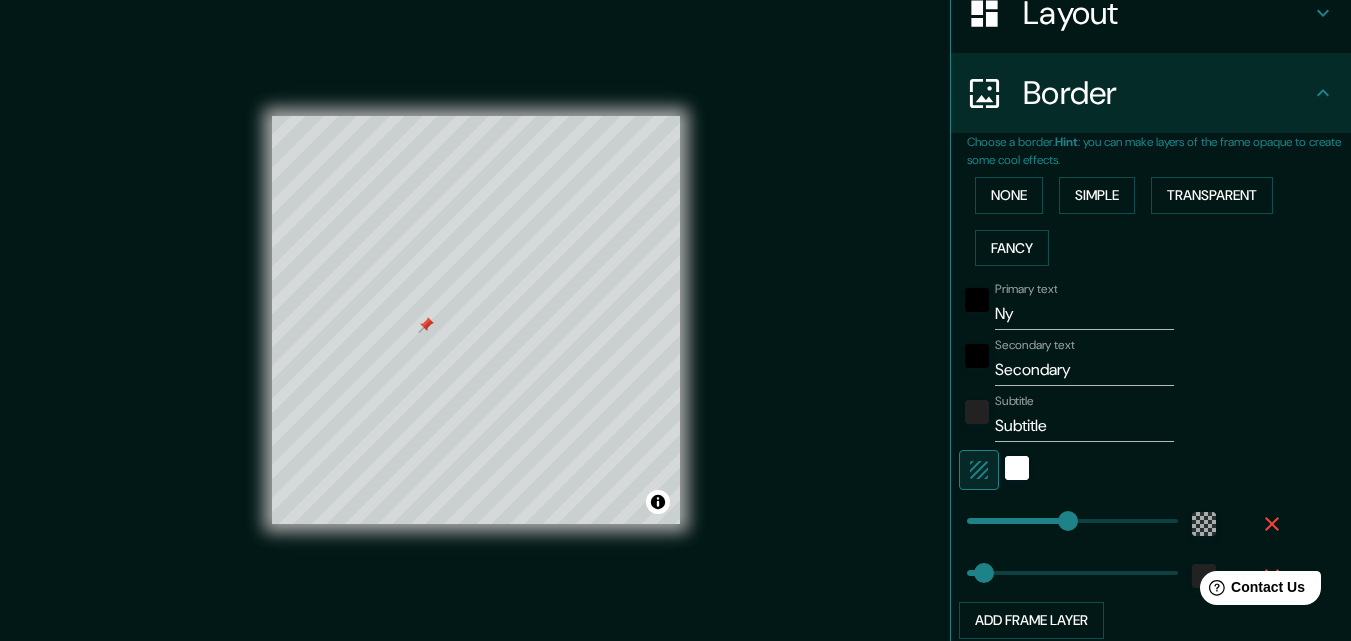 click on "None Simple Transparent Fancy" at bounding box center (1159, 221) 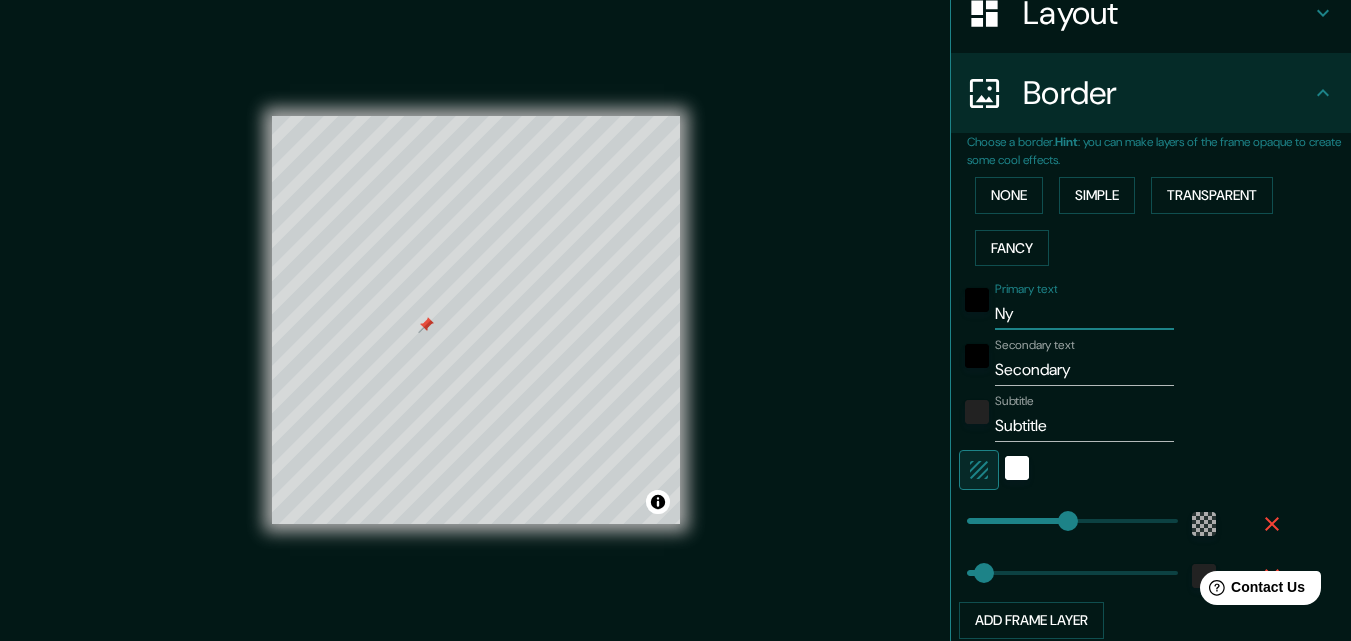 click on "Ny" at bounding box center (1084, 314) 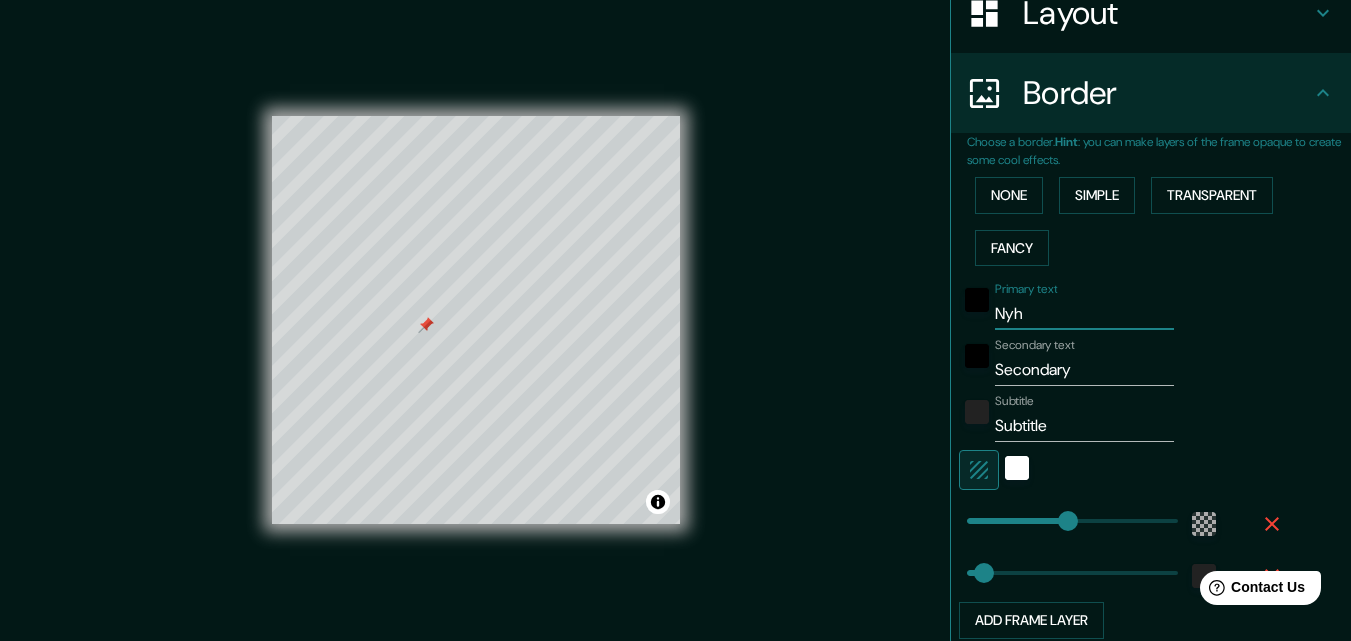 type on "Nyha" 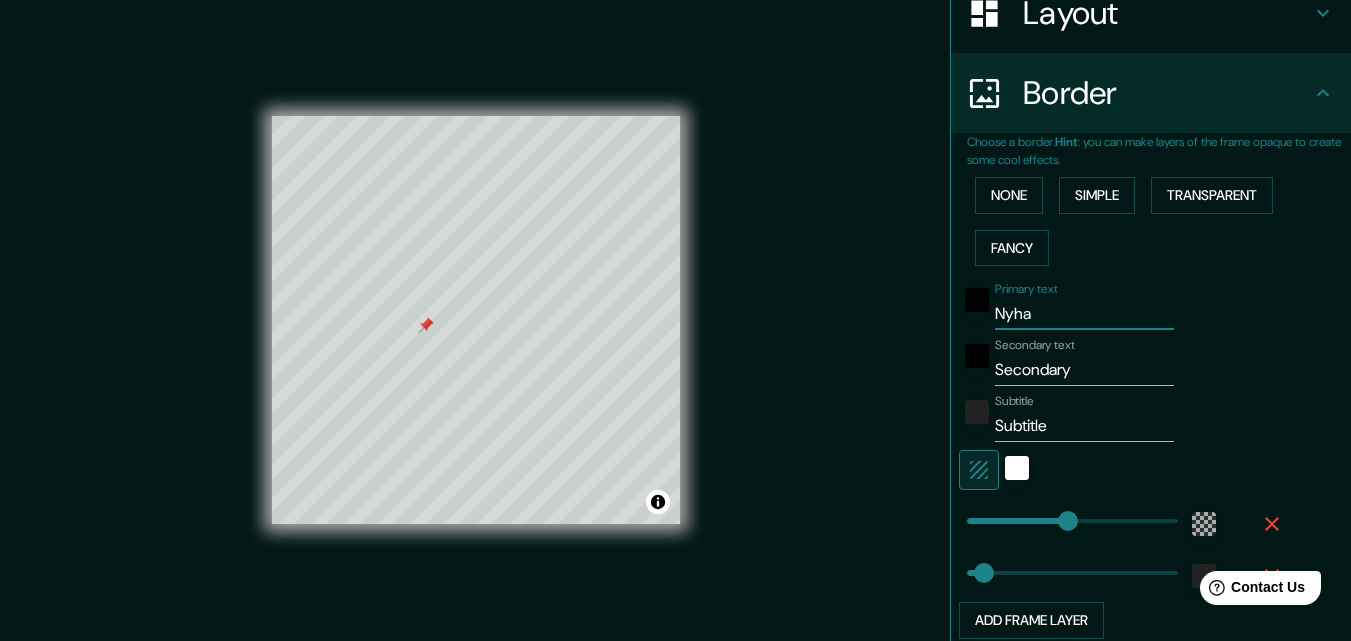 type on "Nyhav" 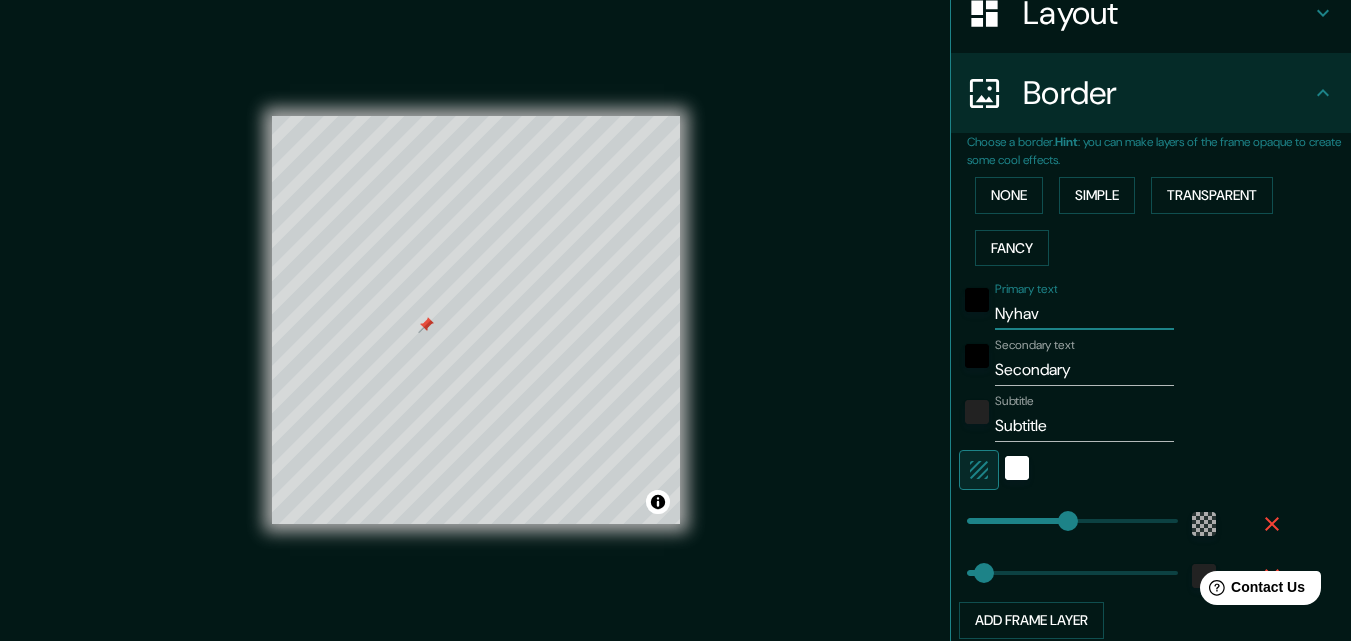 type on "Nyhavn" 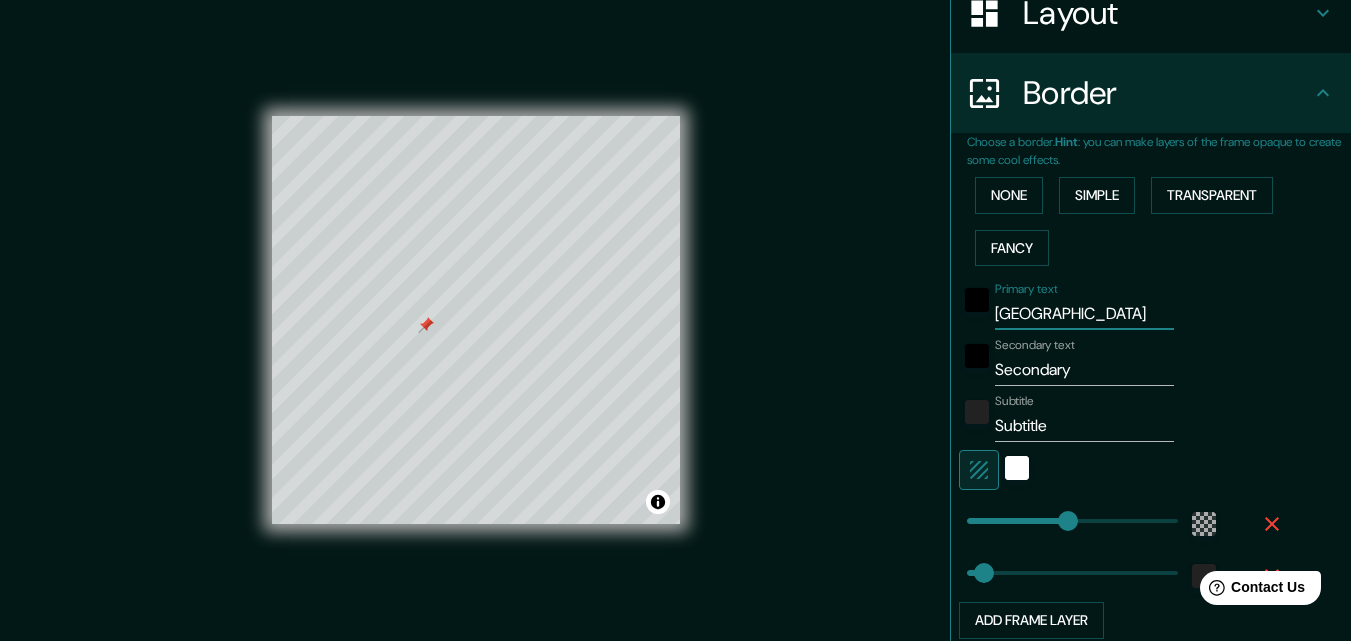 type on "196" 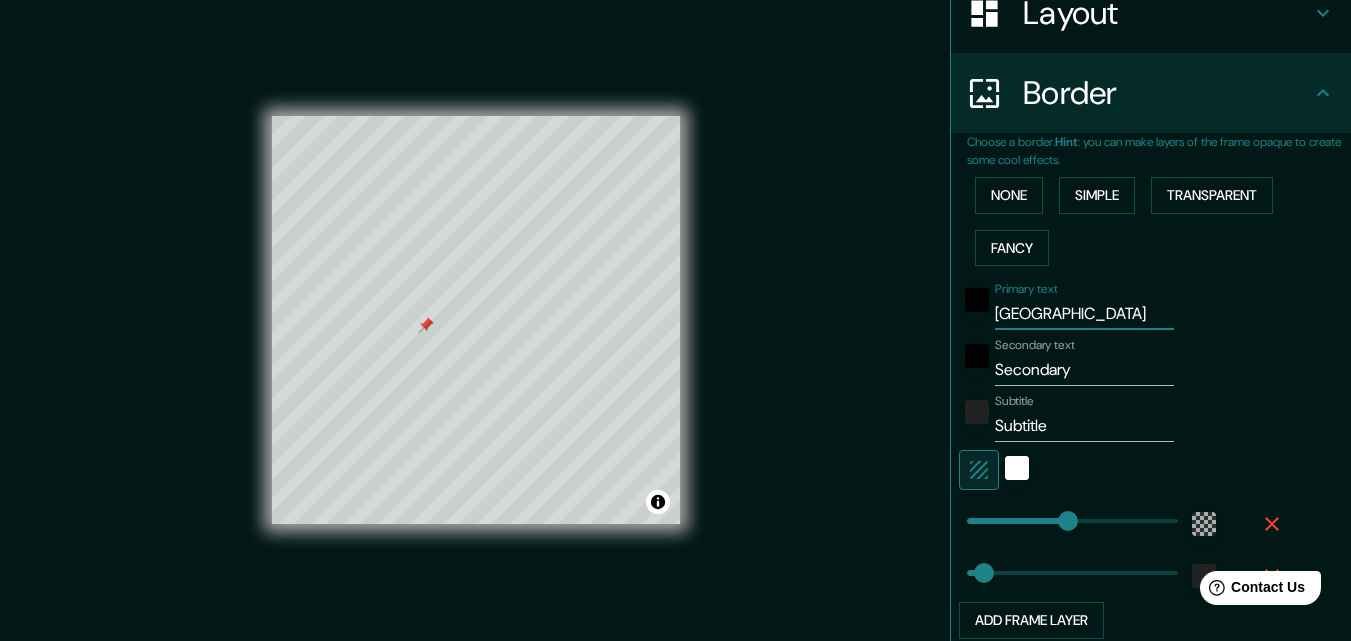 type on "Nyhavn" 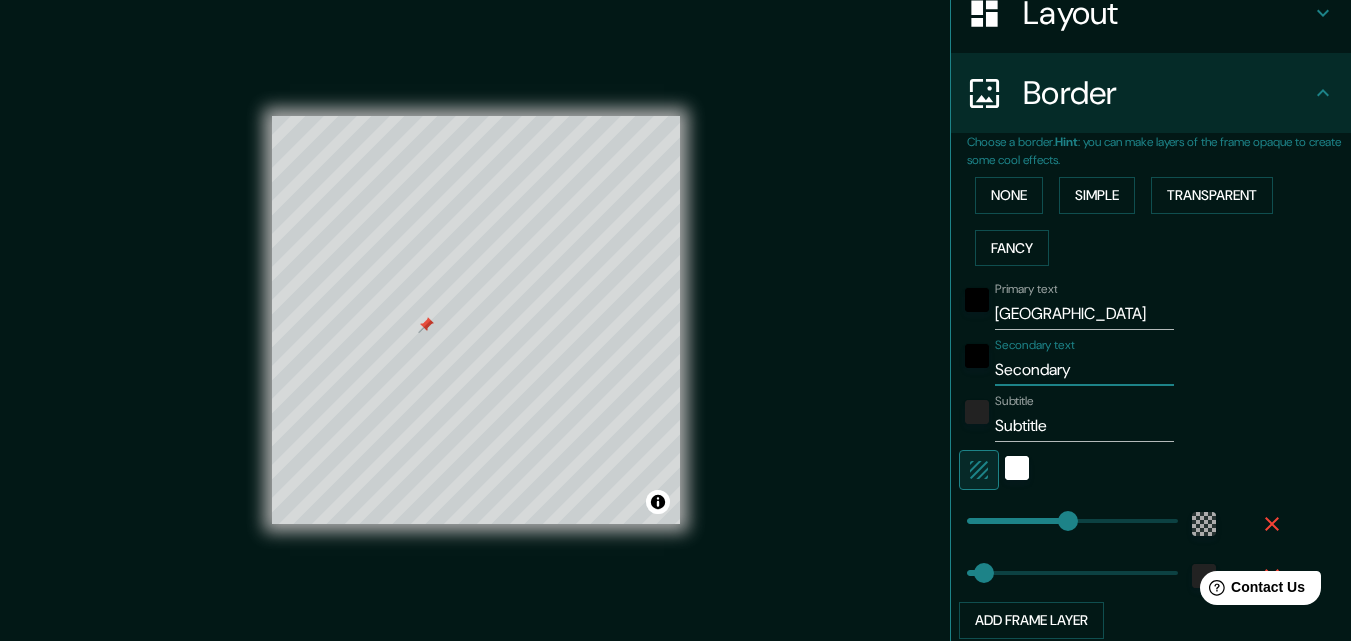 type on "Secondar" 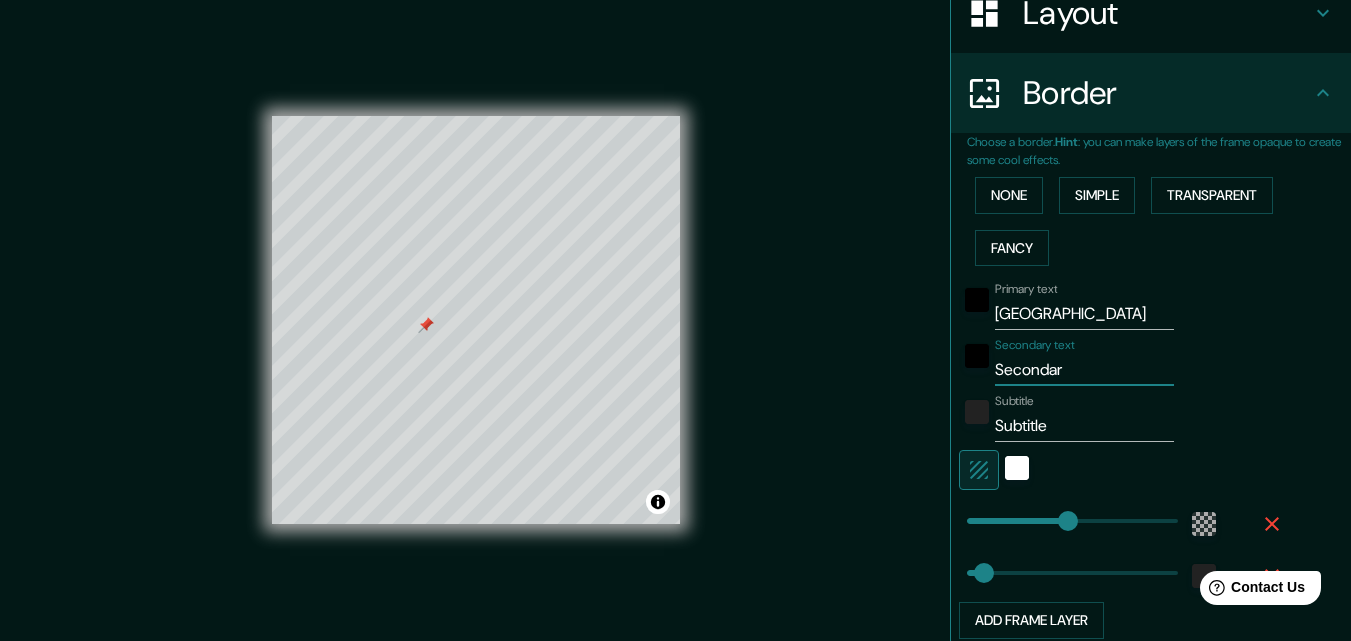 type on "Seconda" 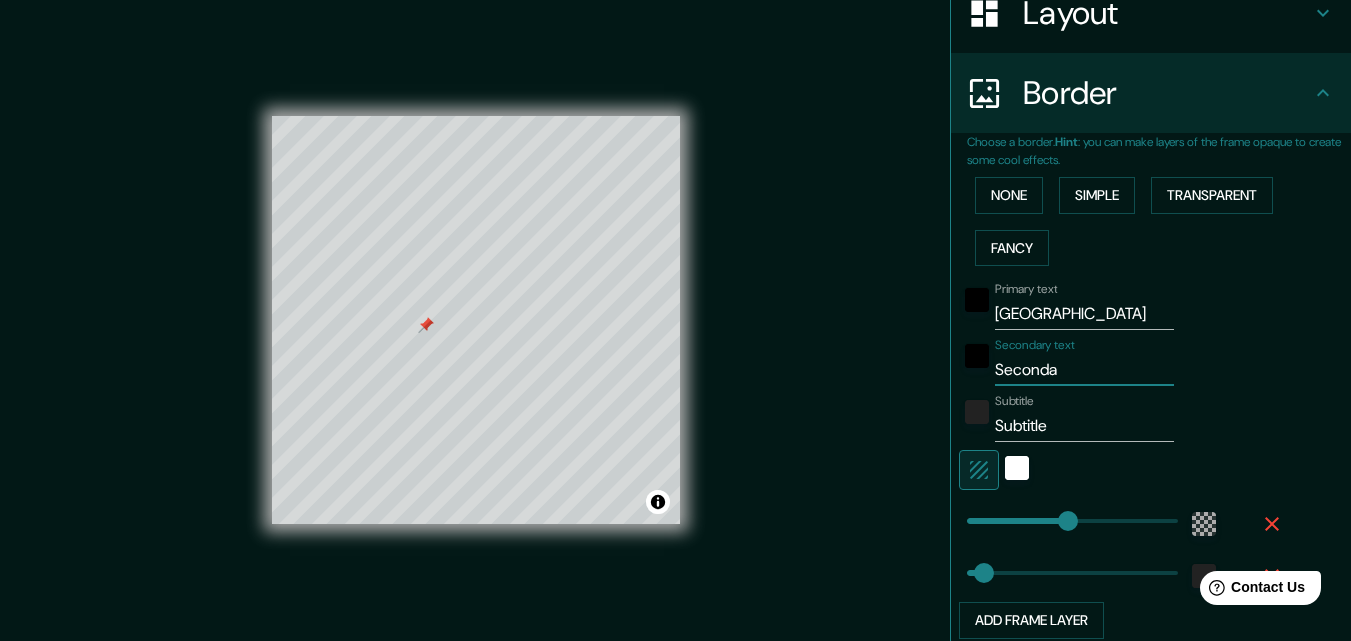 type on "Second" 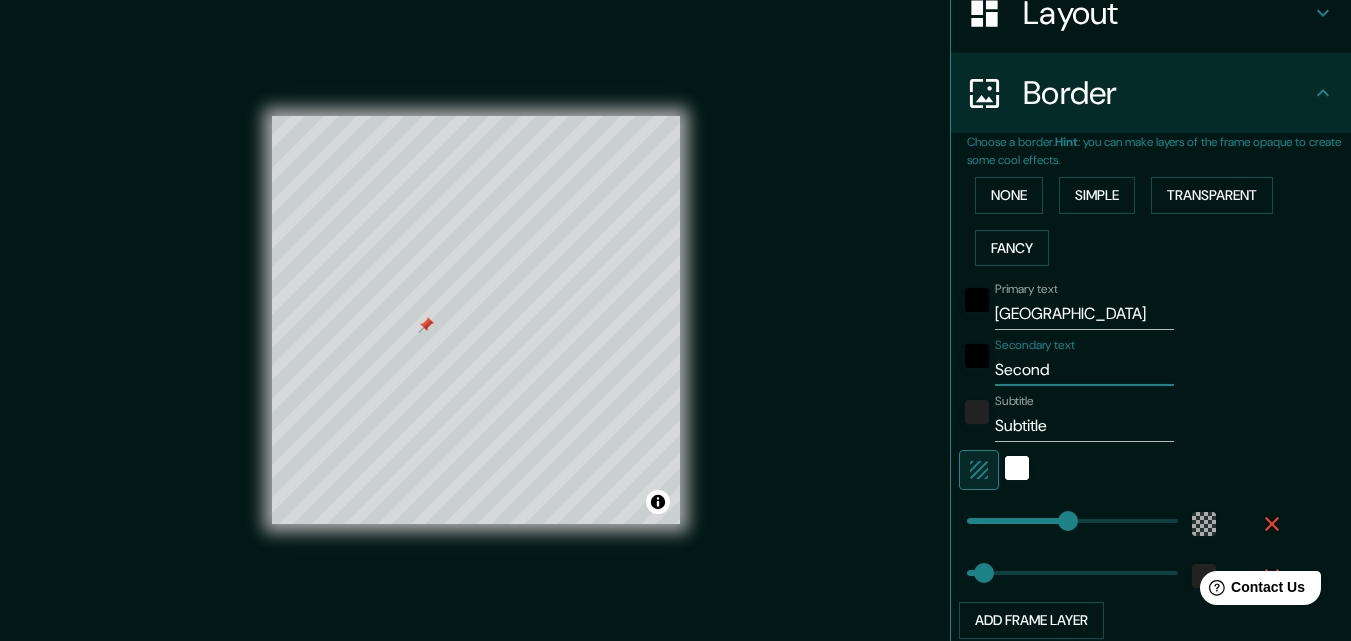 type on "Secon" 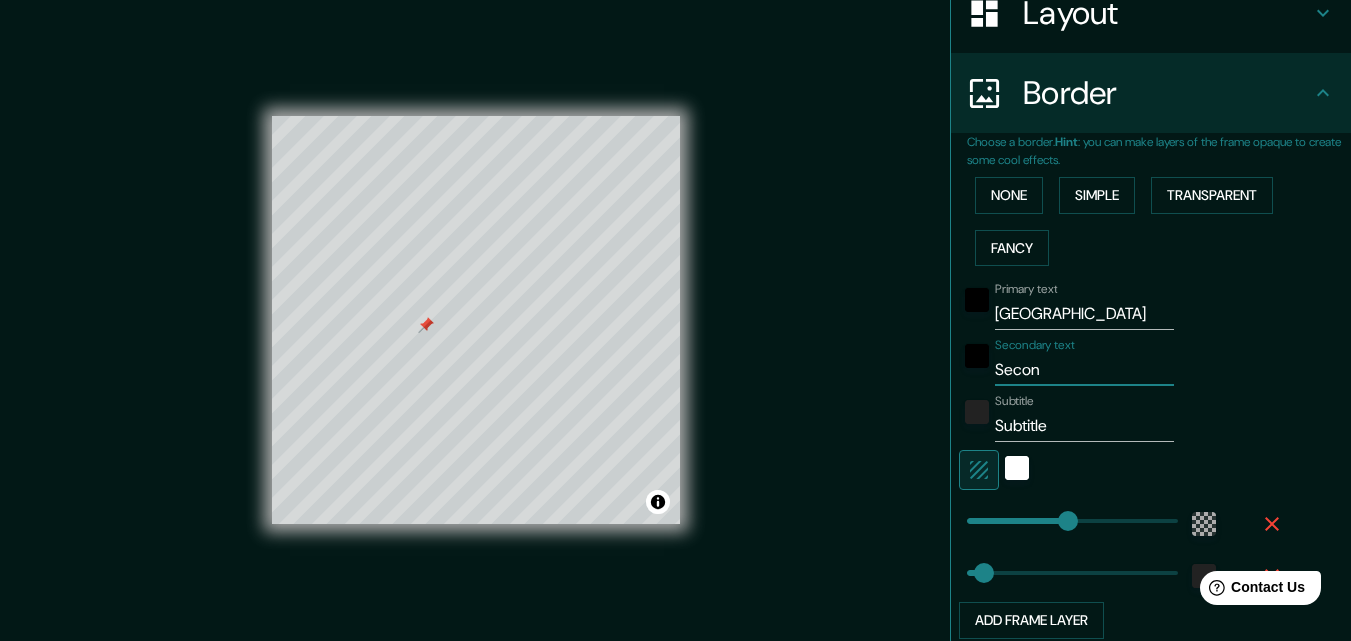 type on "Seco" 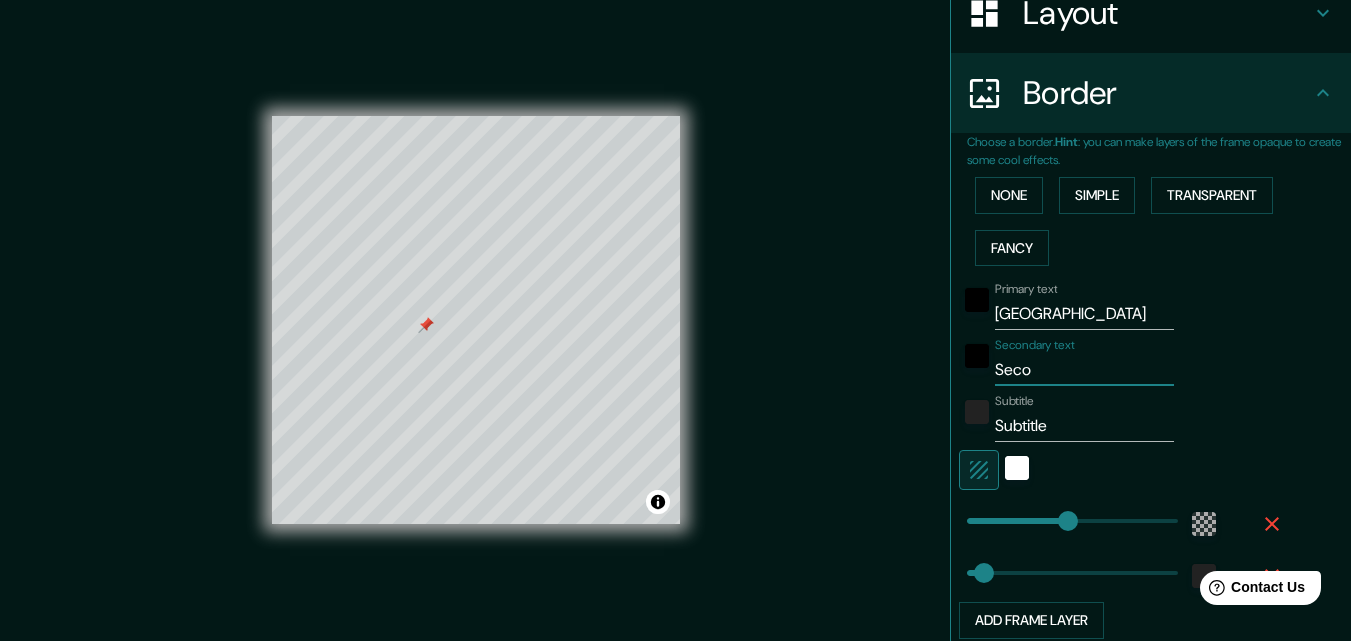 type on "Sec" 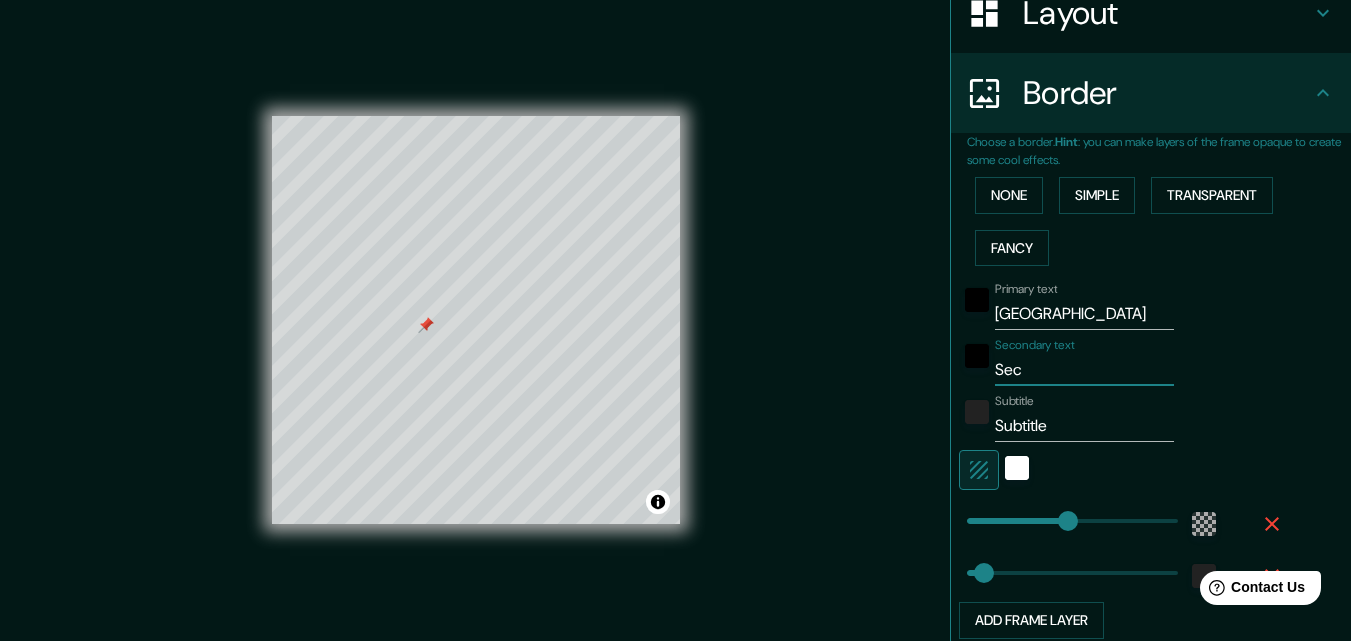 type on "Se" 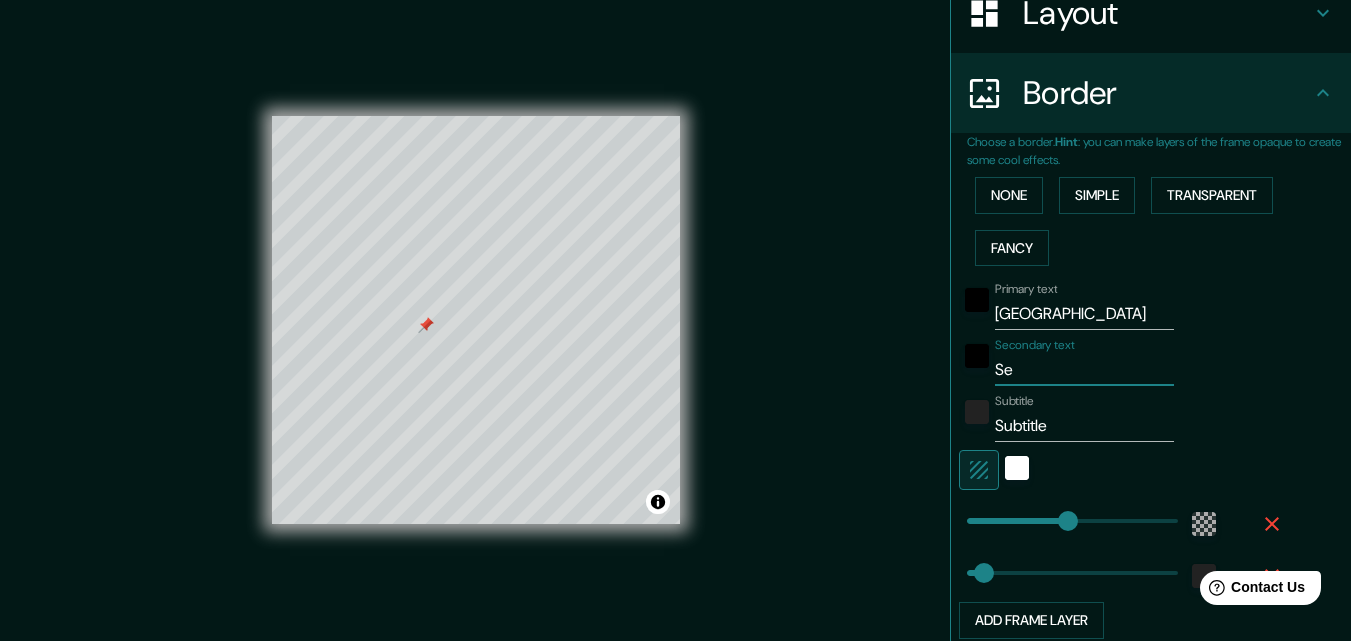 type on "S" 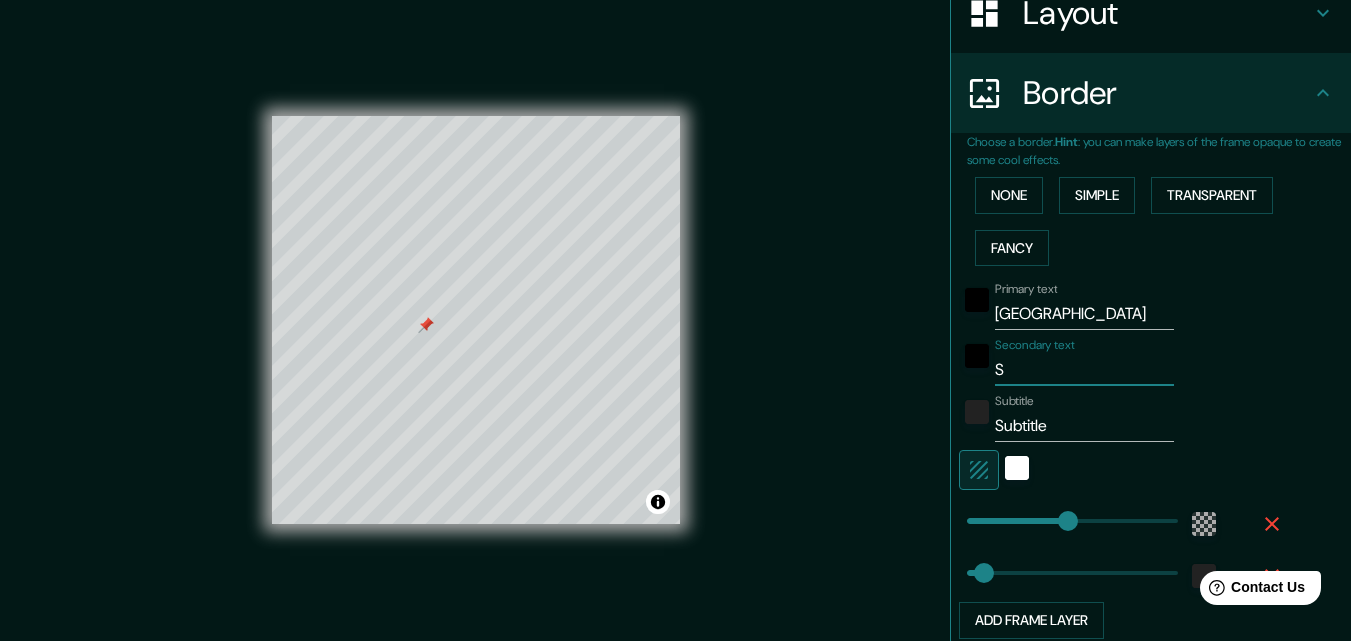 type 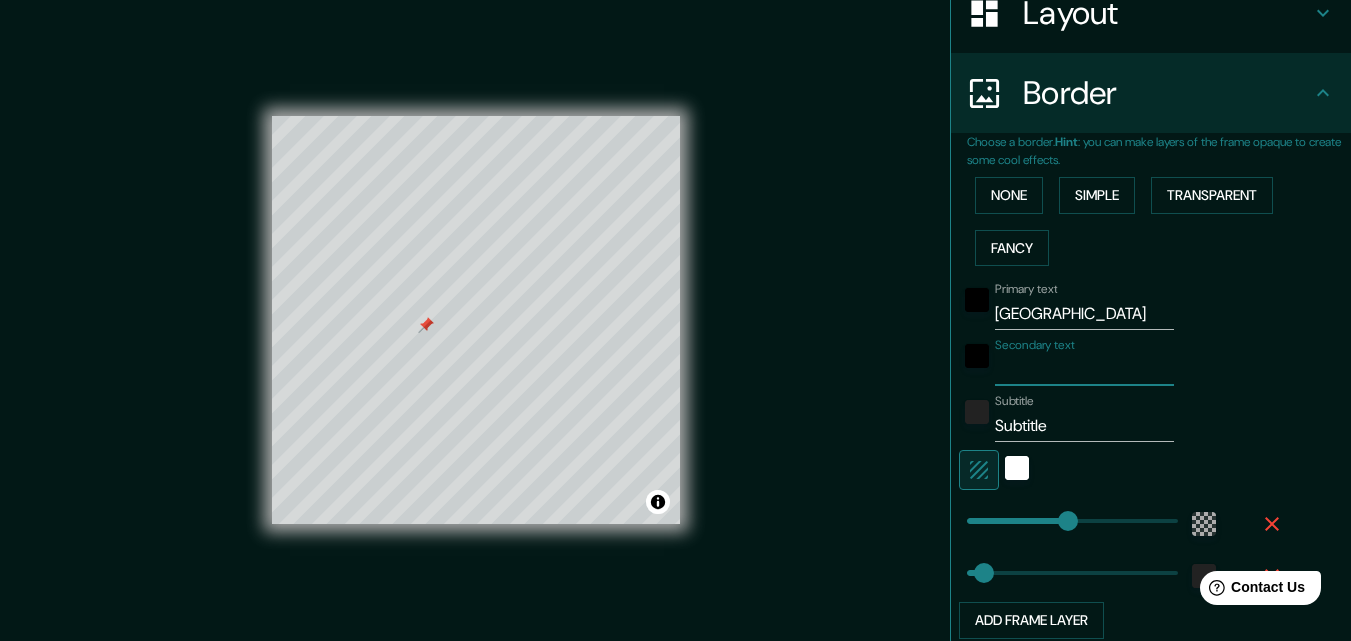 type on "c" 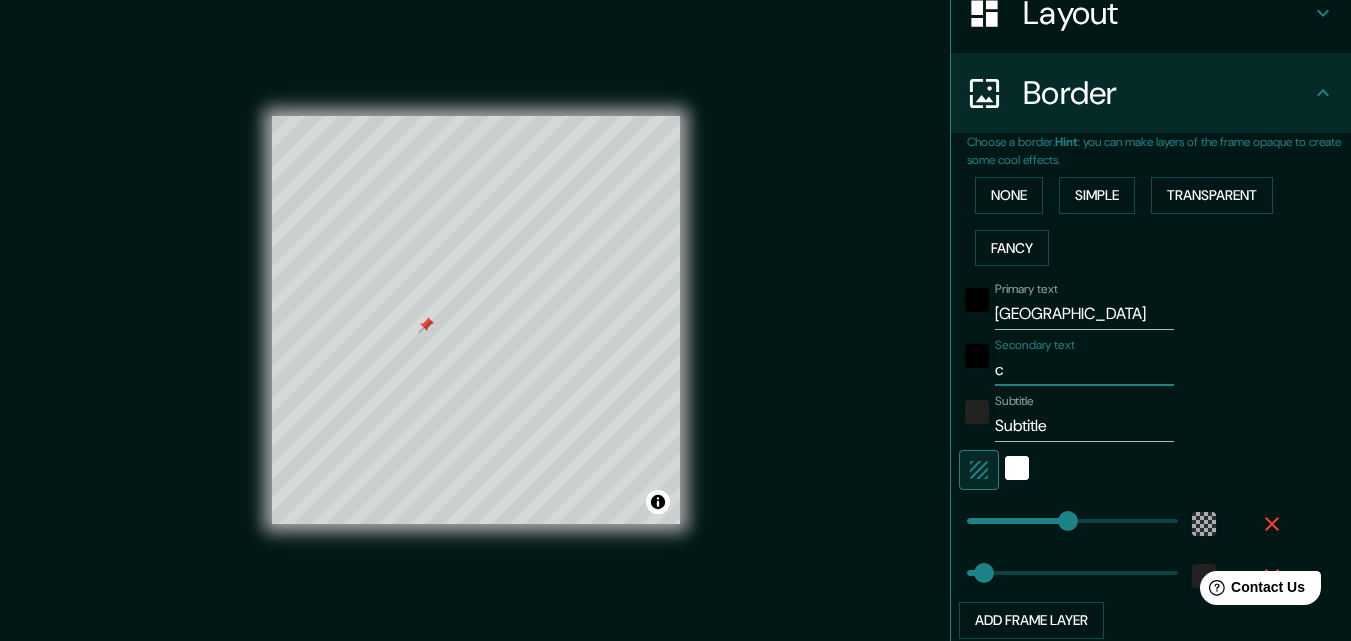 type on "co" 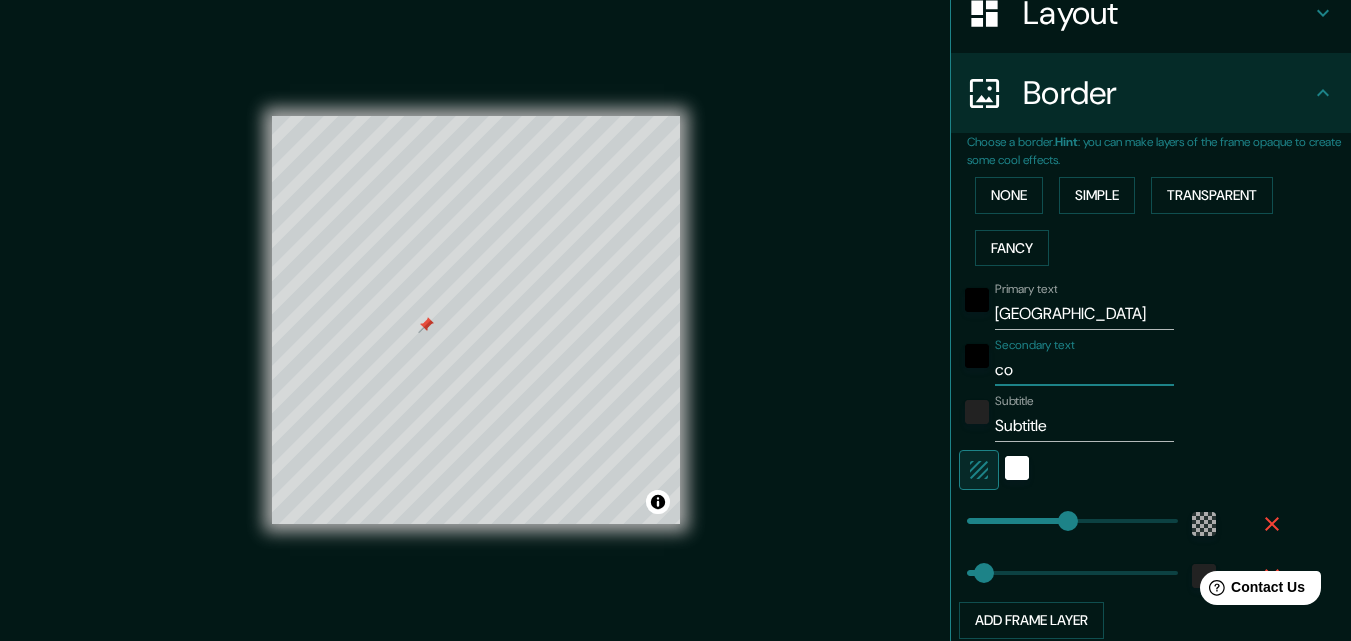 type on "cop" 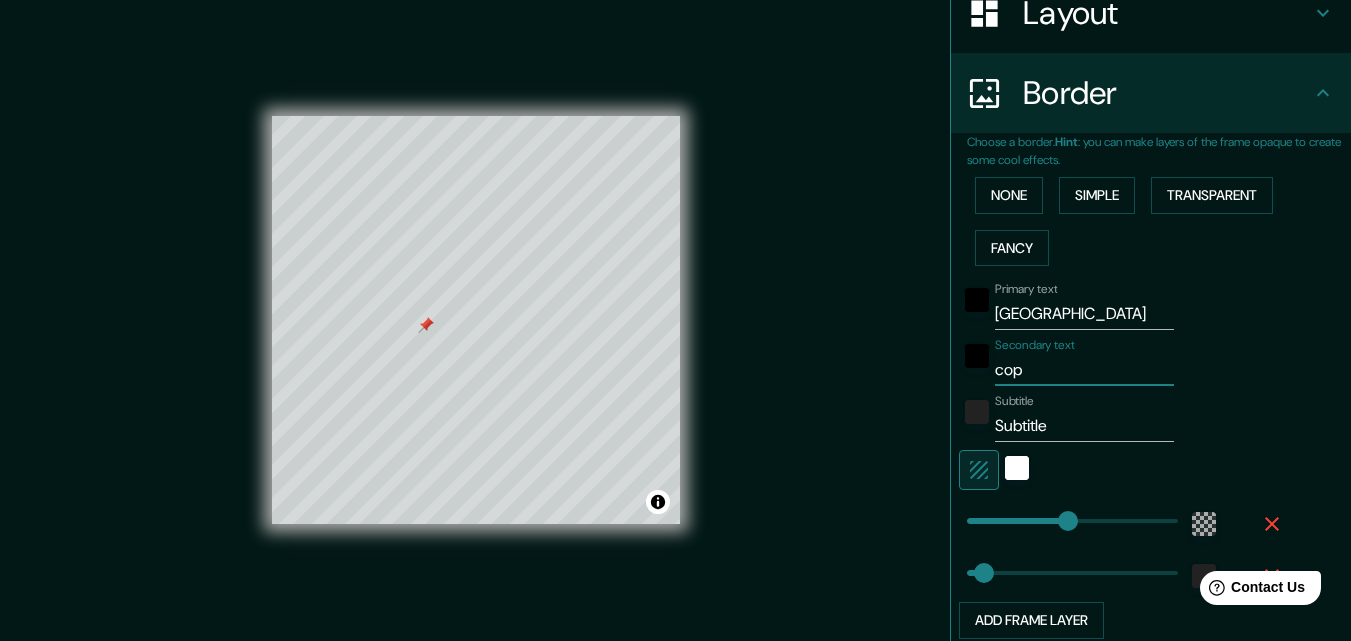 type on "cope" 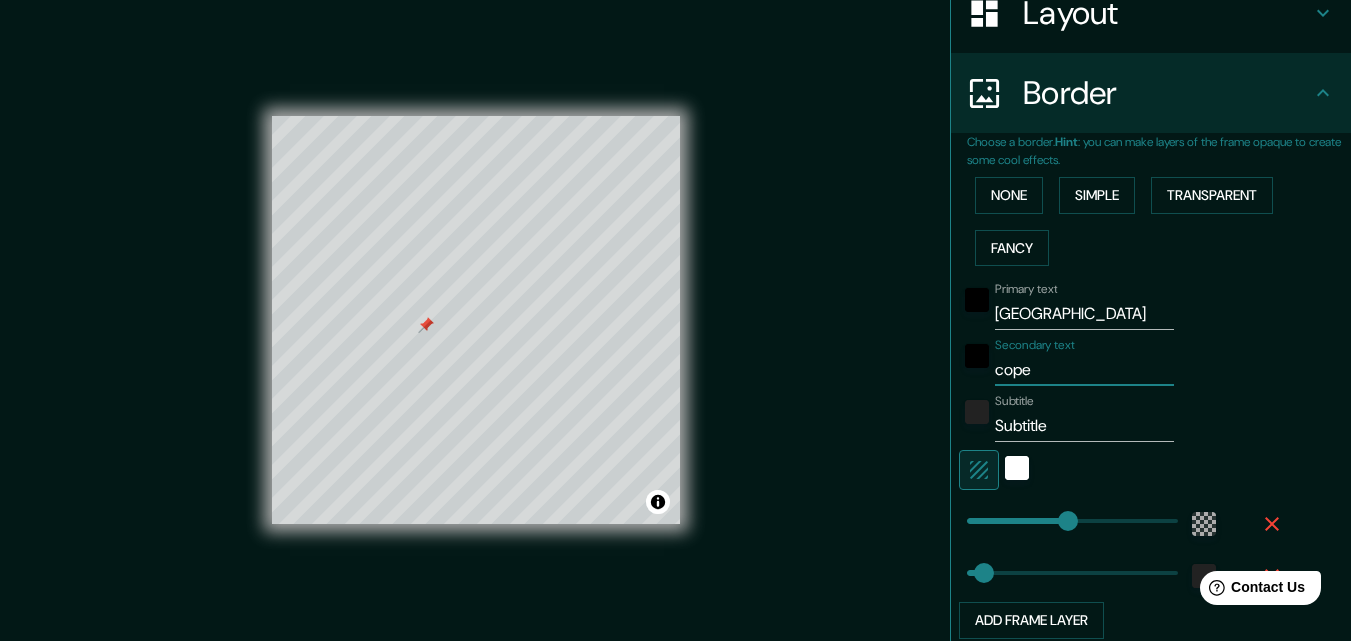 type on "cop" 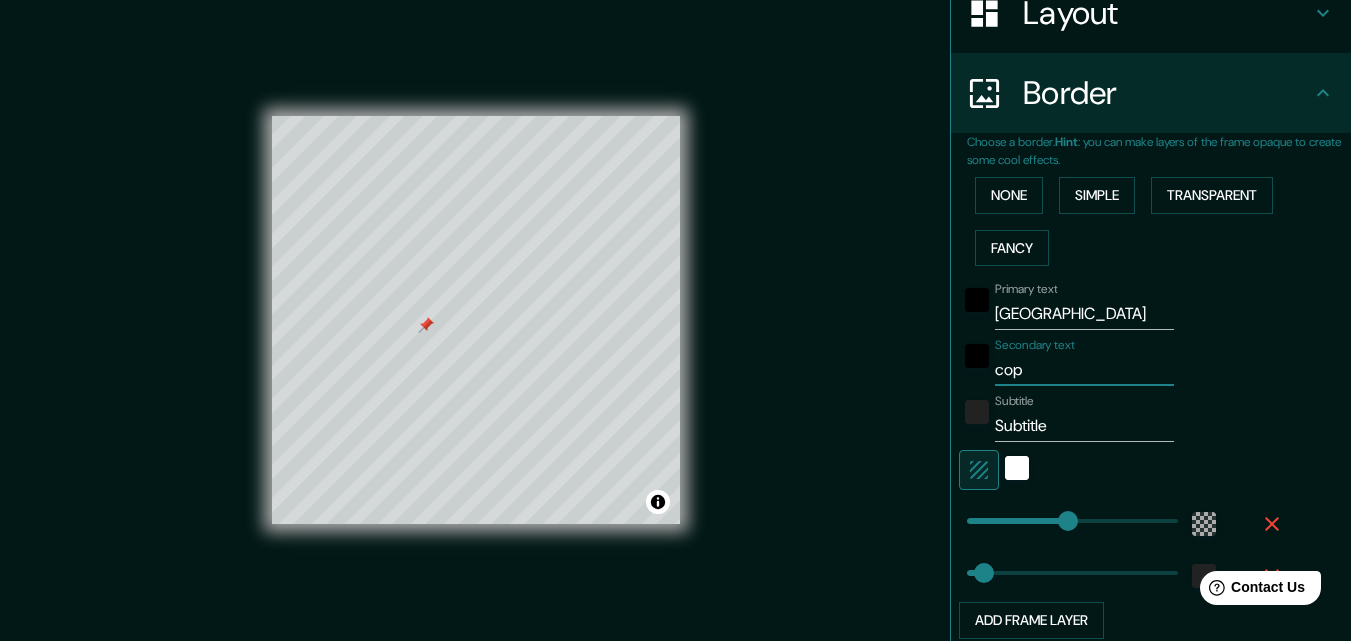 type on "co" 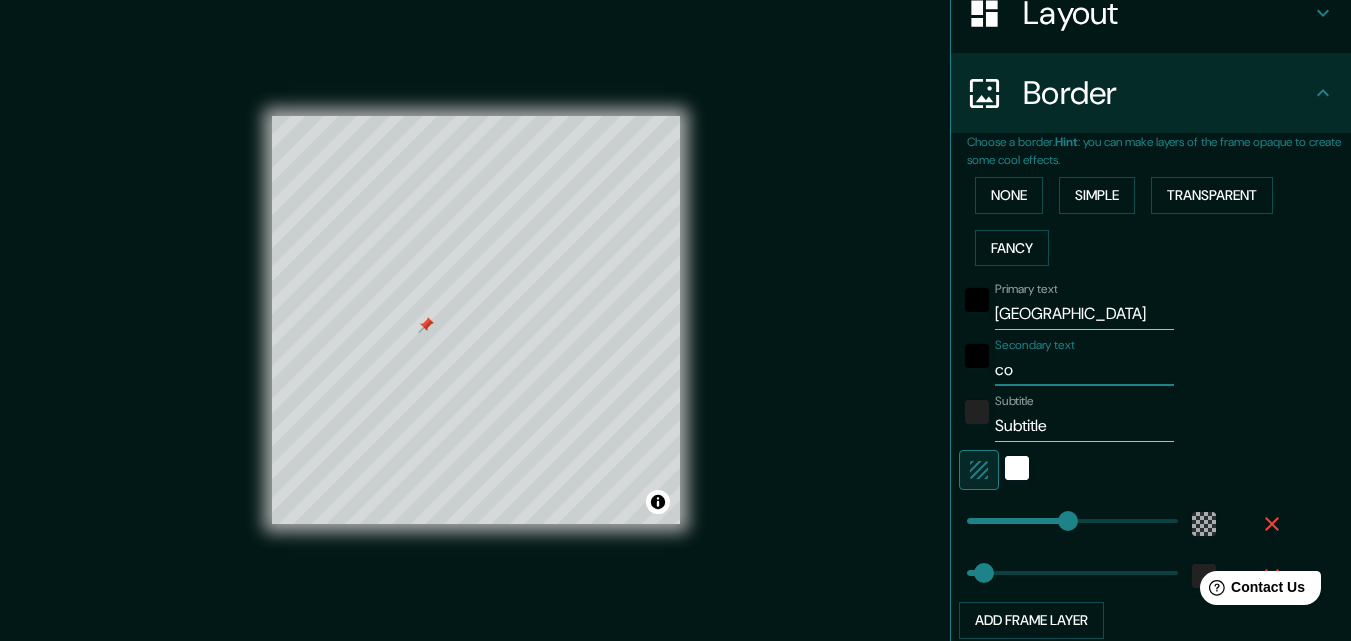 type on "c" 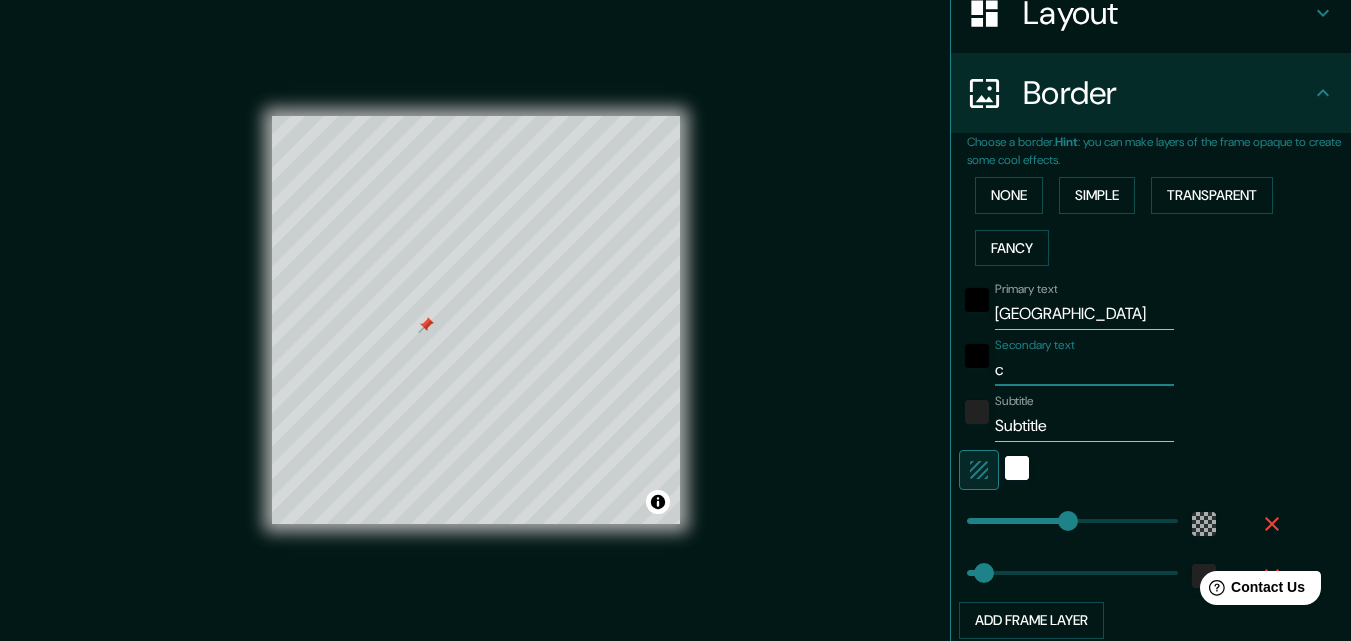 type on "co" 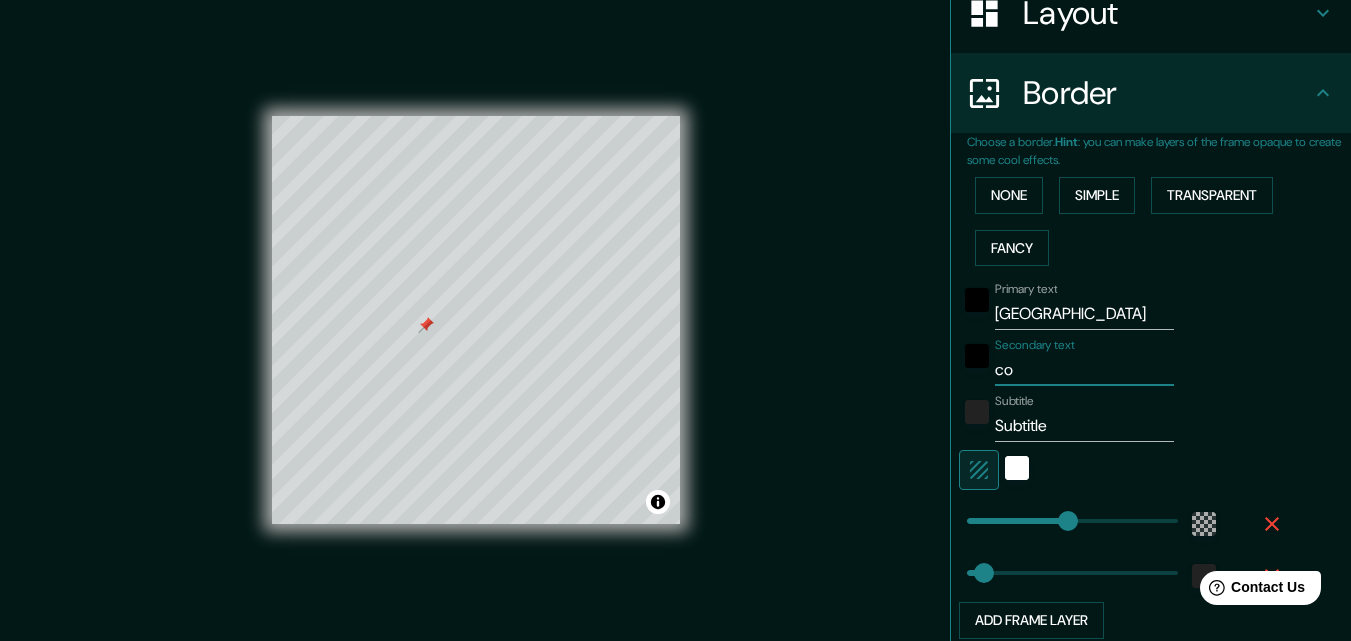 type on "cop" 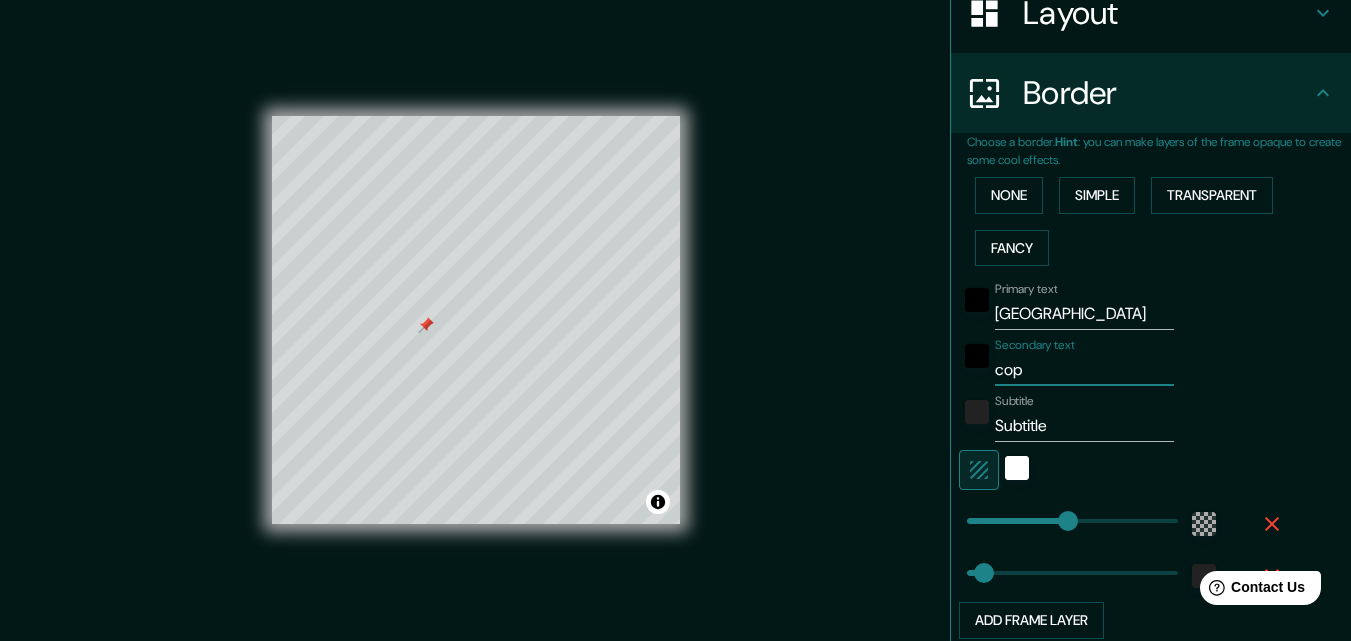 type on "cope" 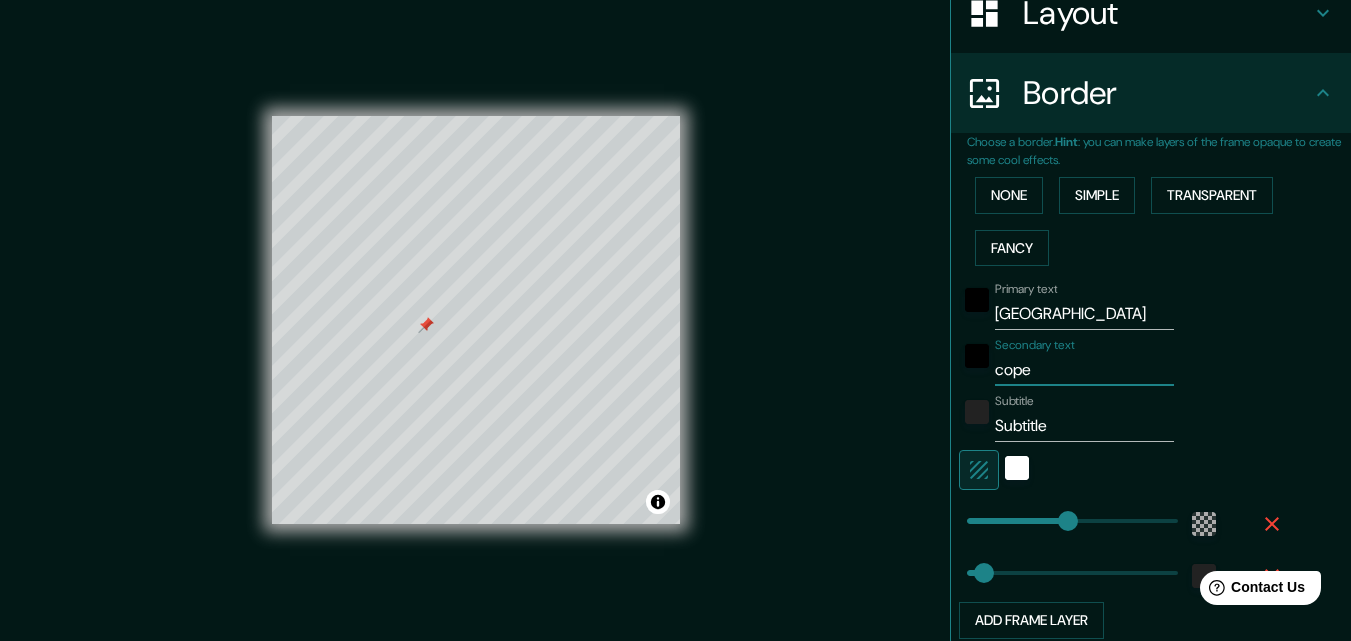 type on "copen" 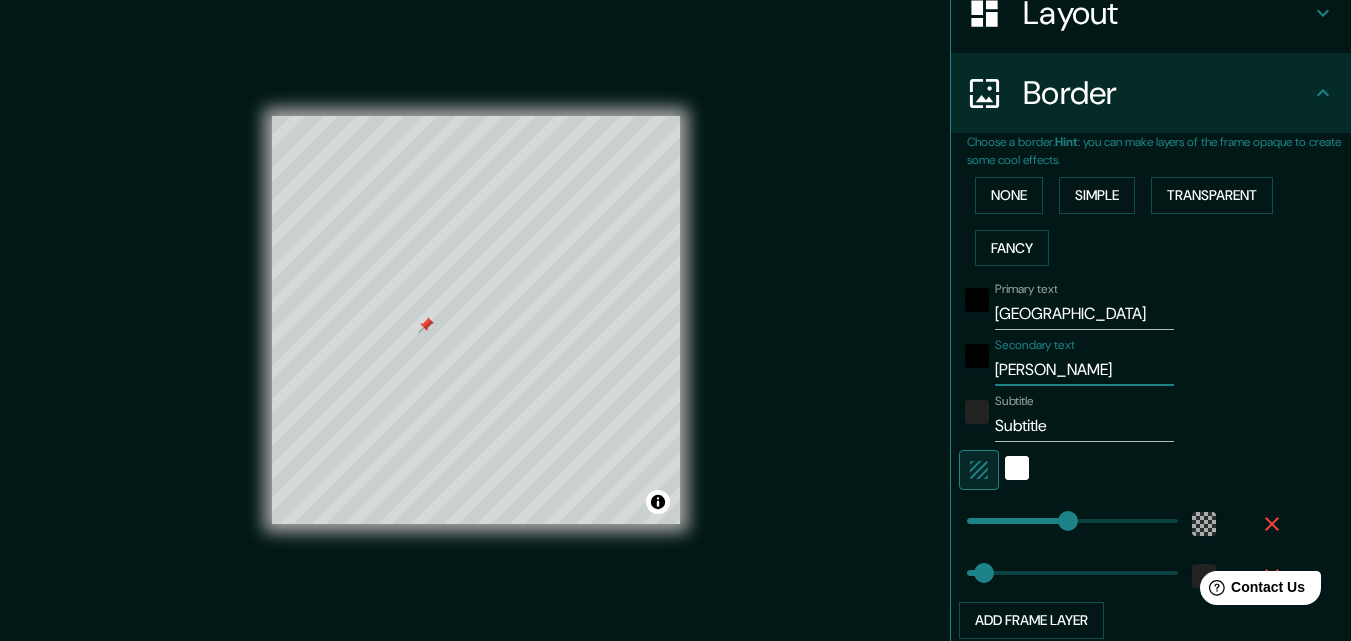 type on "copenh" 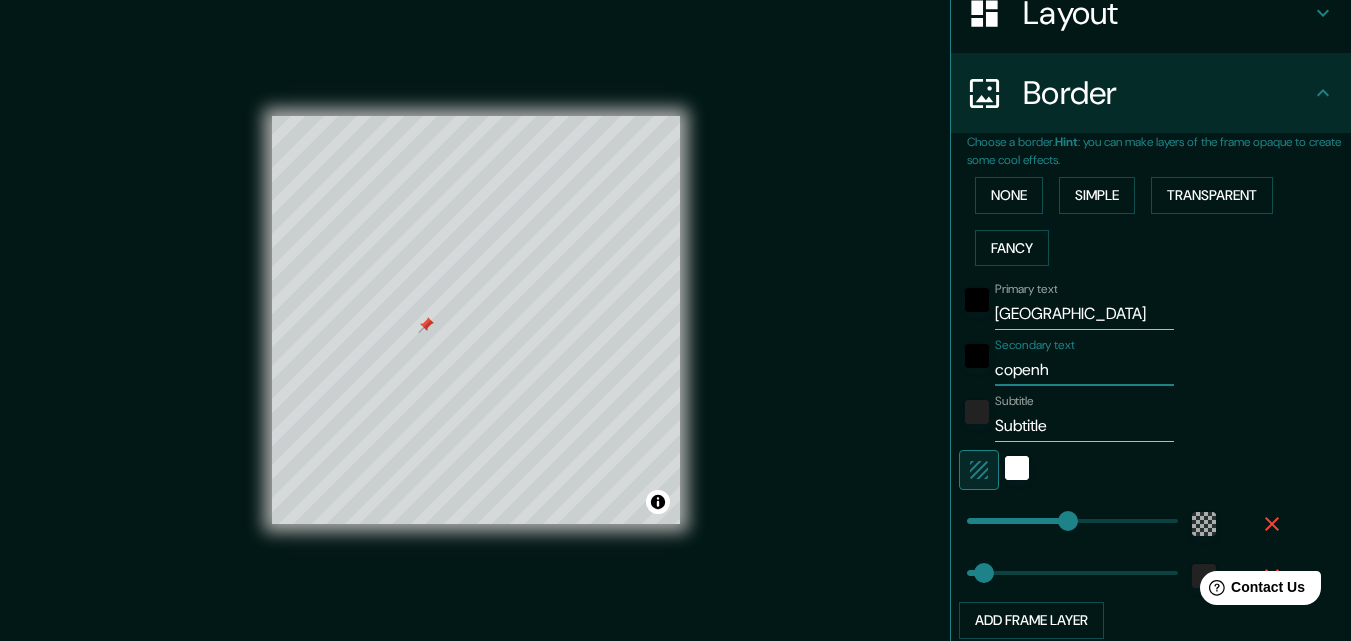 type on "copenha" 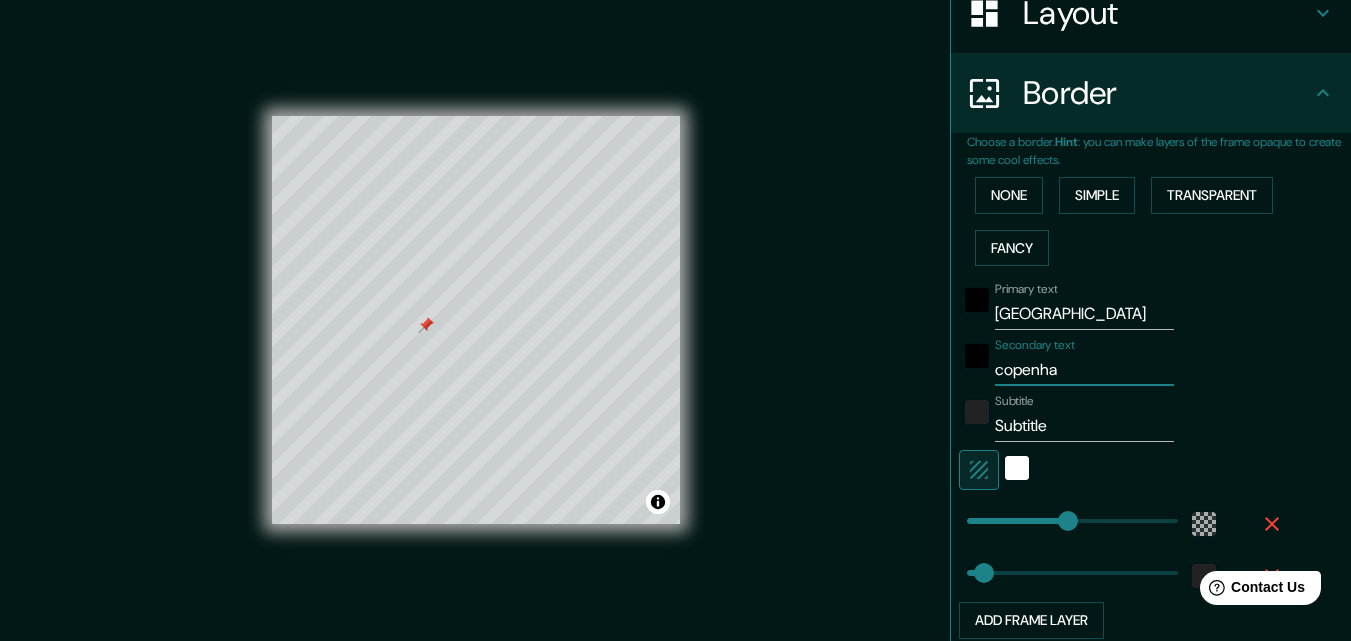 type on "196" 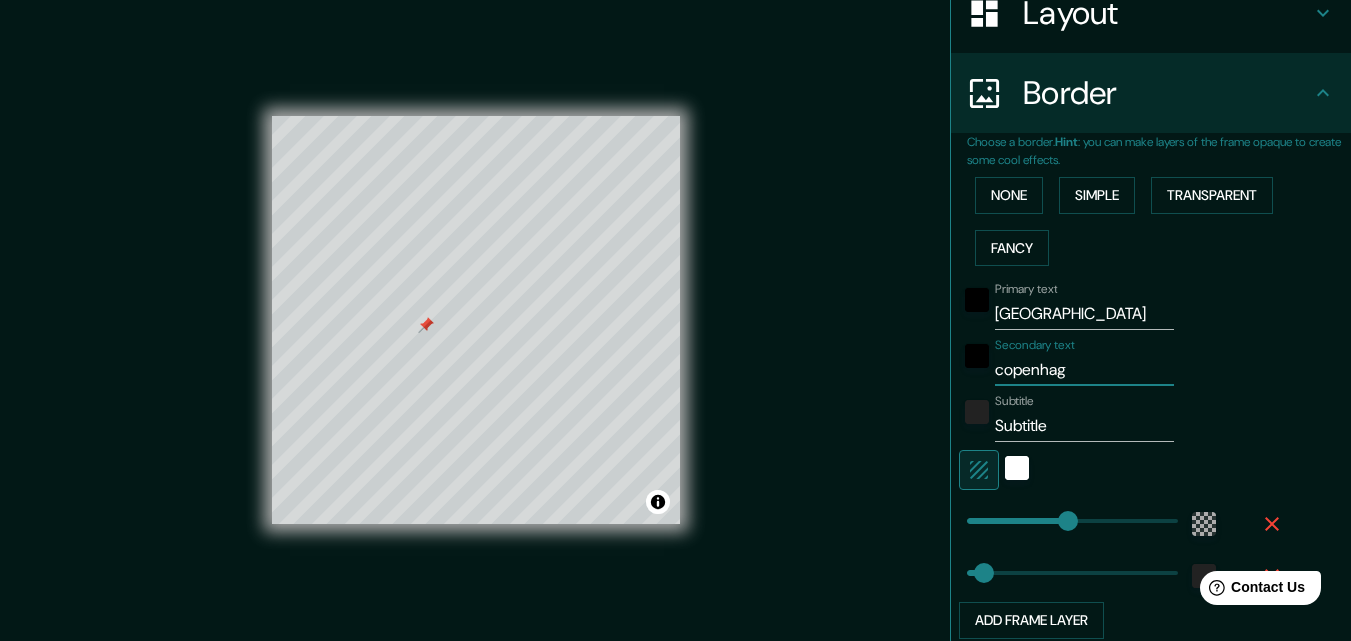type on "copenhagu" 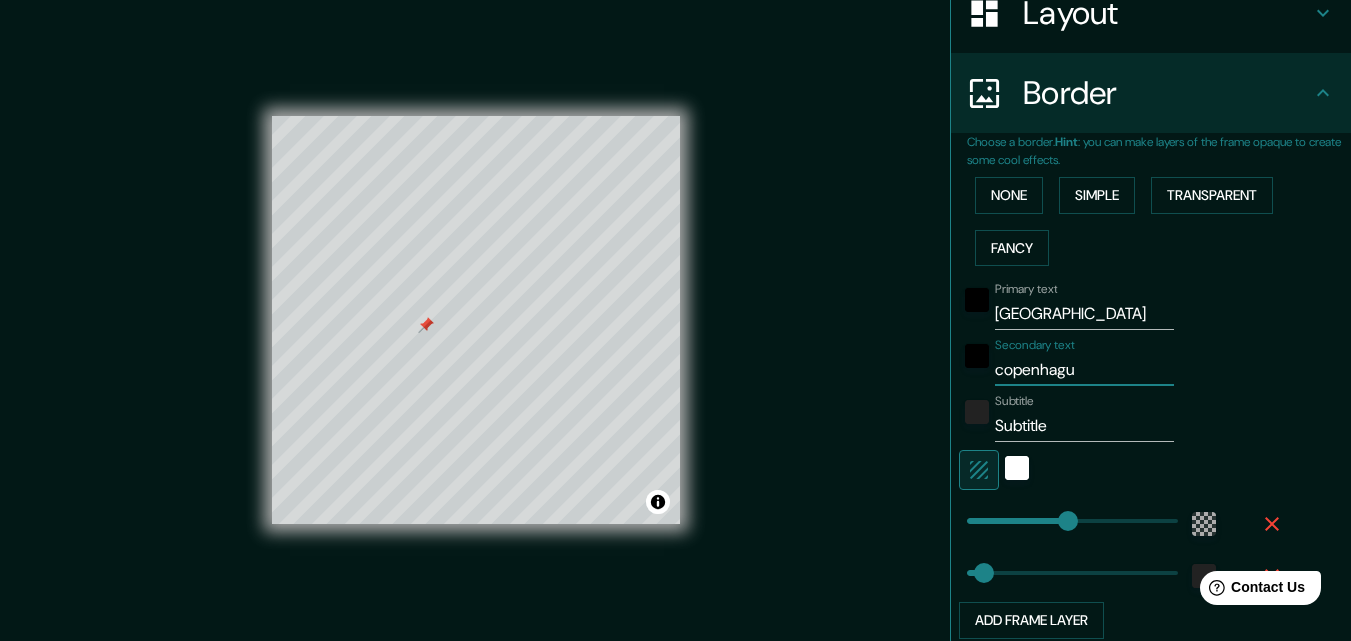 type on "copenhague" 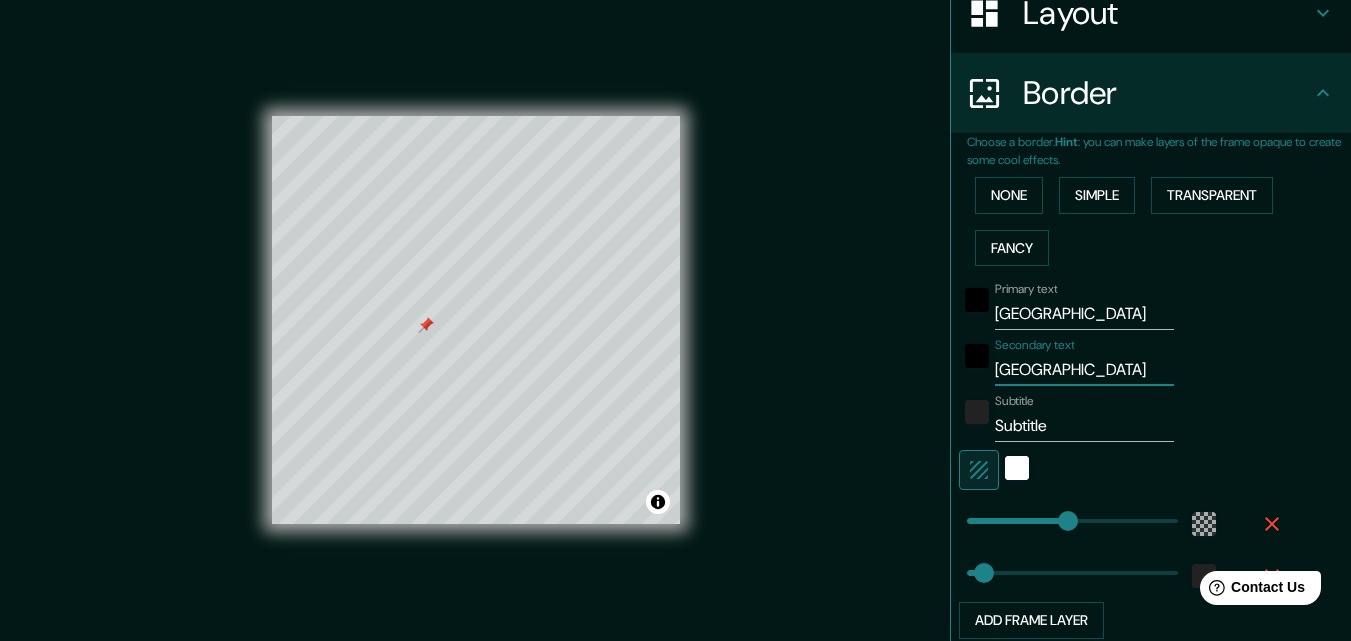type on "copenhague" 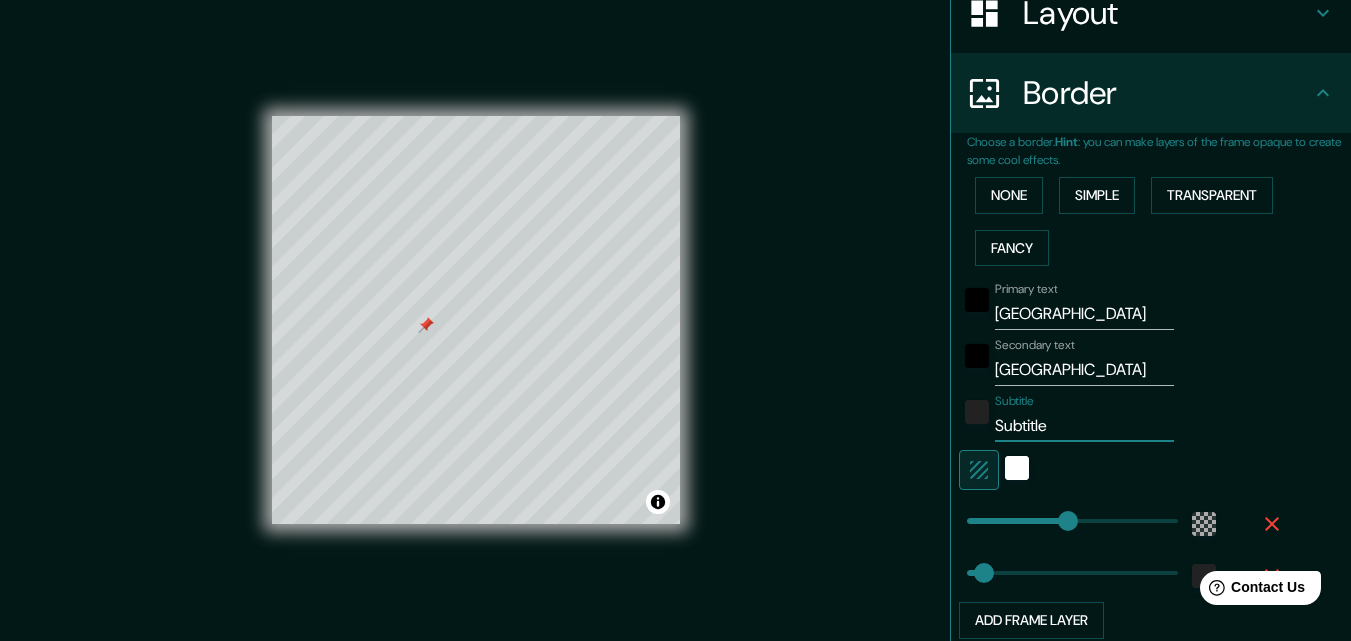type on "Subtitl" 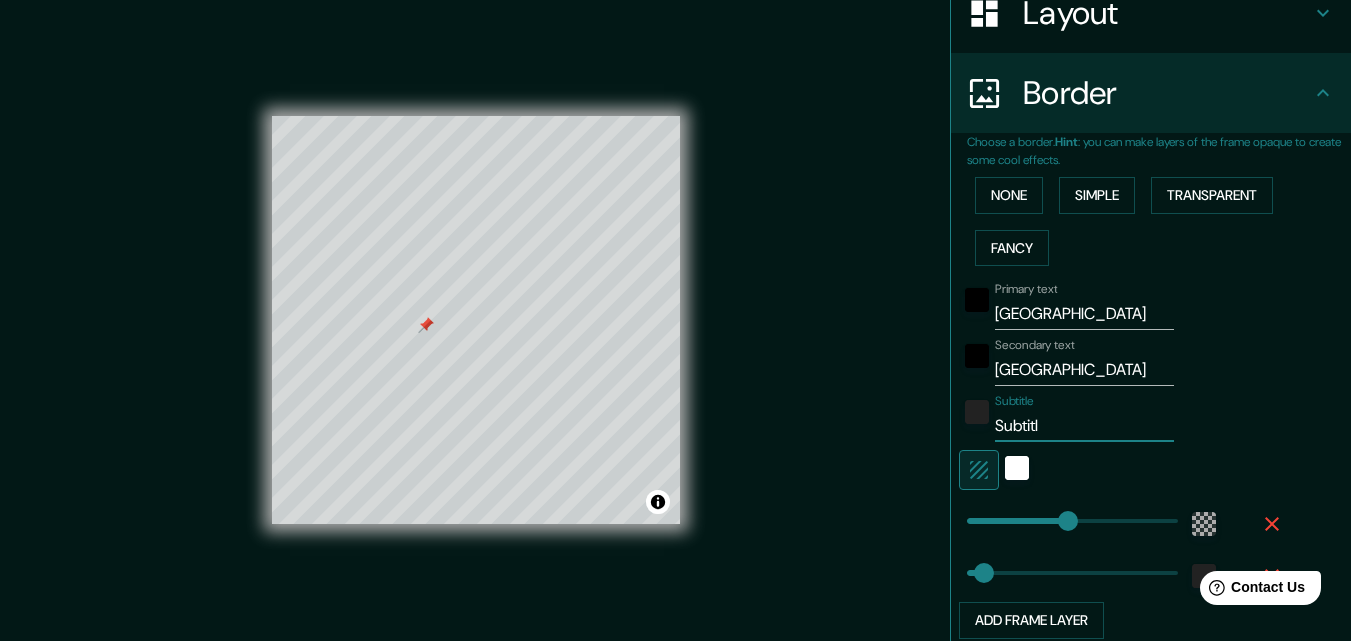 type on "Subtit" 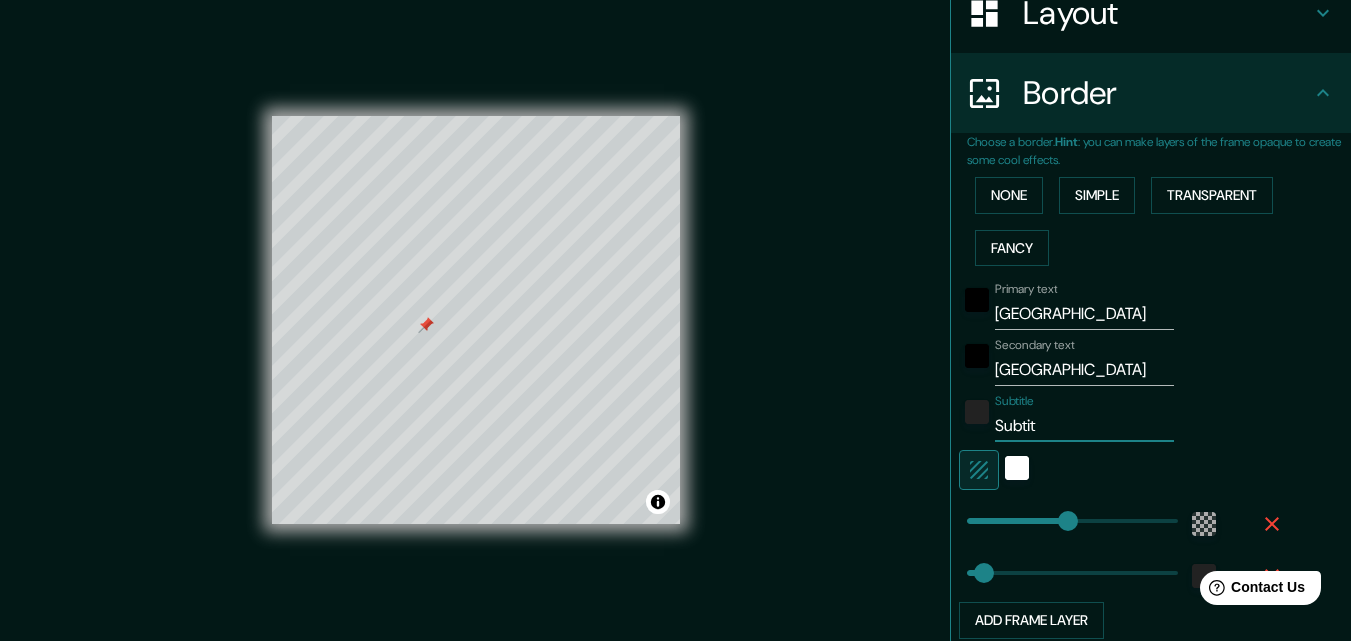 type on "Subti" 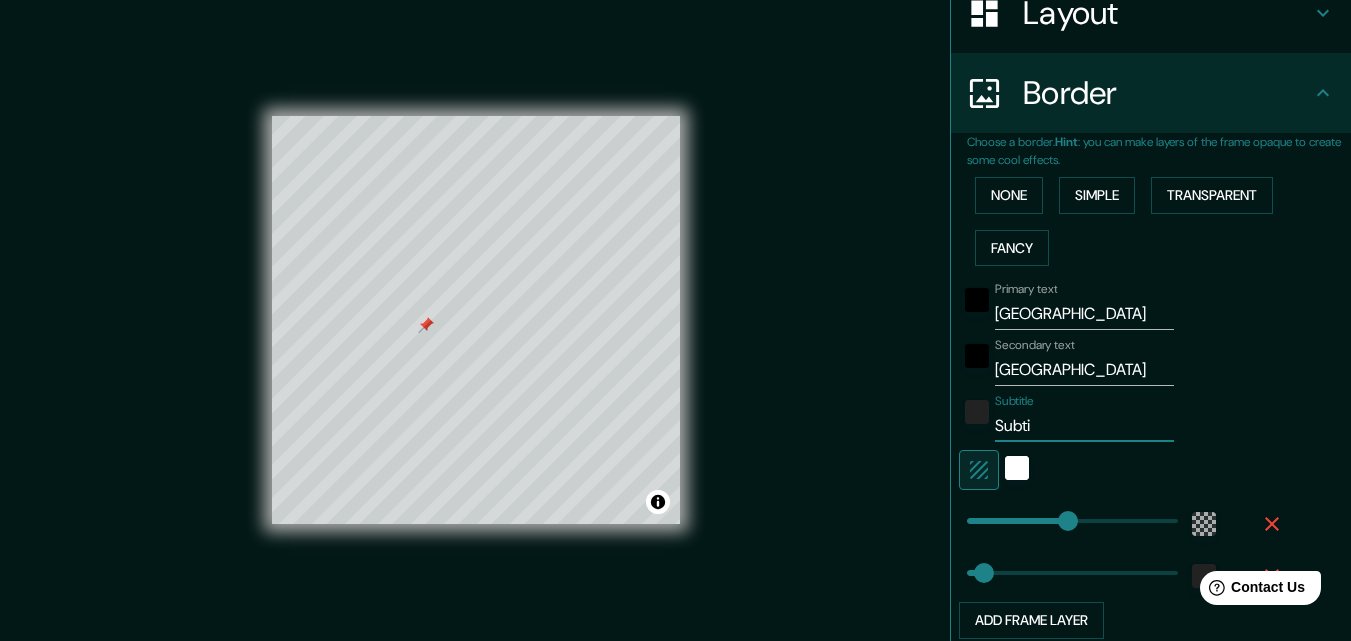 type on "Subt" 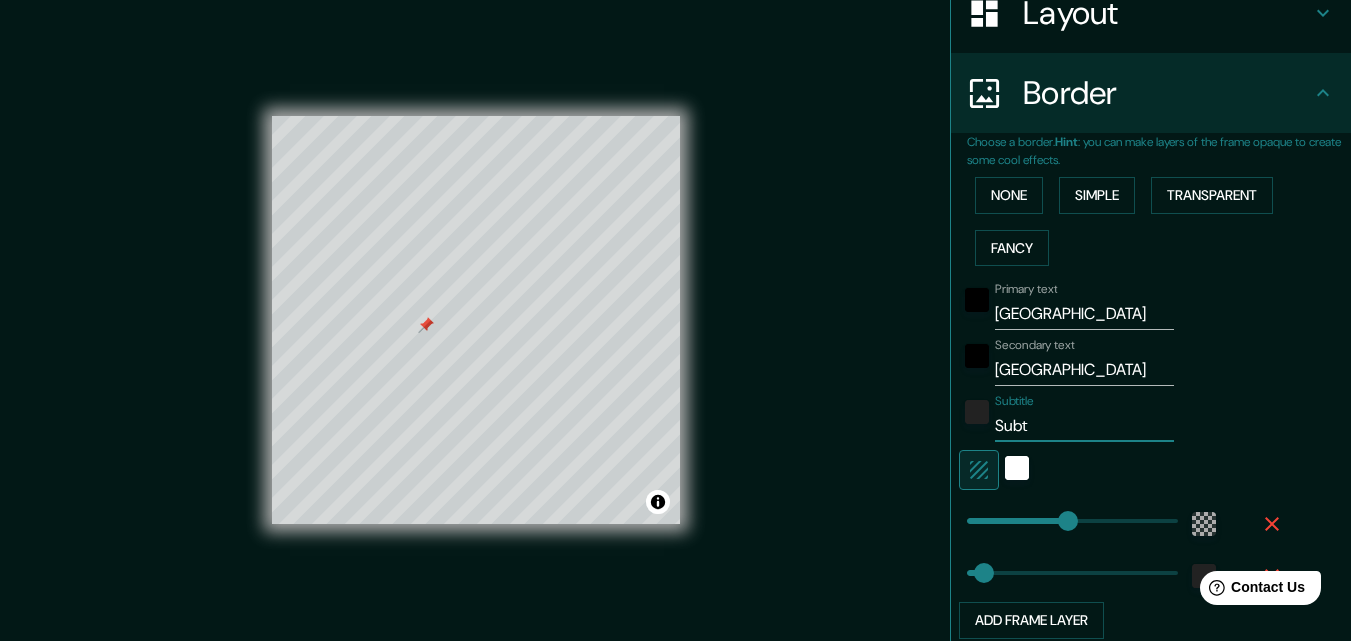 type on "196" 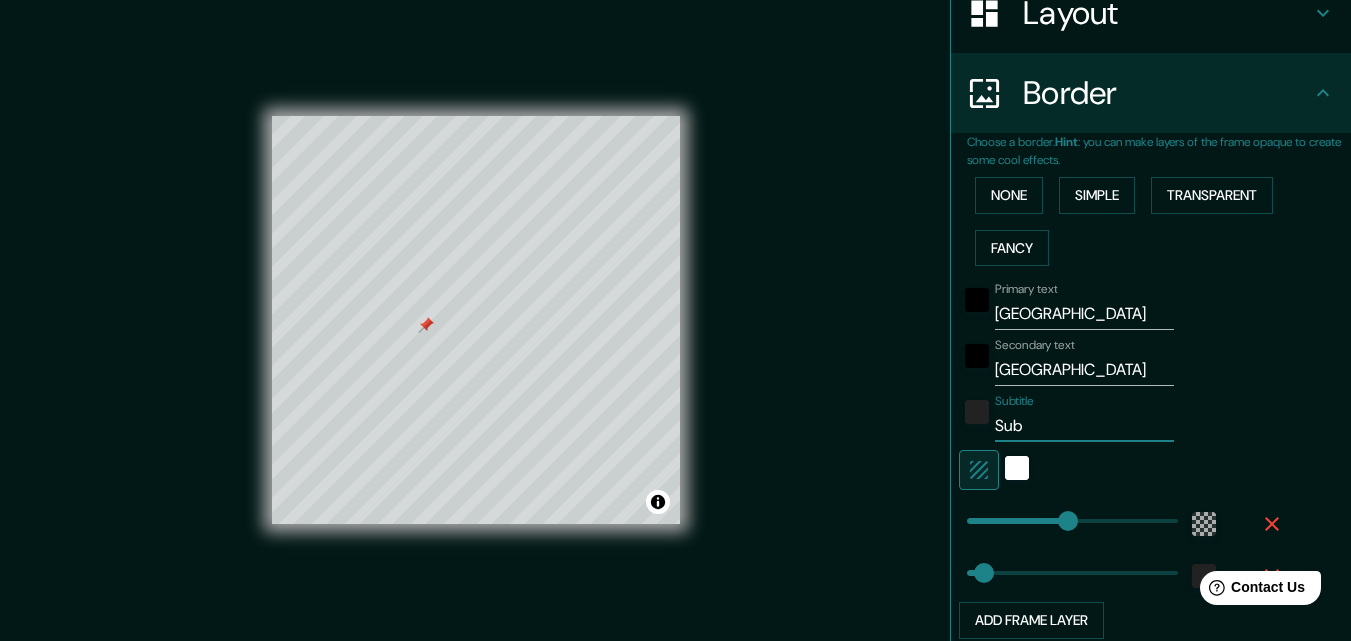type on "Su" 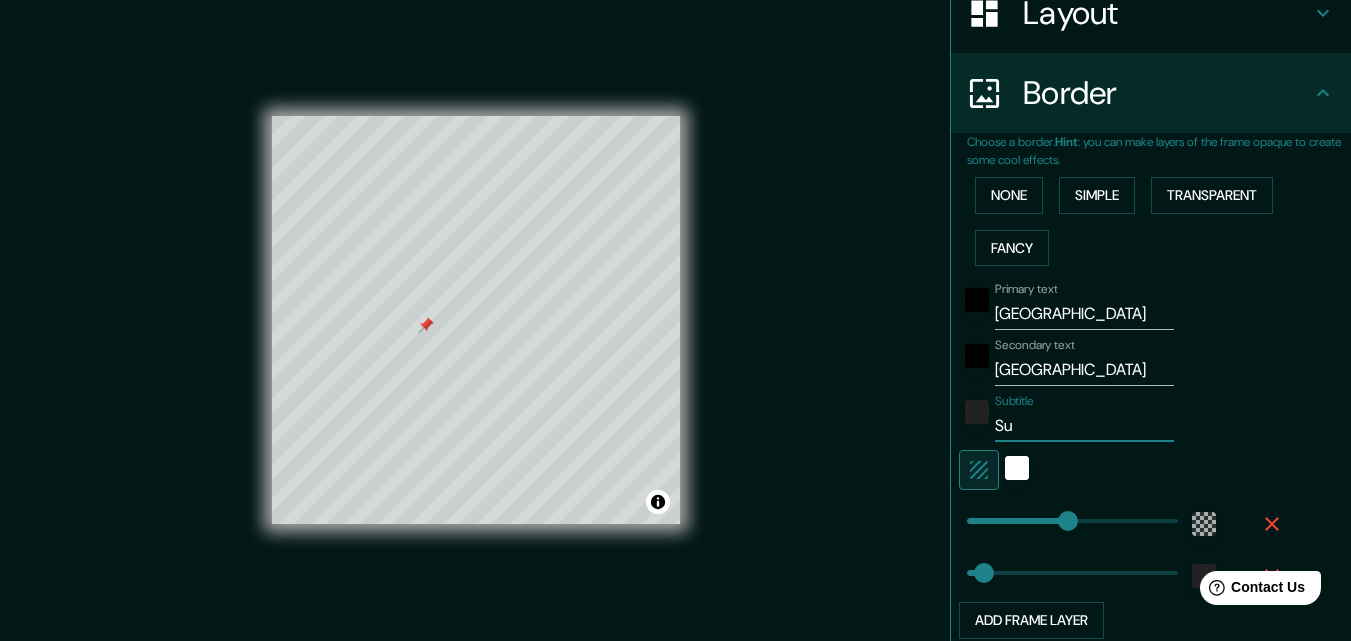 type on "S" 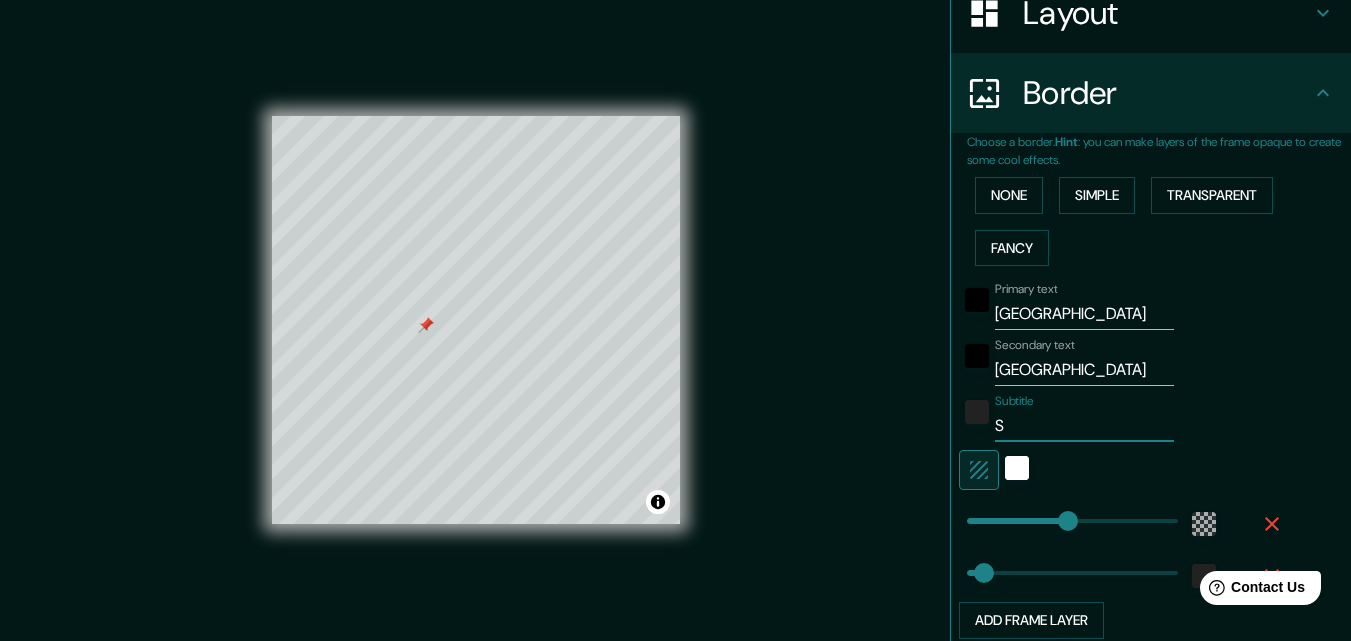 type 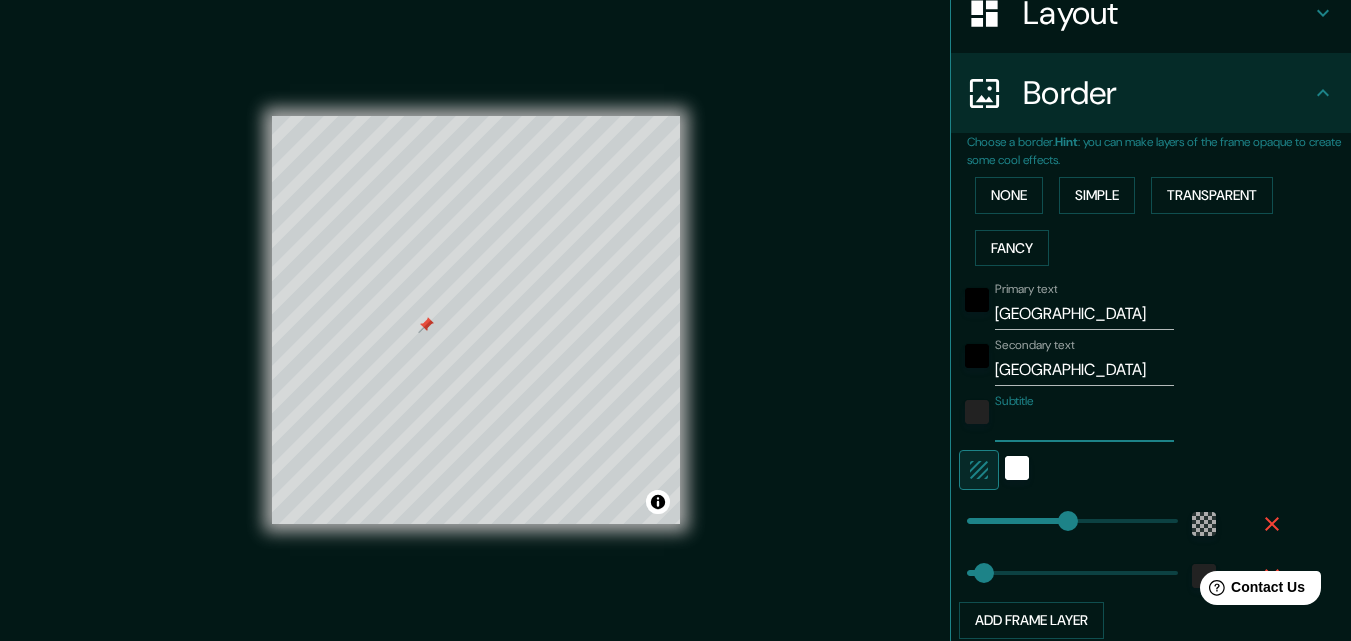 type on "D" 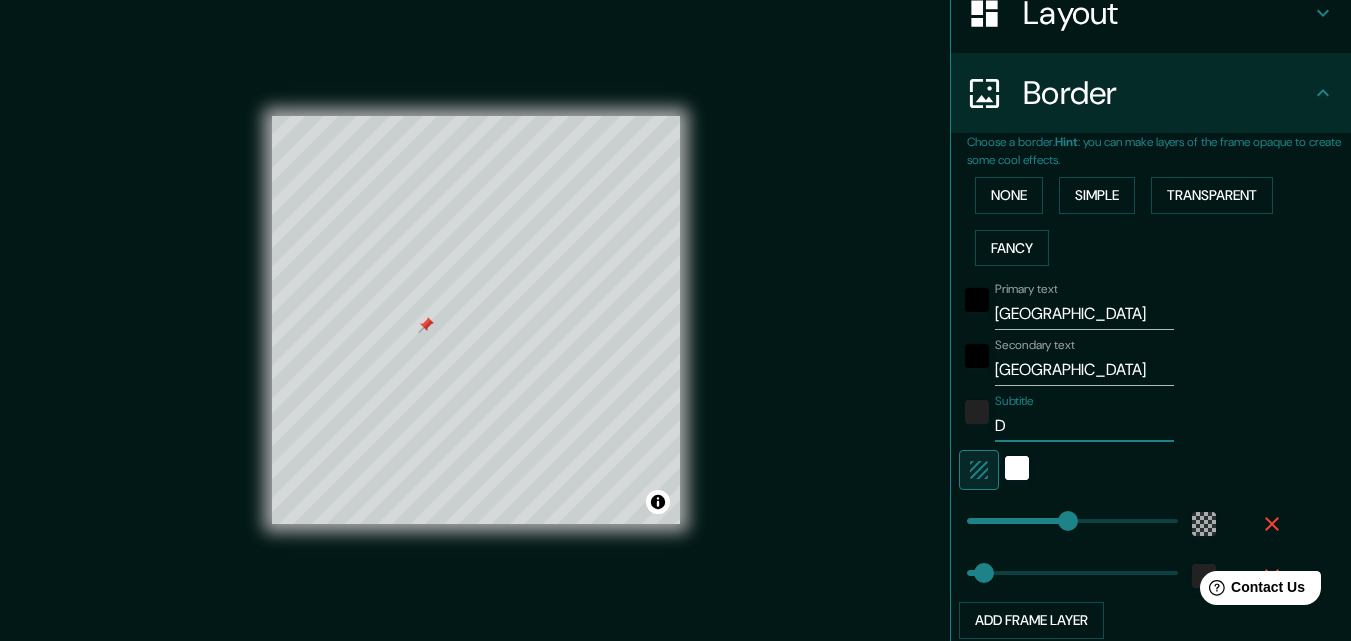 type on "Di" 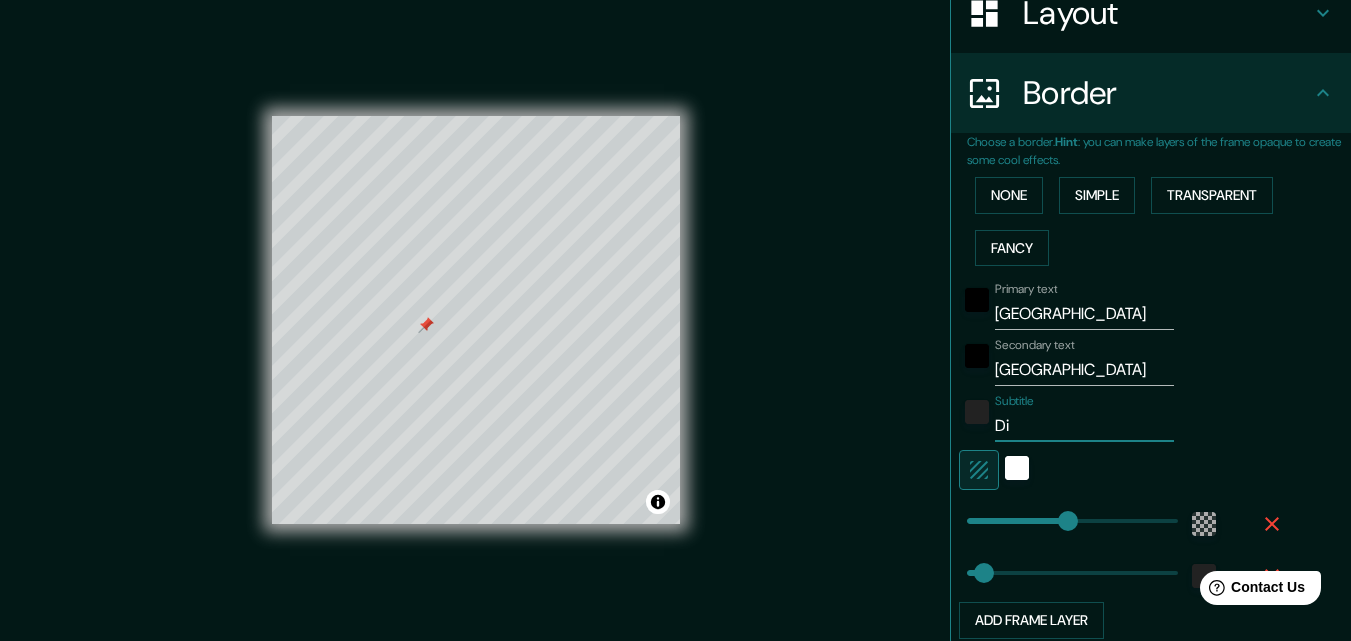 type on "Din" 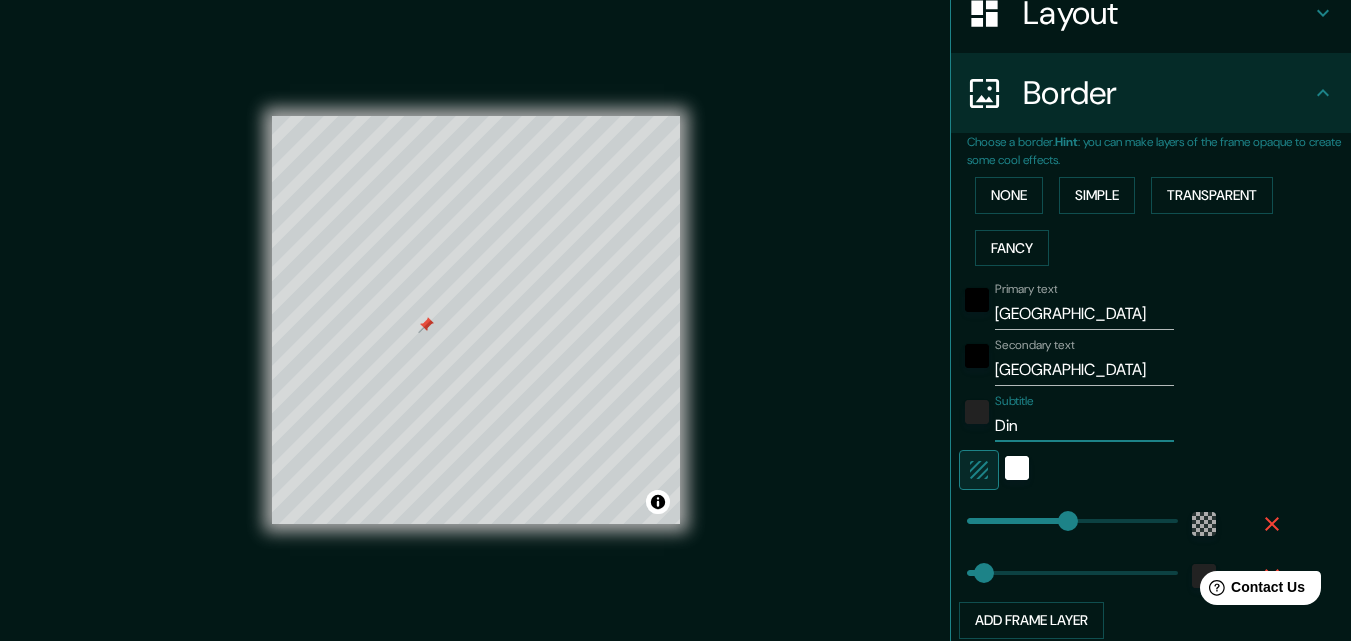 type on "Dina" 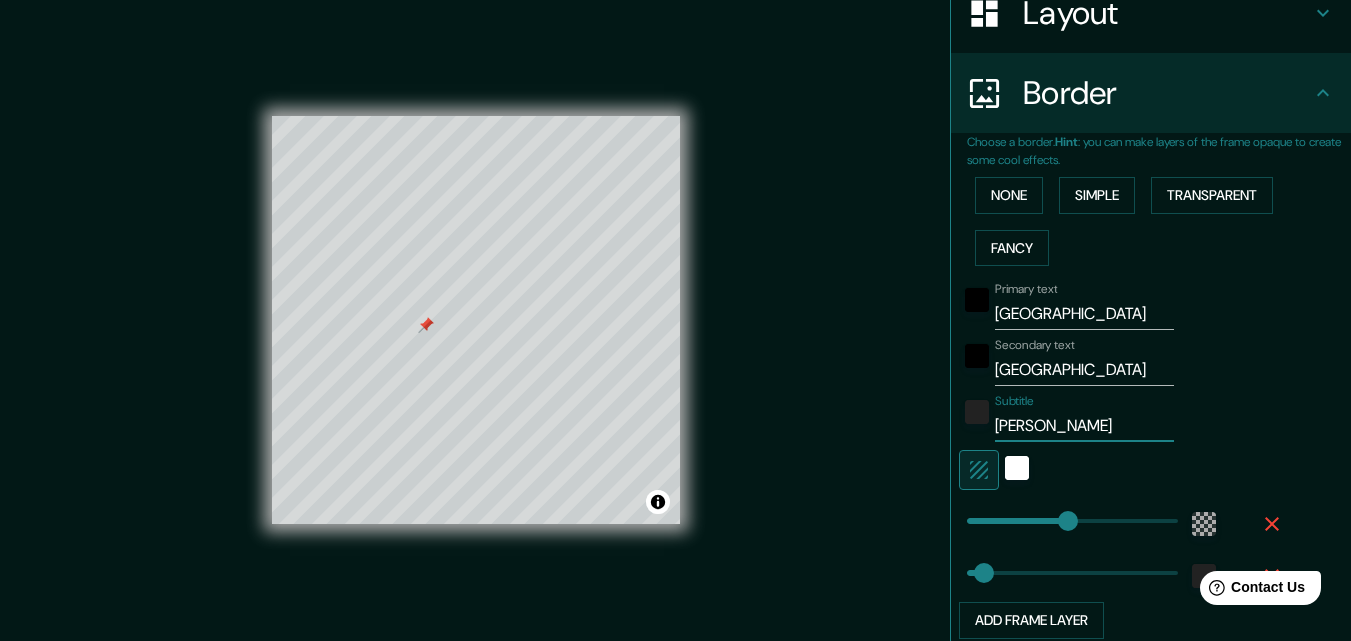 type on "Dinam" 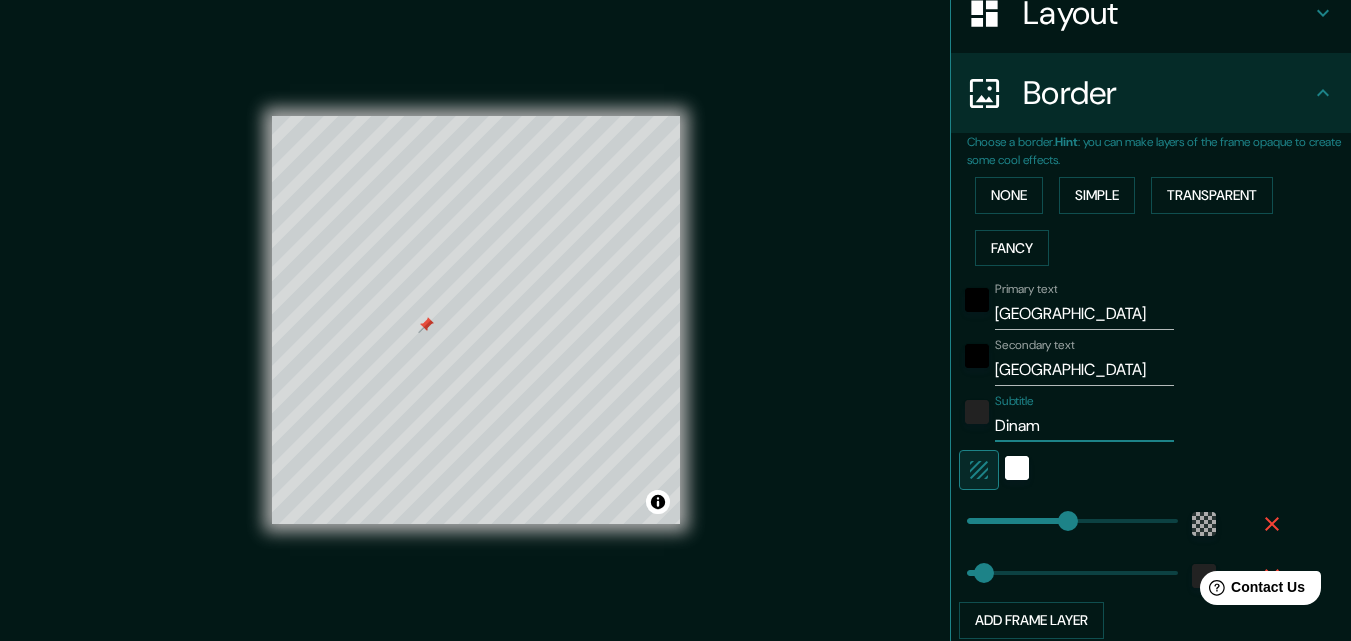 type on "Dinama" 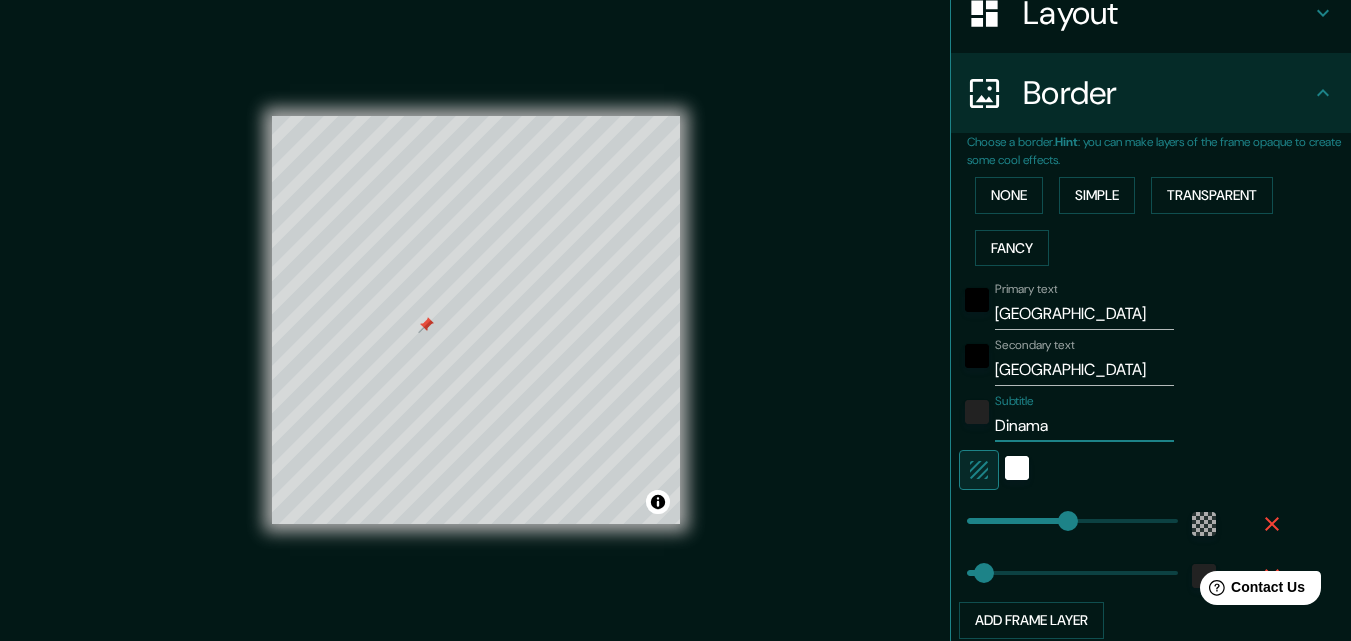 type on "Dinamar" 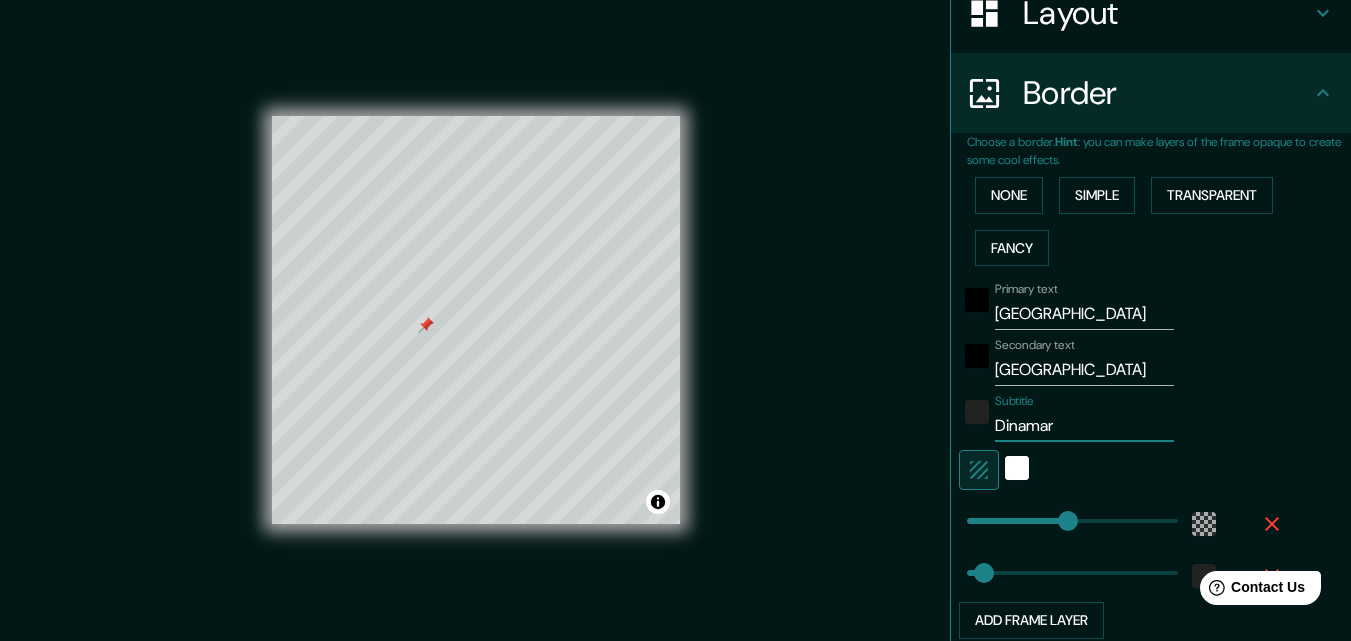type on "Dinamarc" 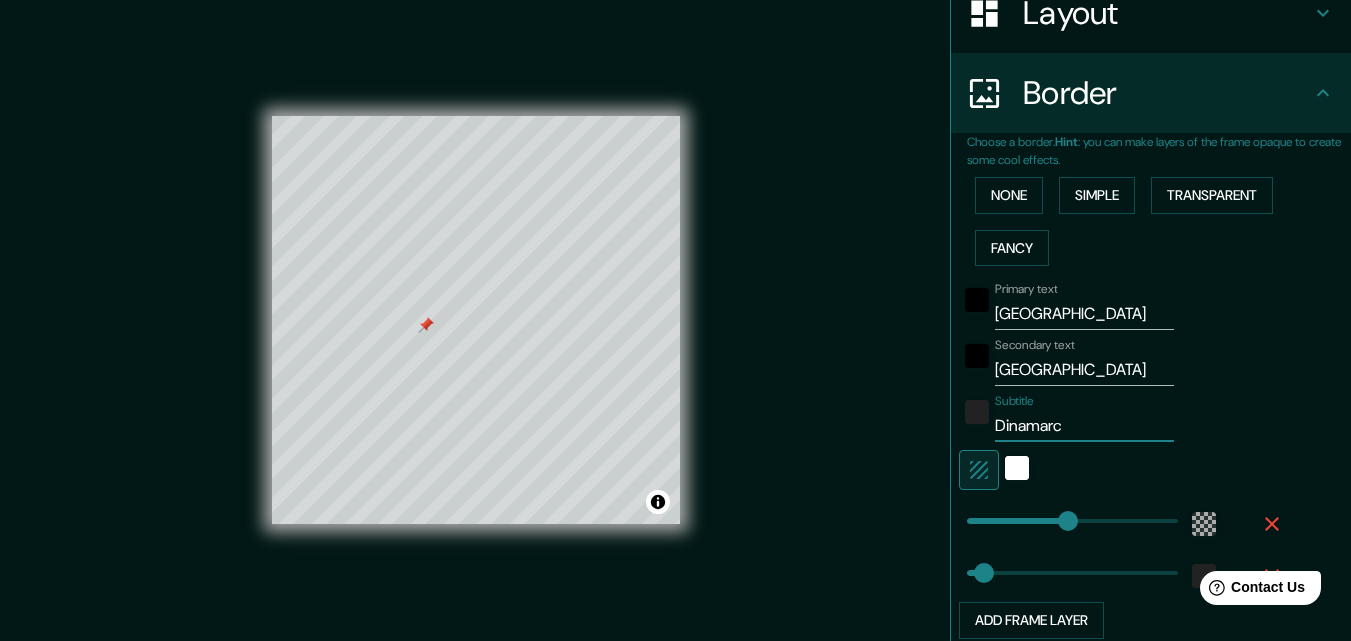 type on "Dinamarca" 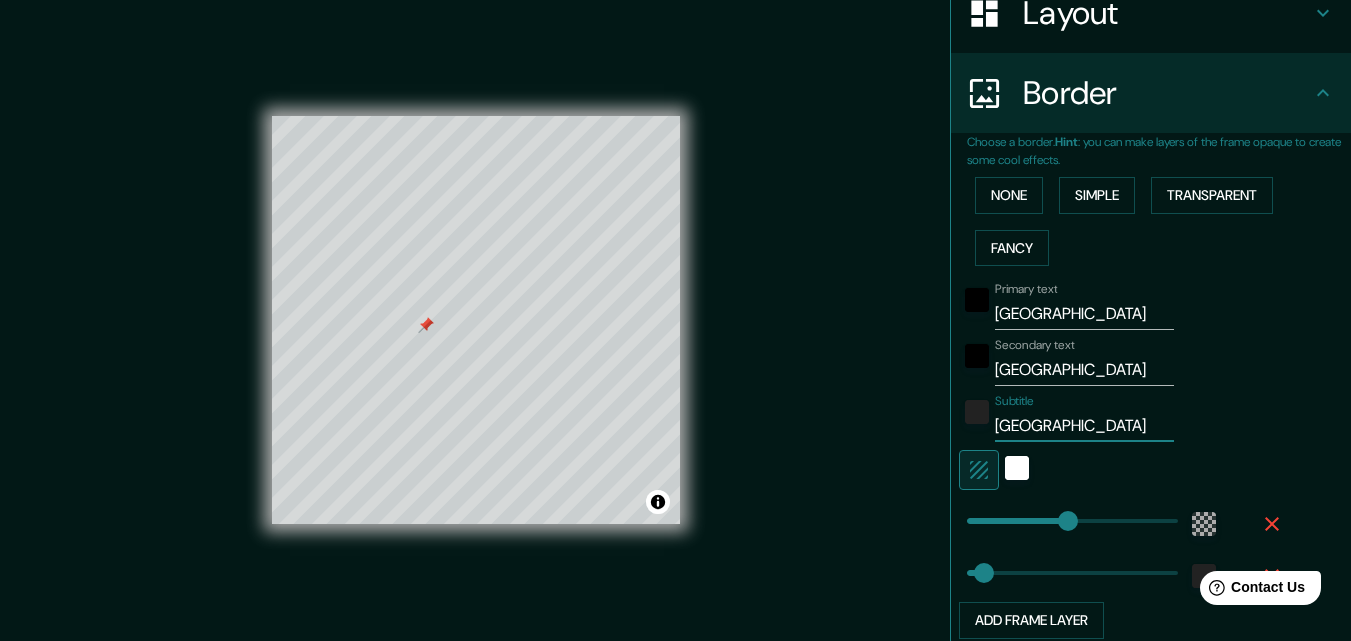 type on "Dinamarca" 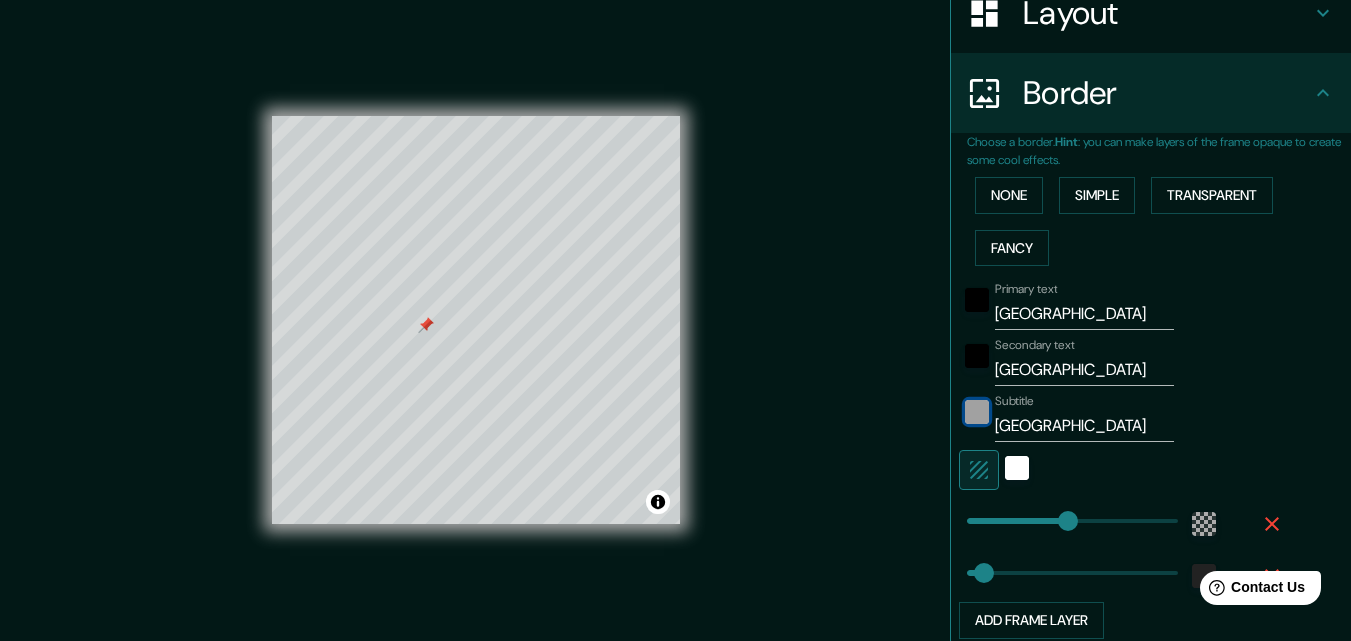 click at bounding box center [977, 412] 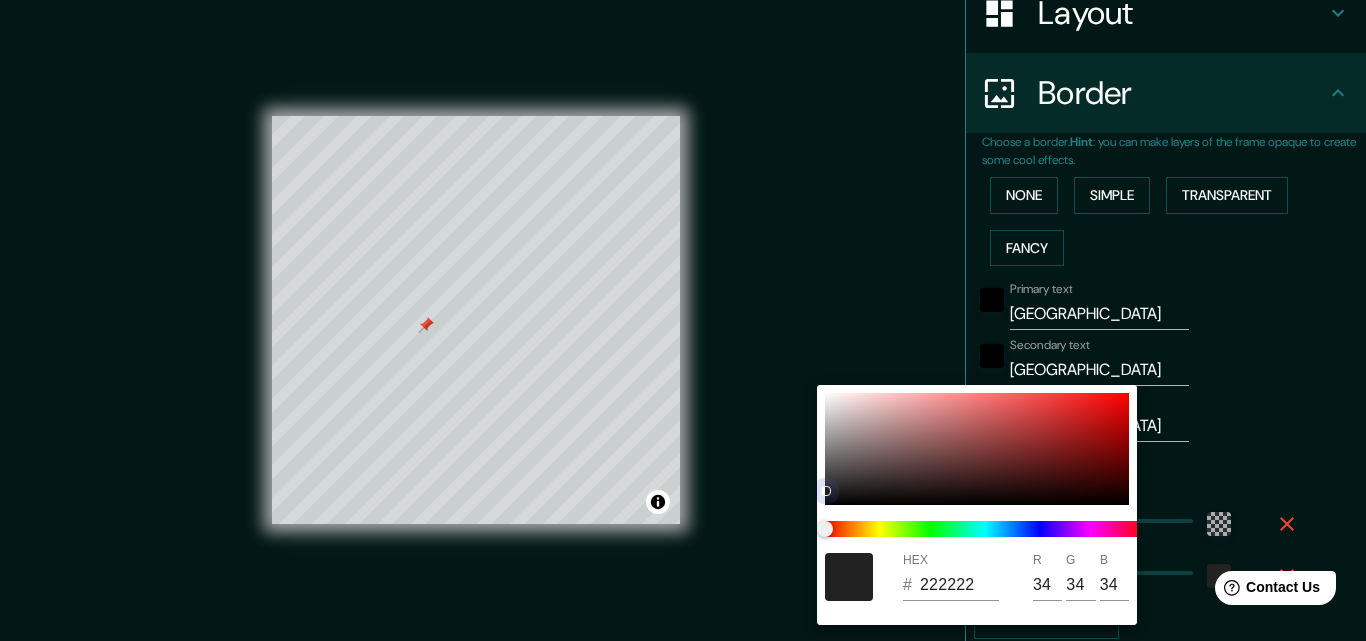 type on "196" 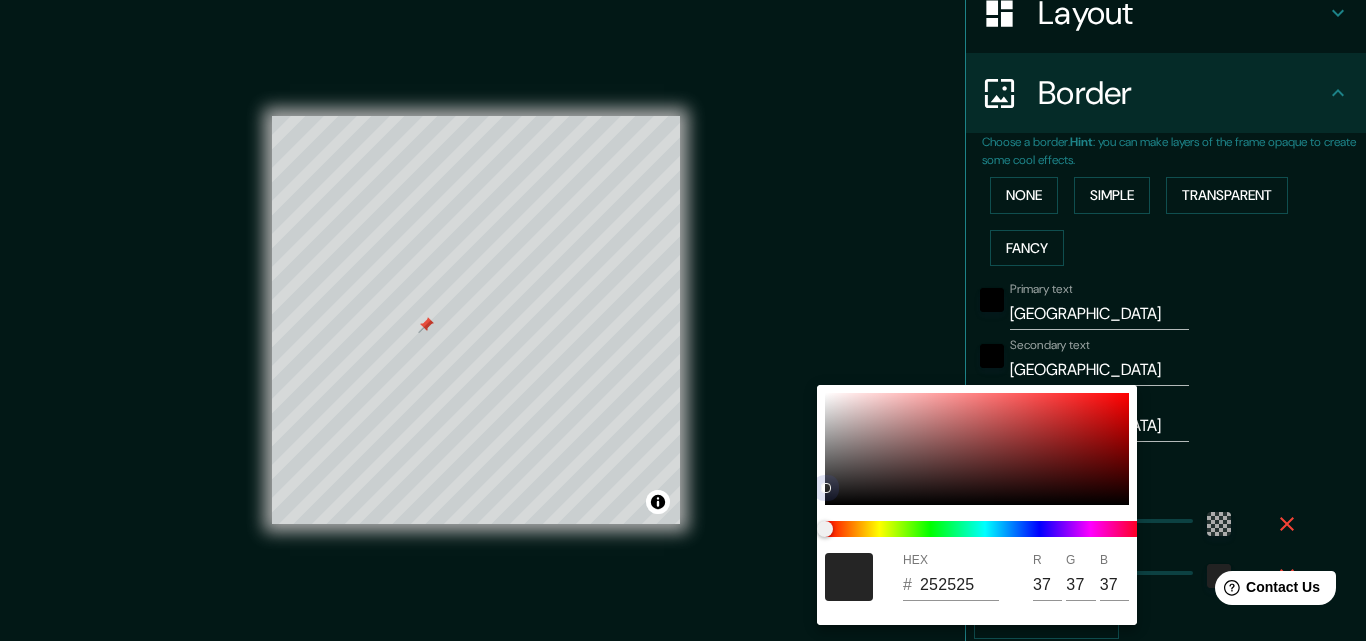 type on "196" 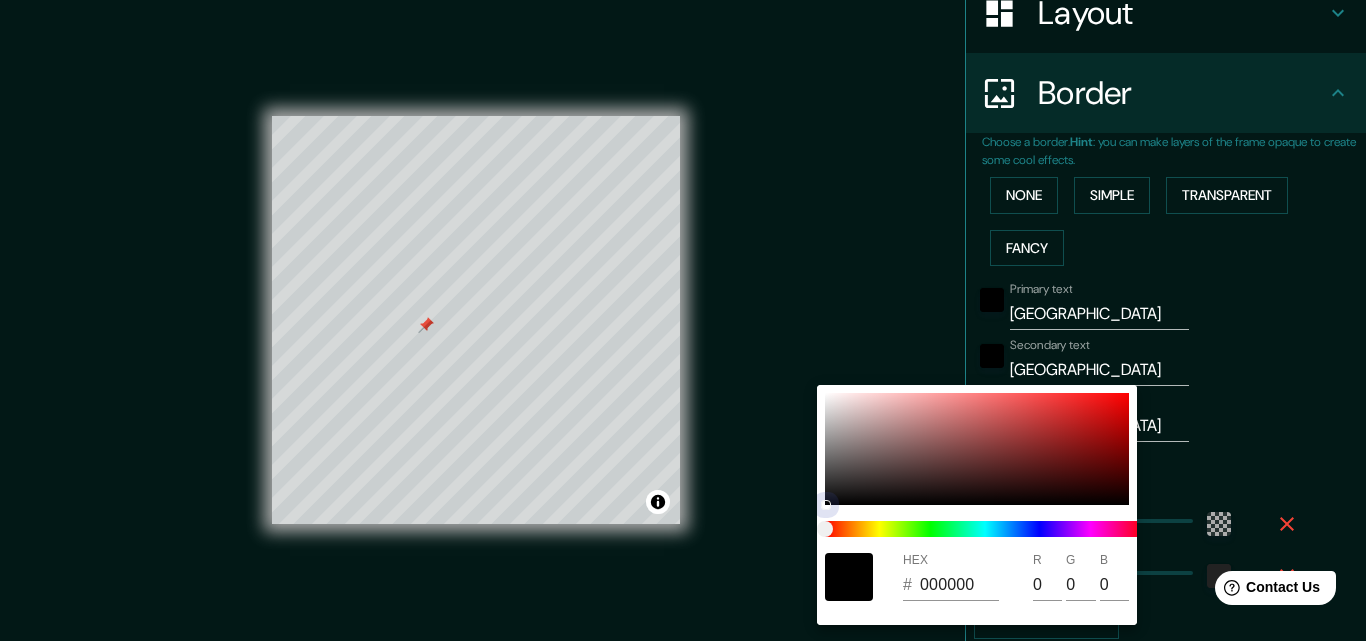 type on "196" 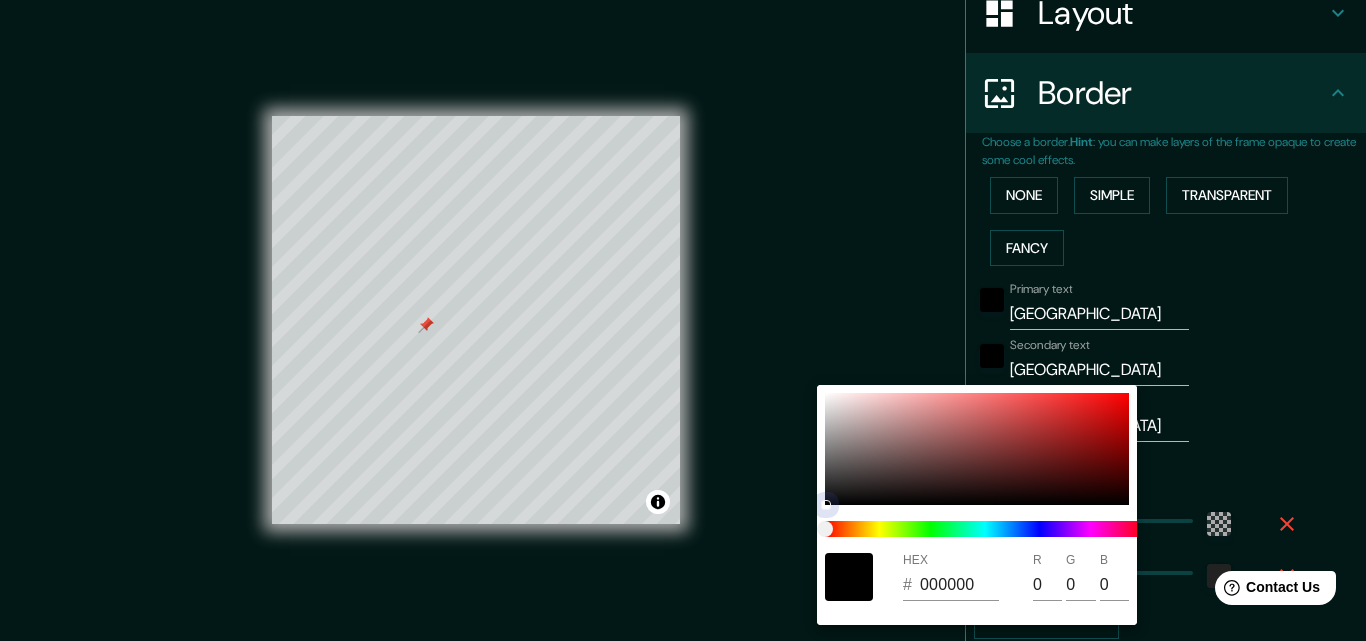 type on "33" 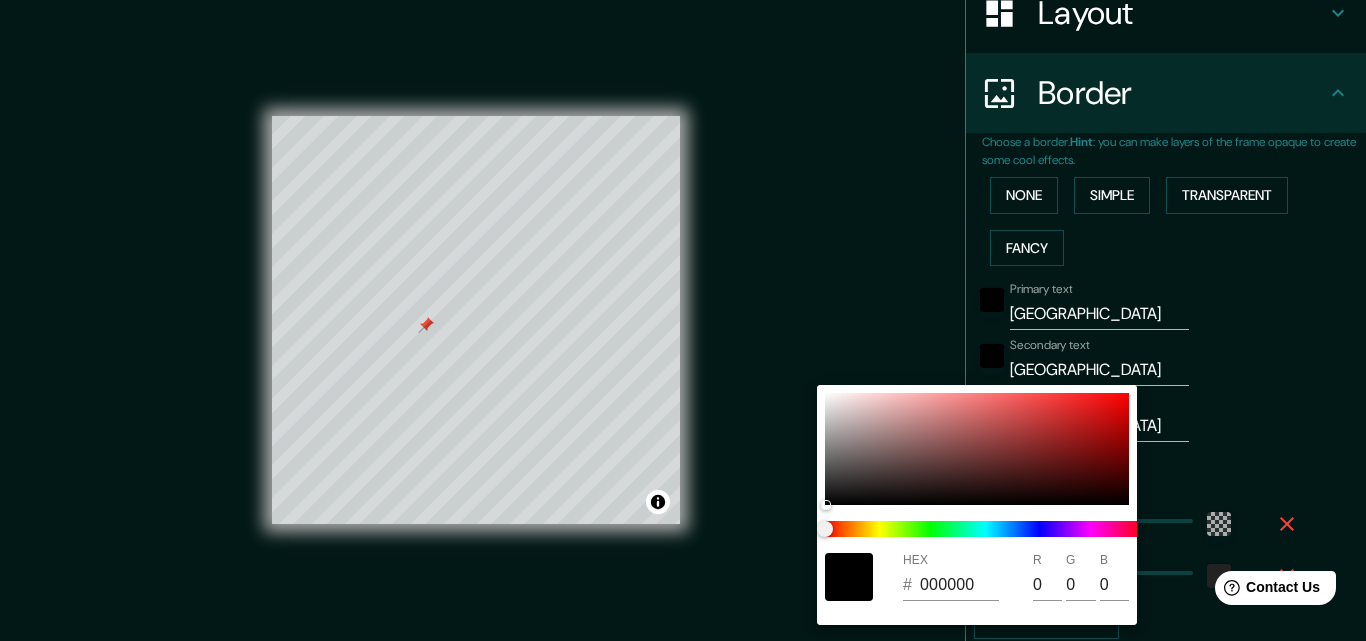 click at bounding box center [683, 320] 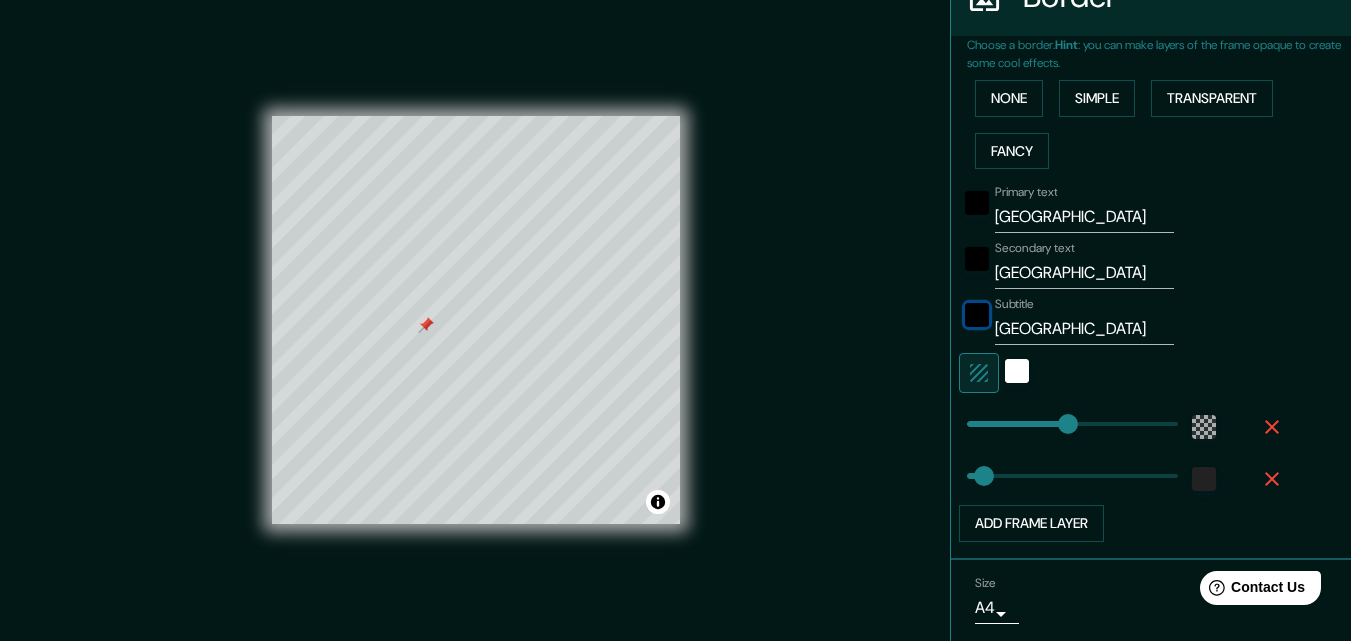 scroll, scrollTop: 433, scrollLeft: 0, axis: vertical 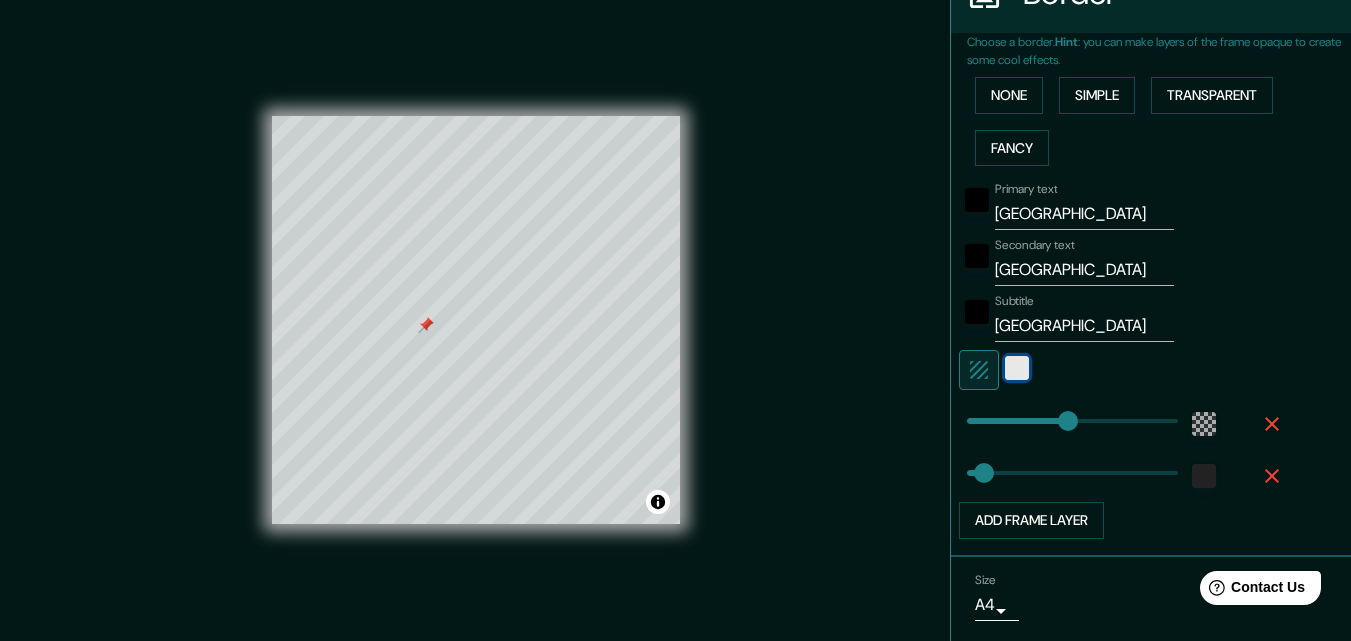 click at bounding box center [1017, 368] 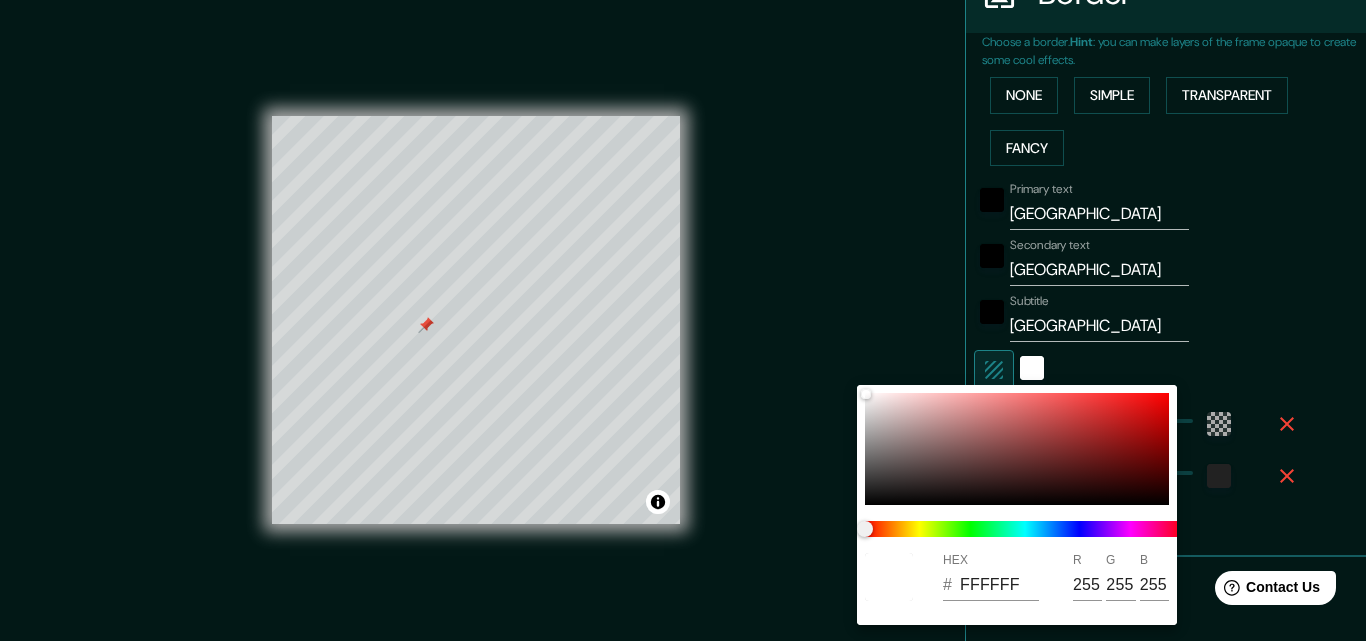 click at bounding box center (683, 320) 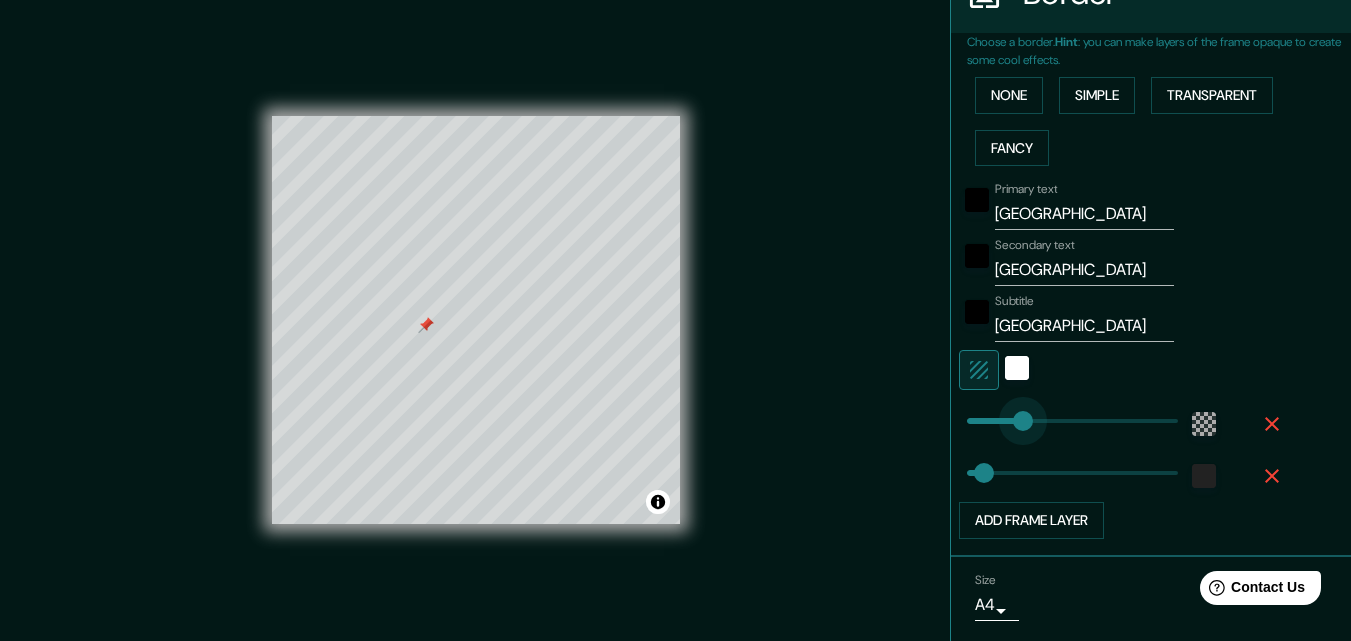 type on "85" 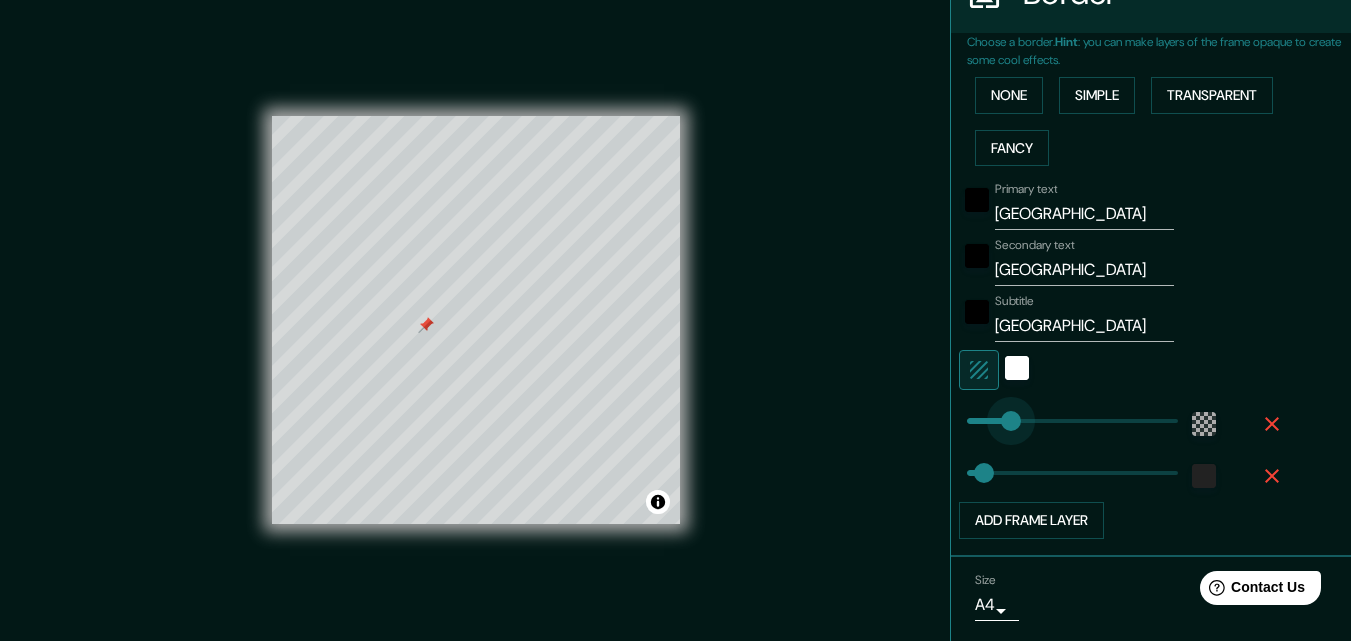 drag, startPoint x: 1047, startPoint y: 417, endPoint x: 996, endPoint y: 425, distance: 51.62364 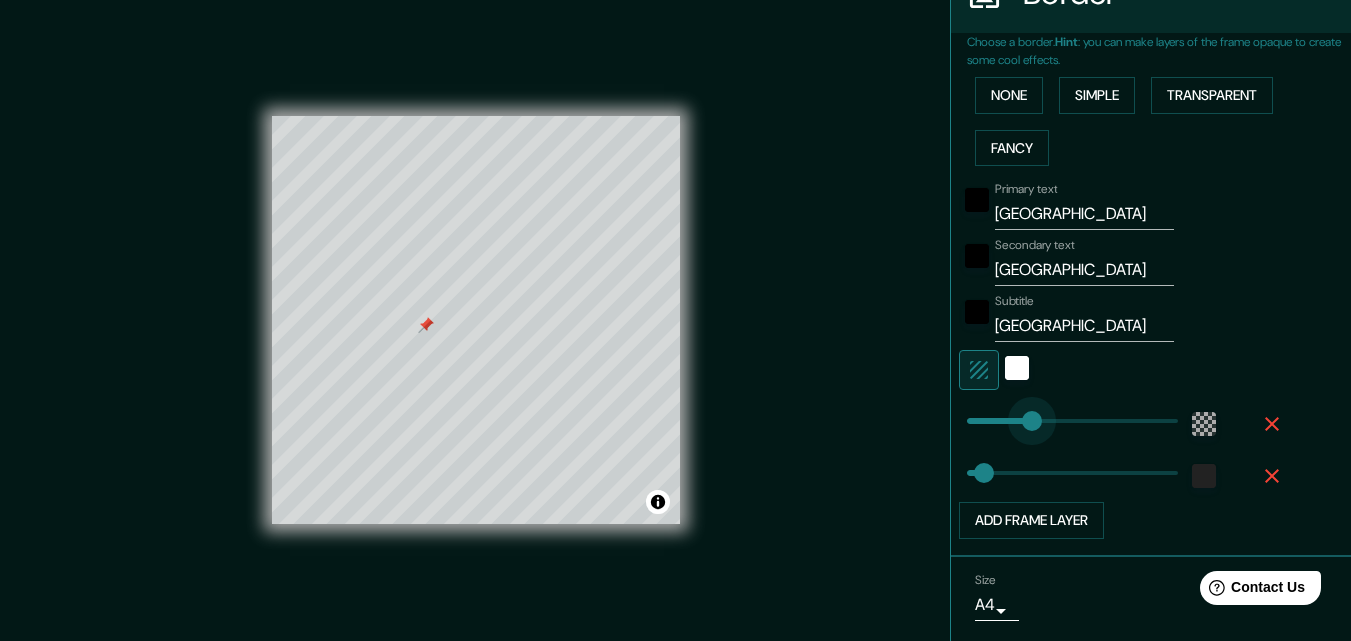 type on "130" 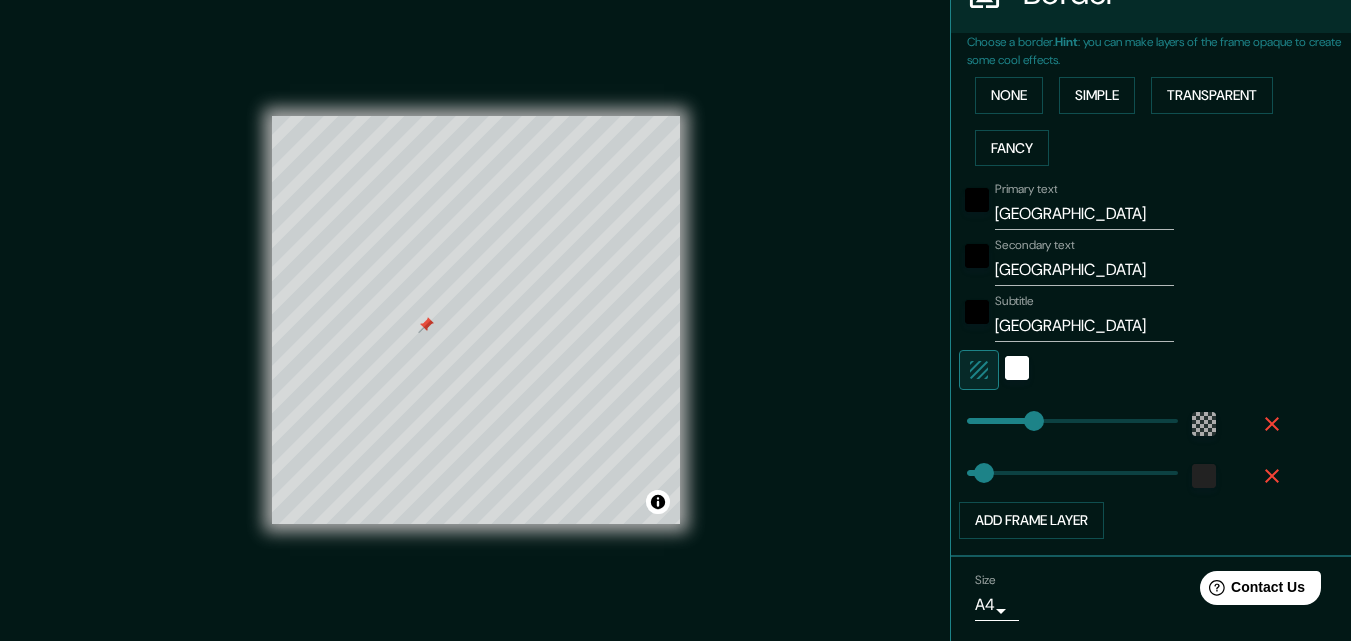 type on "180" 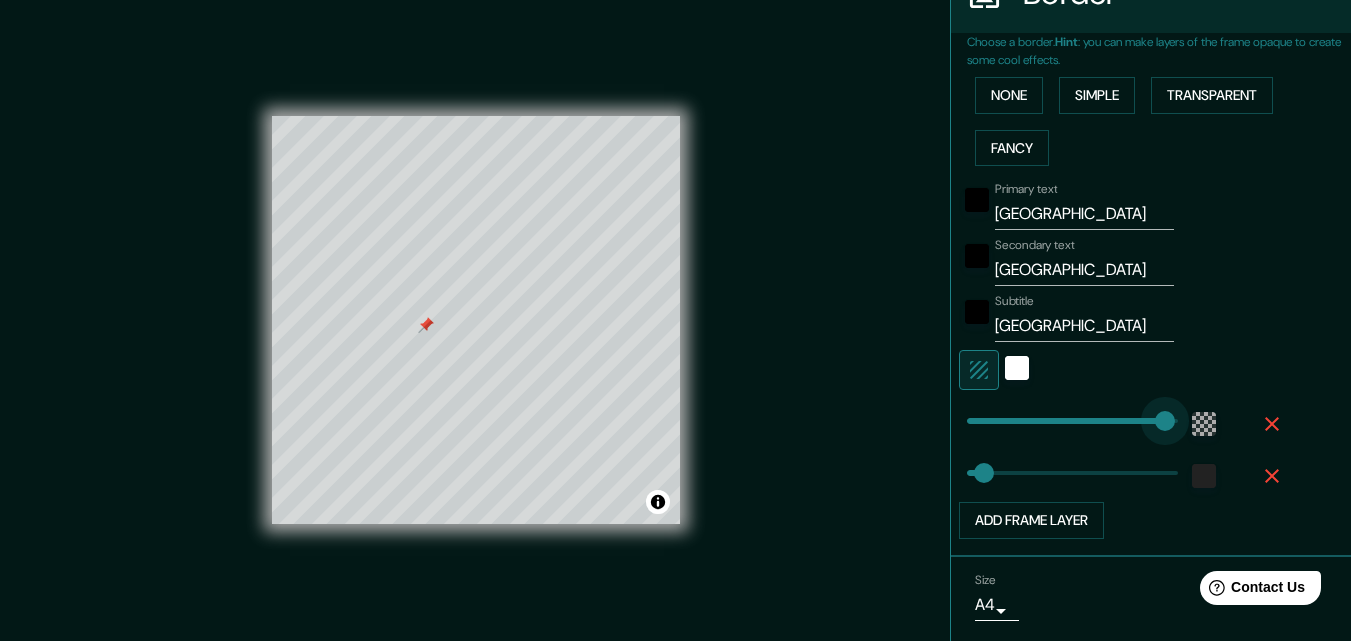 type on "33" 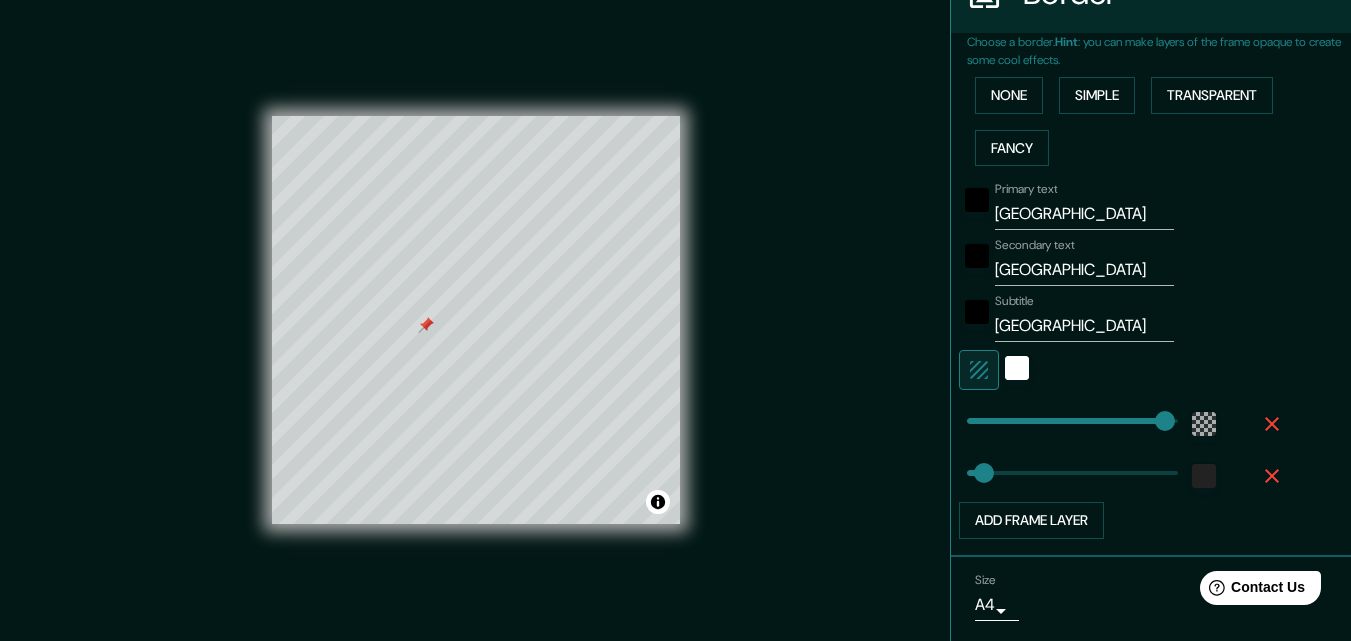type on "83" 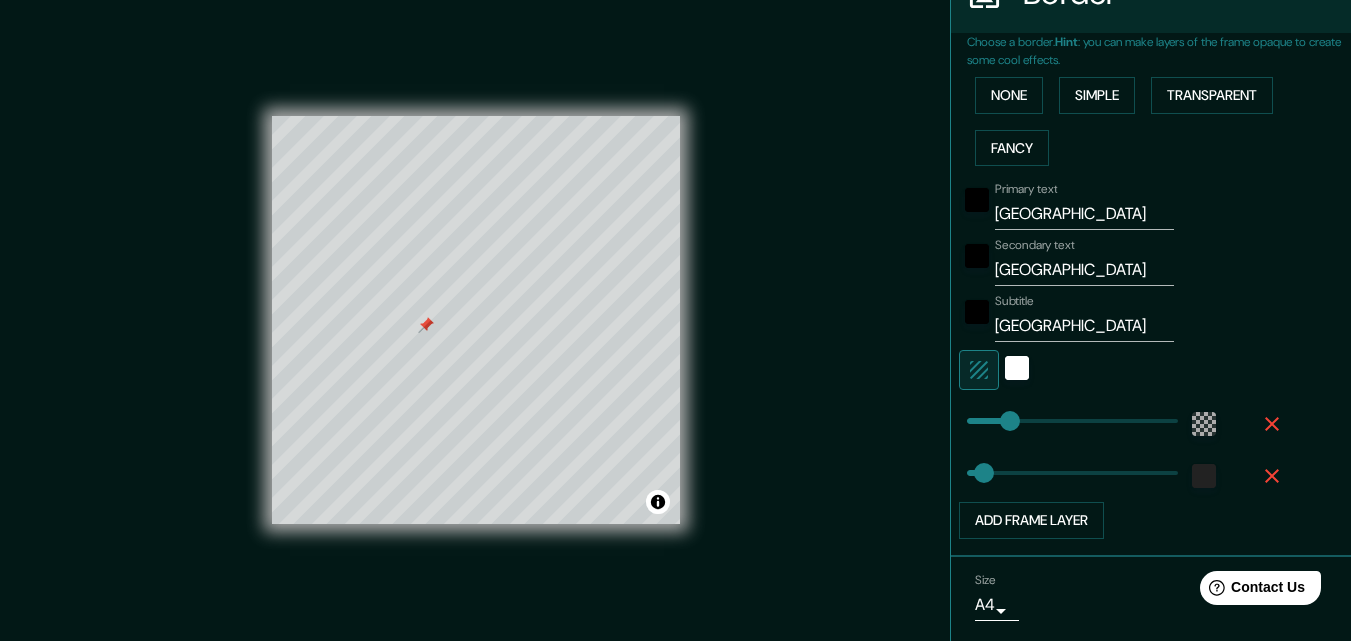 type on "126" 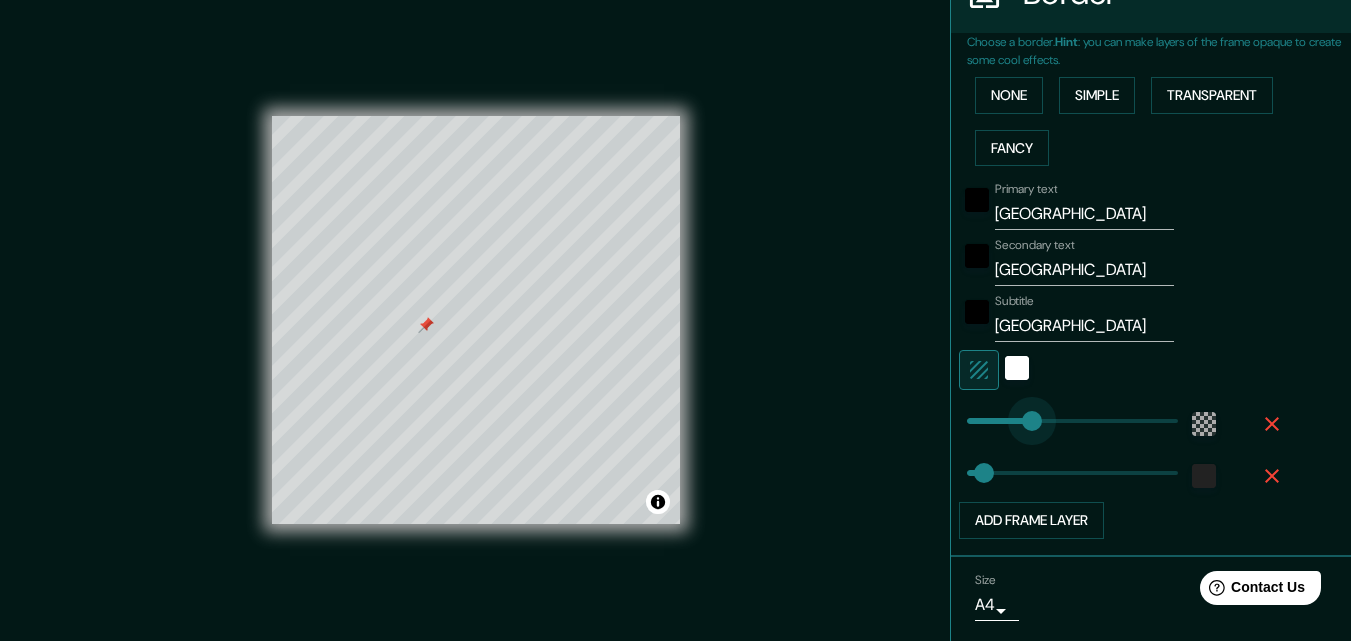 type on "33" 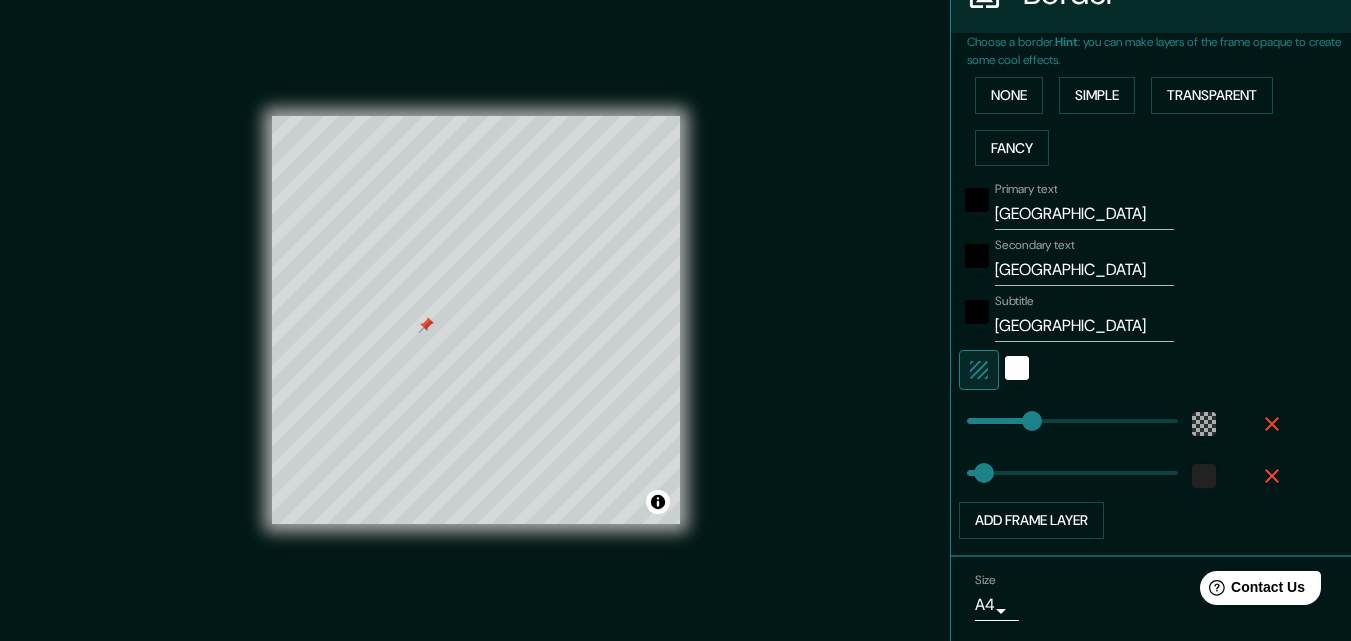 type 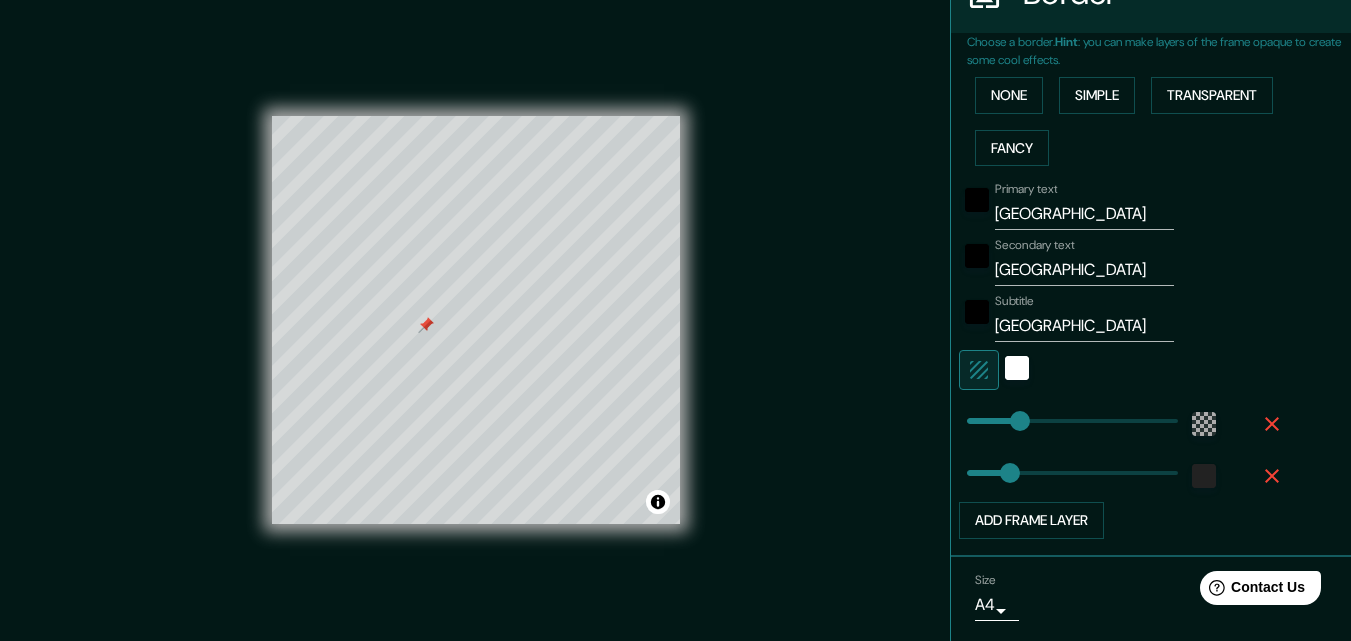 click on "Primary text Nyhavn Secondary text copenhague Subtitle Dinamarca Add frame layer" at bounding box center [1159, 356] 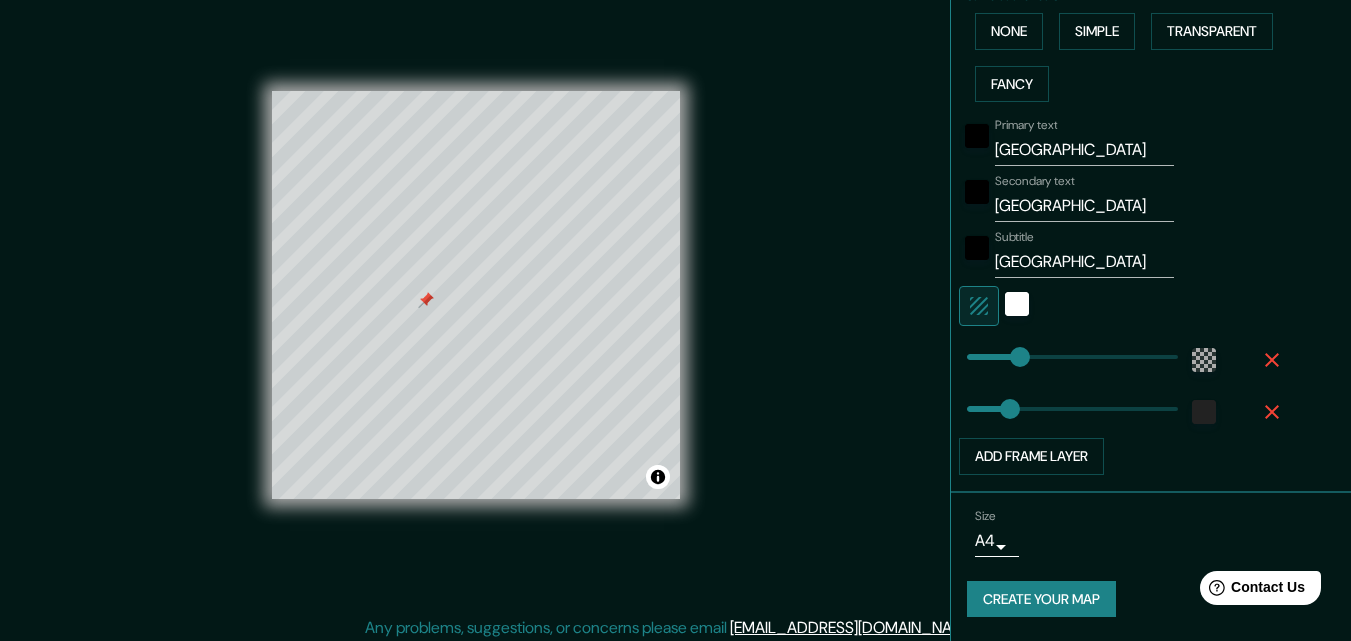 scroll, scrollTop: 32, scrollLeft: 0, axis: vertical 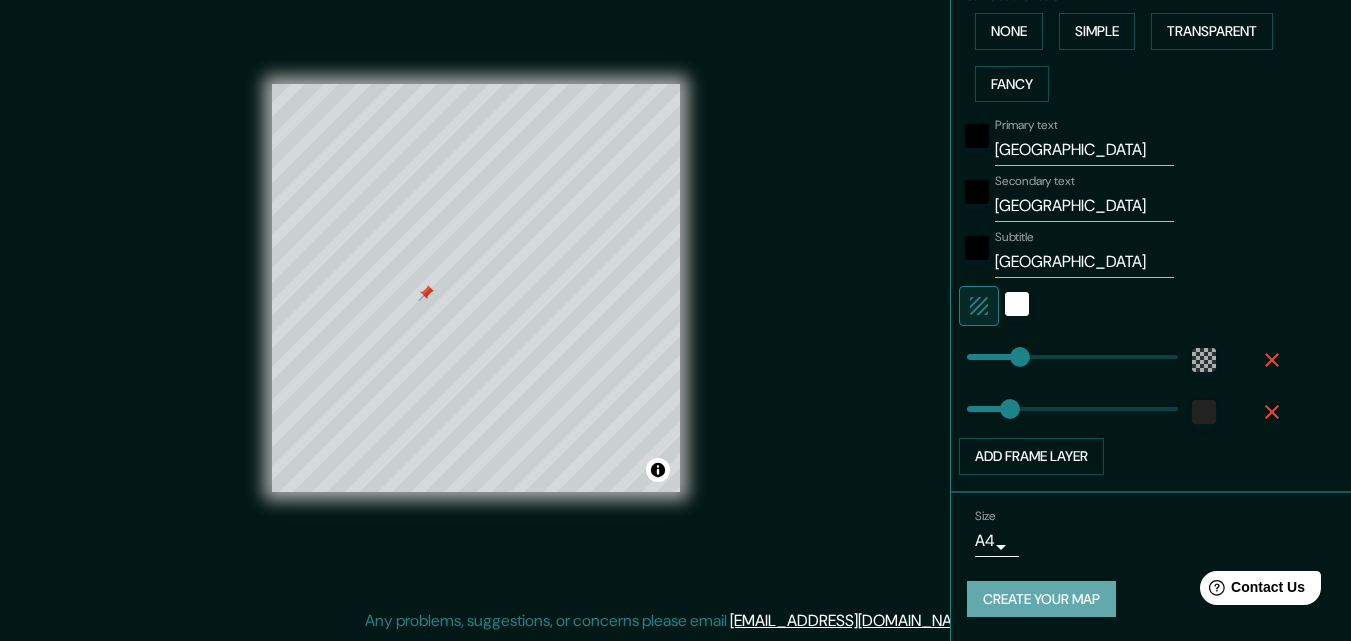 click on "Create your map" at bounding box center (1041, 599) 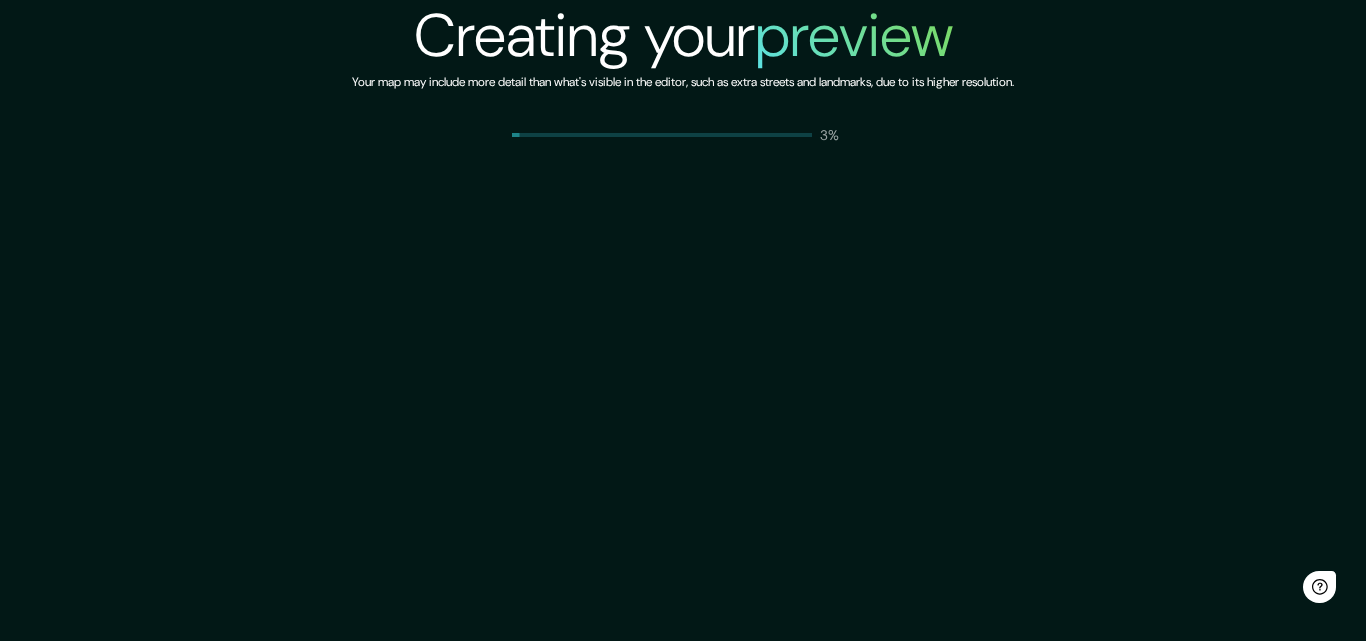 scroll, scrollTop: 0, scrollLeft: 0, axis: both 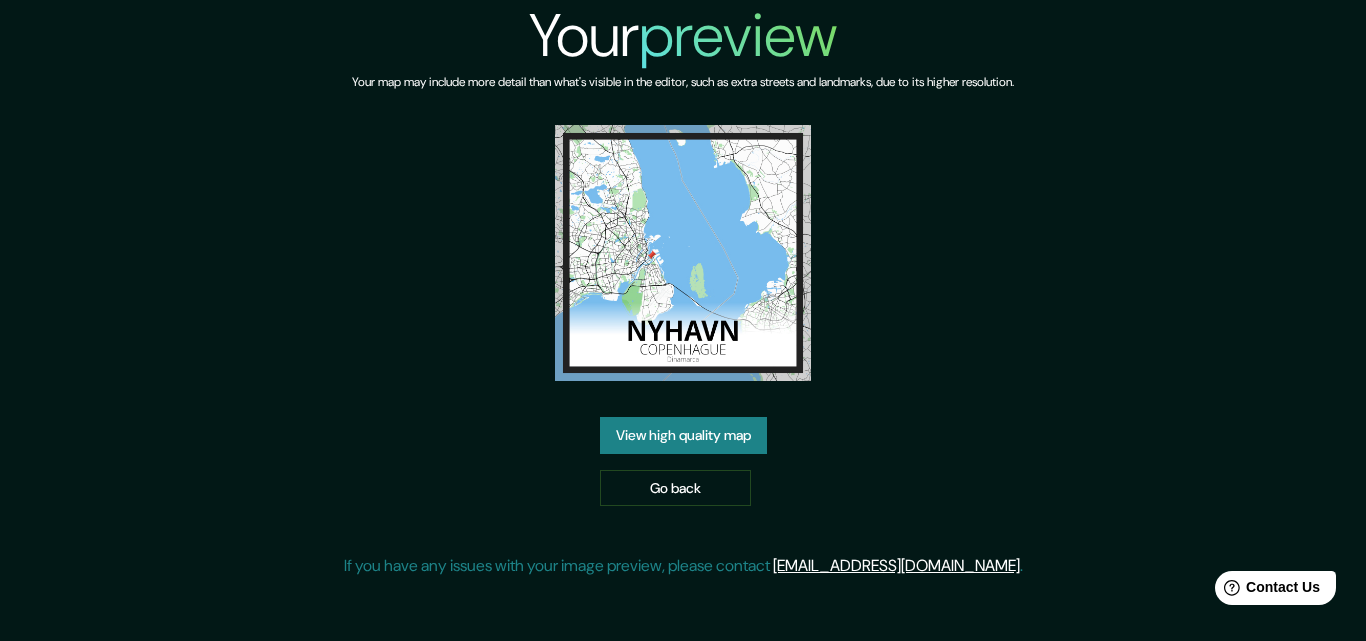 click at bounding box center [683, 253] 